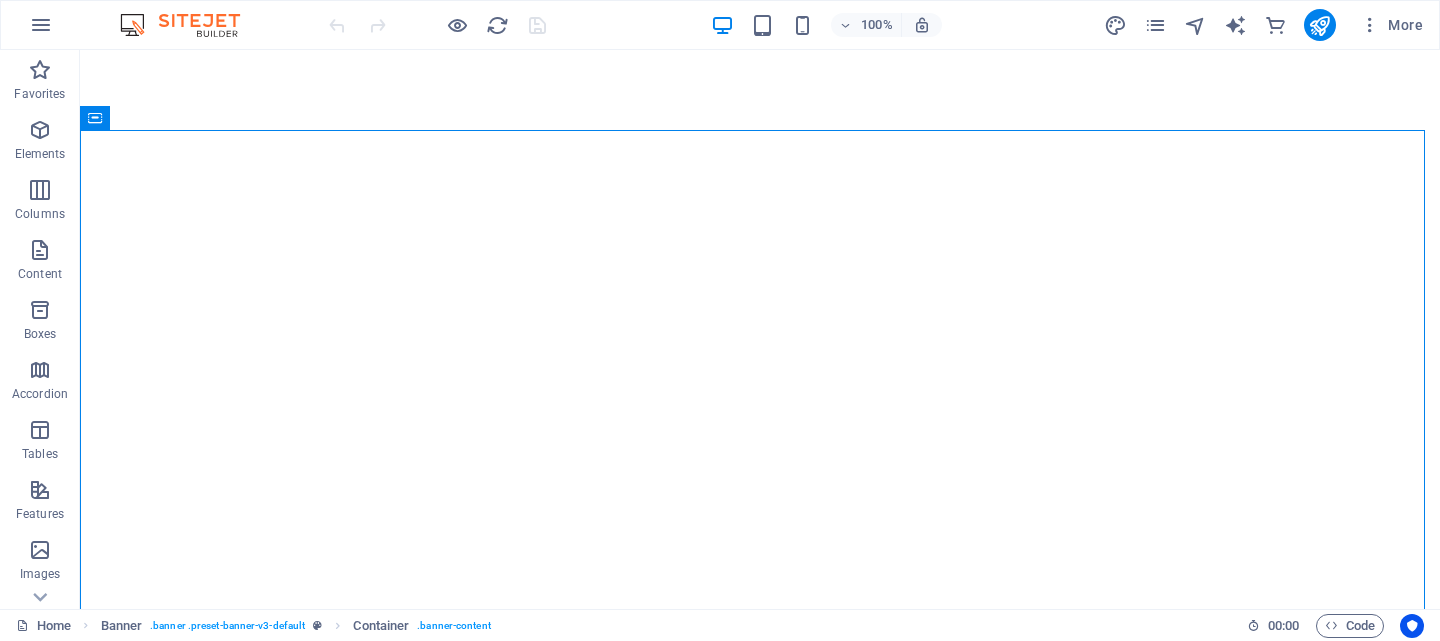 scroll, scrollTop: 0, scrollLeft: 0, axis: both 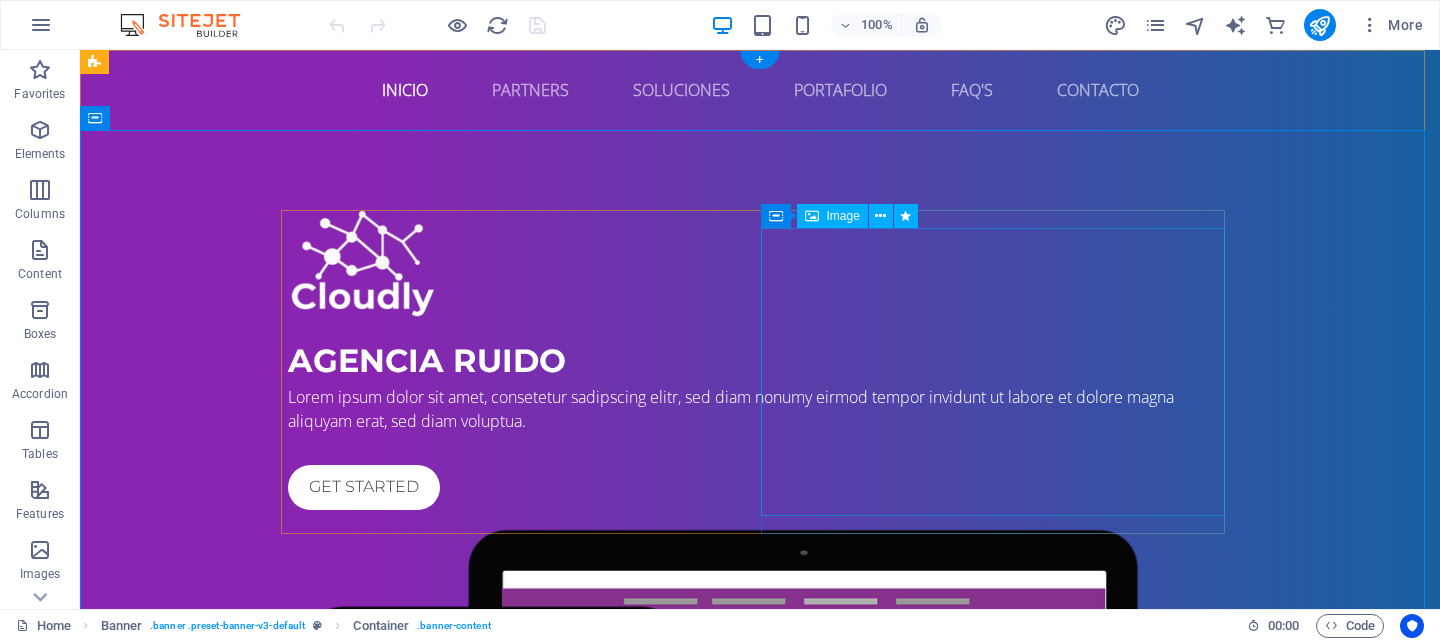 click at bounding box center [760, 810] 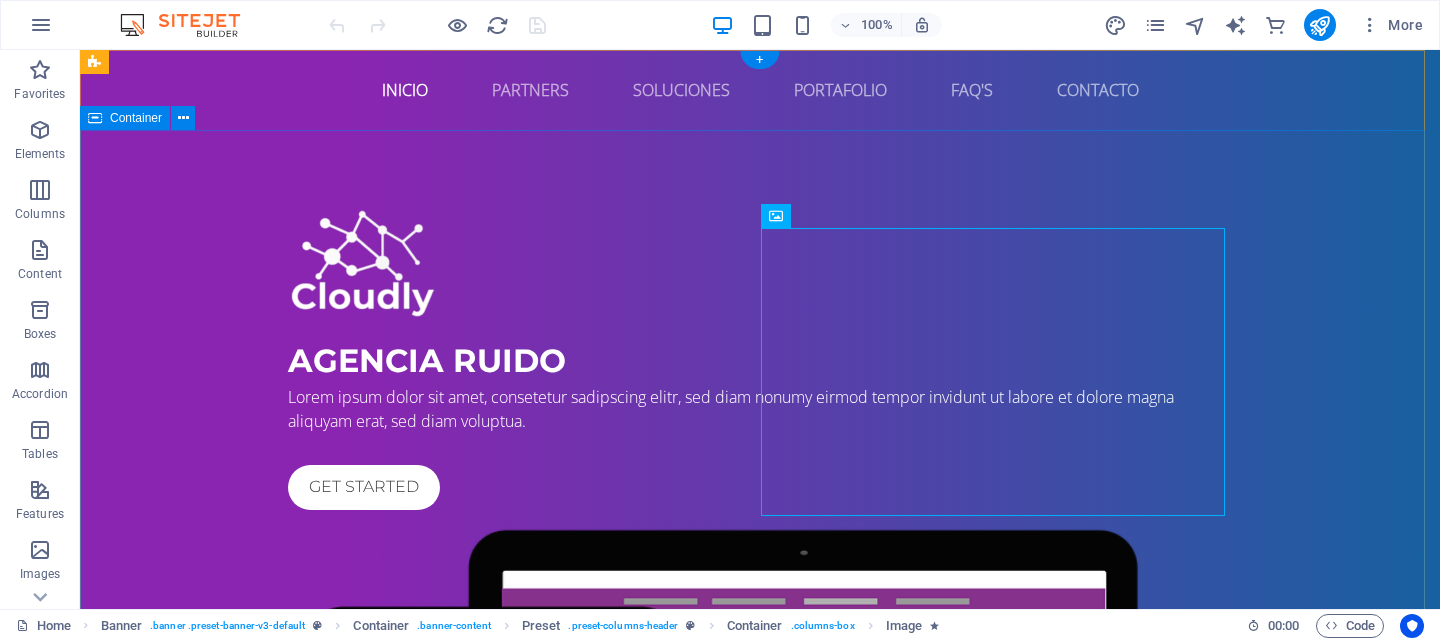 click on "AGENCIA RUIDO Lorem ipsum dolor sit amet, consetetur sadipscing elitr, sed diam nonumy eirmod tempor invidunt ut labore et dolore magna aliquyam erat, sed diam voluptua. Get started" at bounding box center (760, 656) 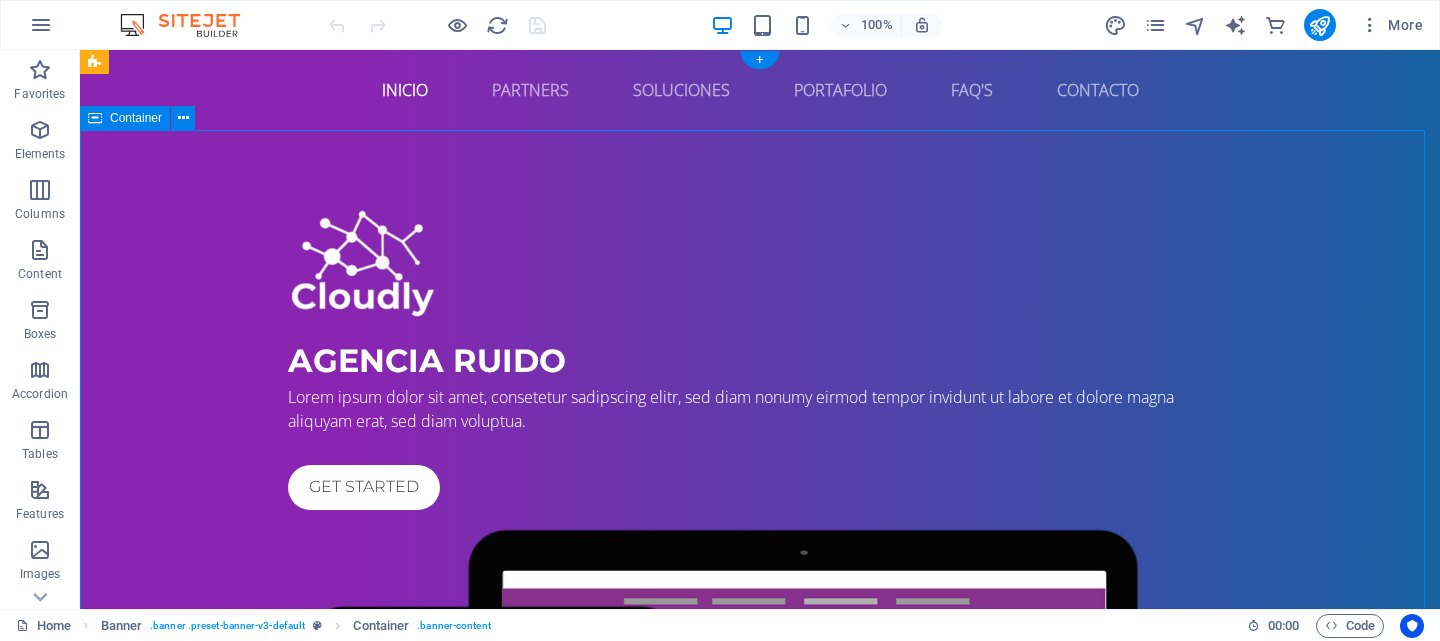 click on "AGENCIA RUIDO Lorem ipsum dolor sit amet, consetetur sadipscing elitr, sed diam nonumy eirmod tempor invidunt ut labore et dolore magna aliquyam erat, sed diam voluptua. Get started" at bounding box center (760, 656) 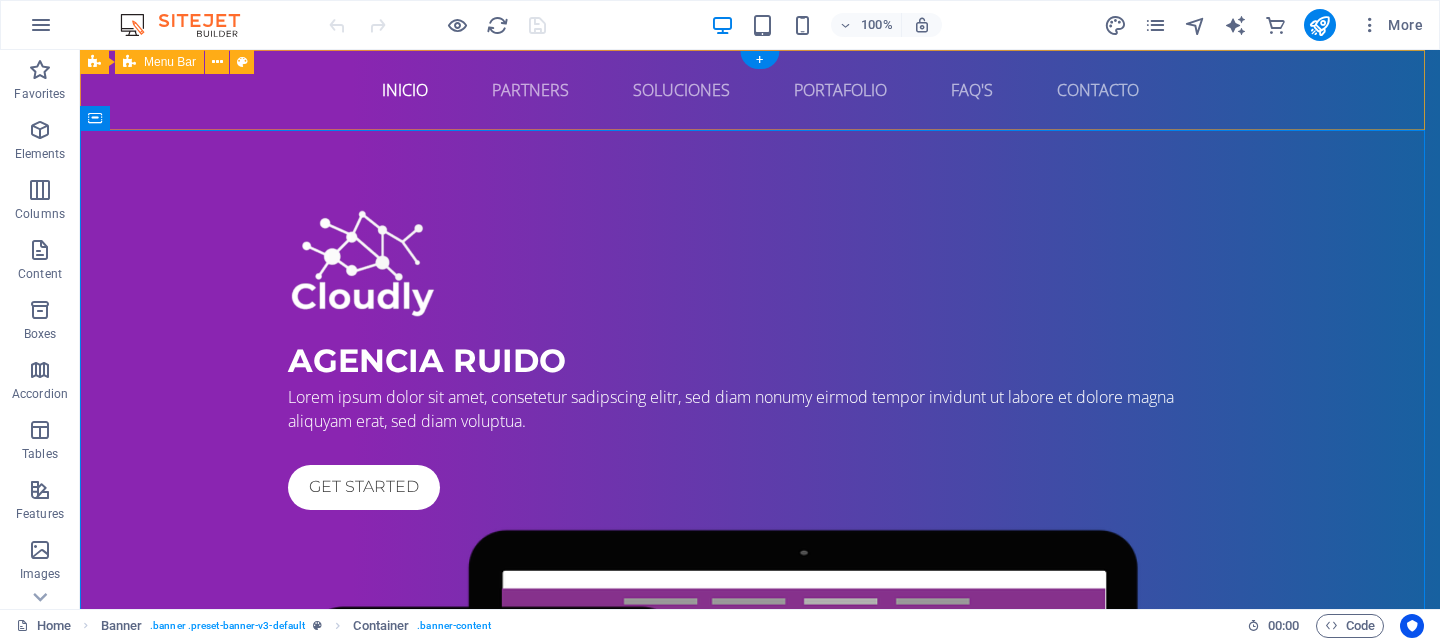 click on "Inicio PARTNERS SOLUCIONES PORTAFOLIO FAQ's Contacto" at bounding box center [760, 90] 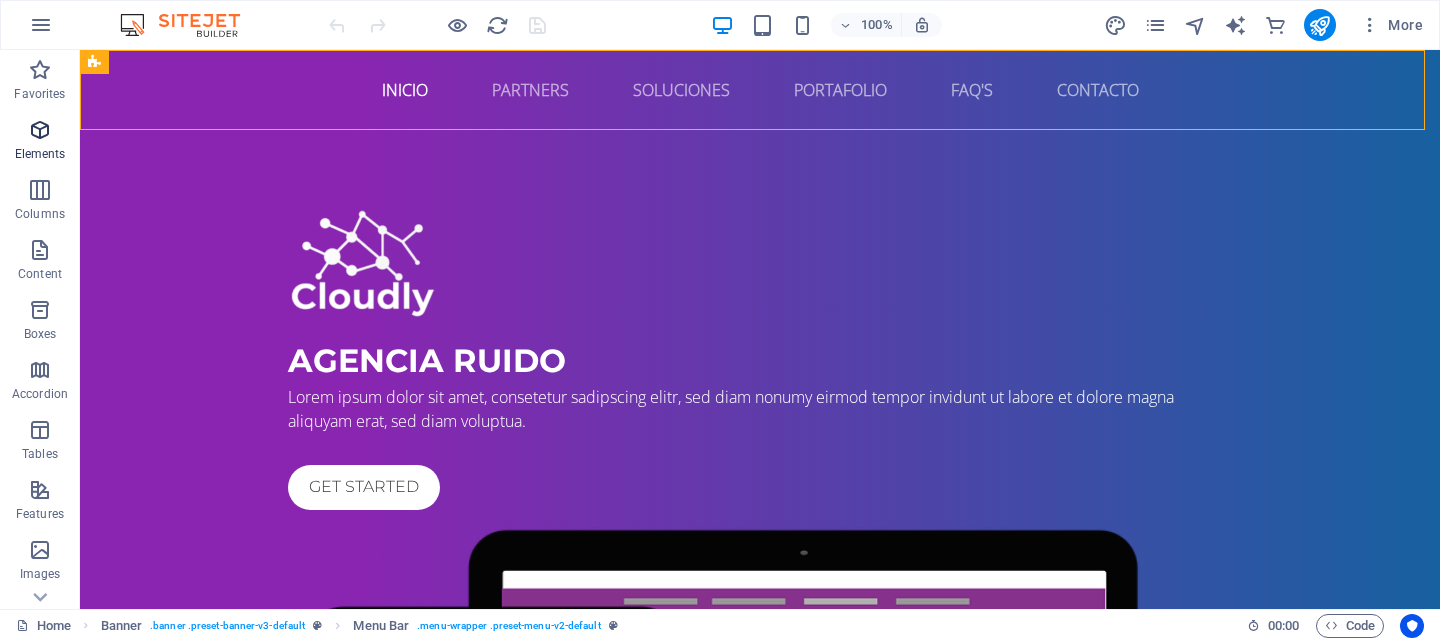 click at bounding box center [40, 130] 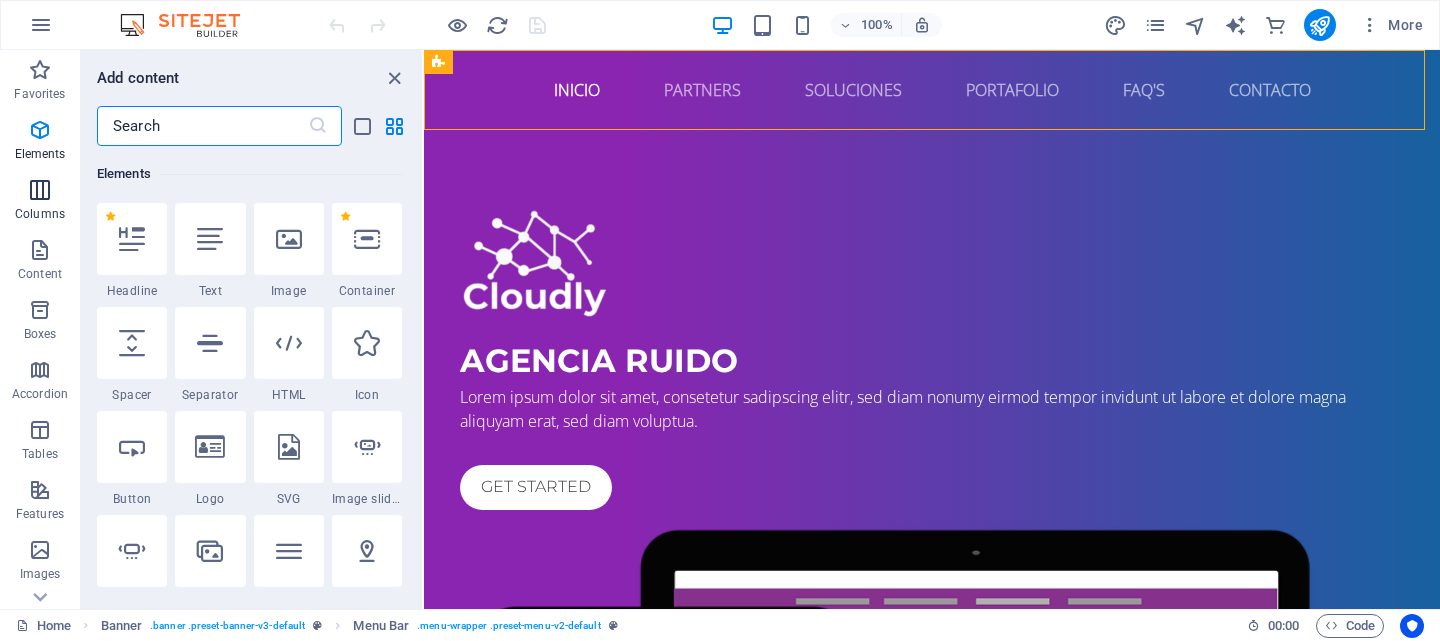 click at bounding box center [40, 190] 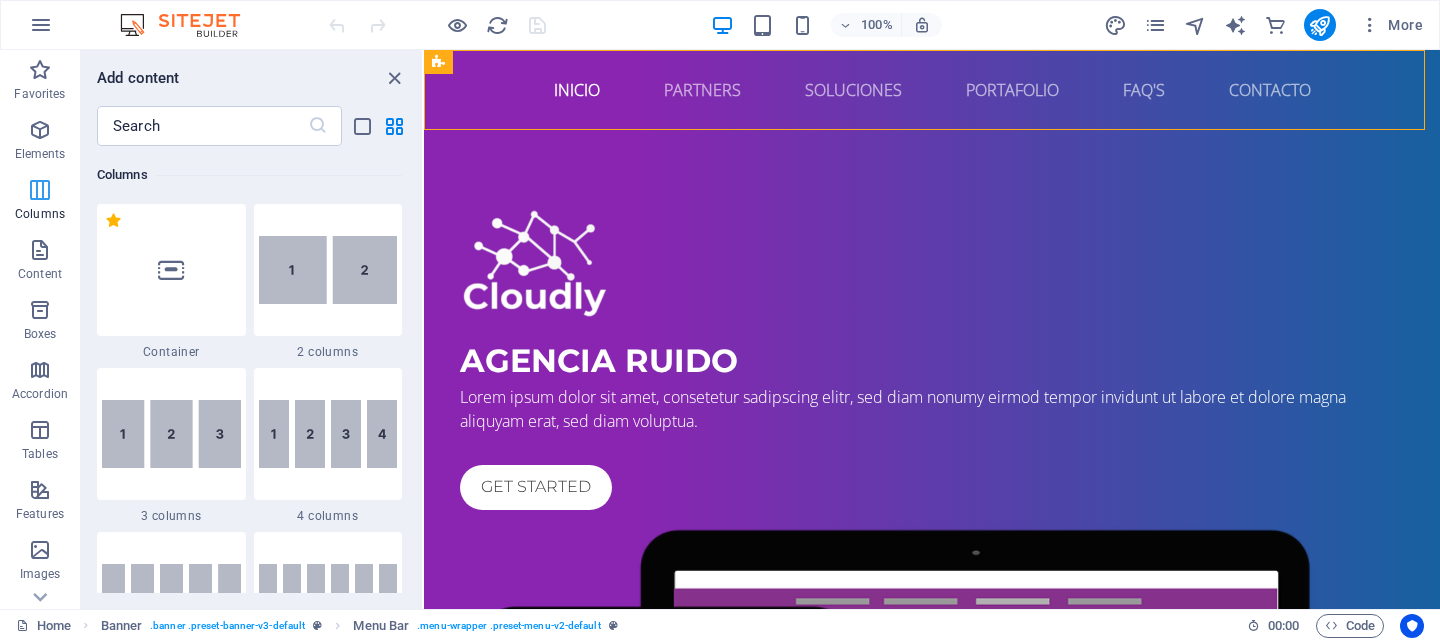 scroll, scrollTop: 990, scrollLeft: 0, axis: vertical 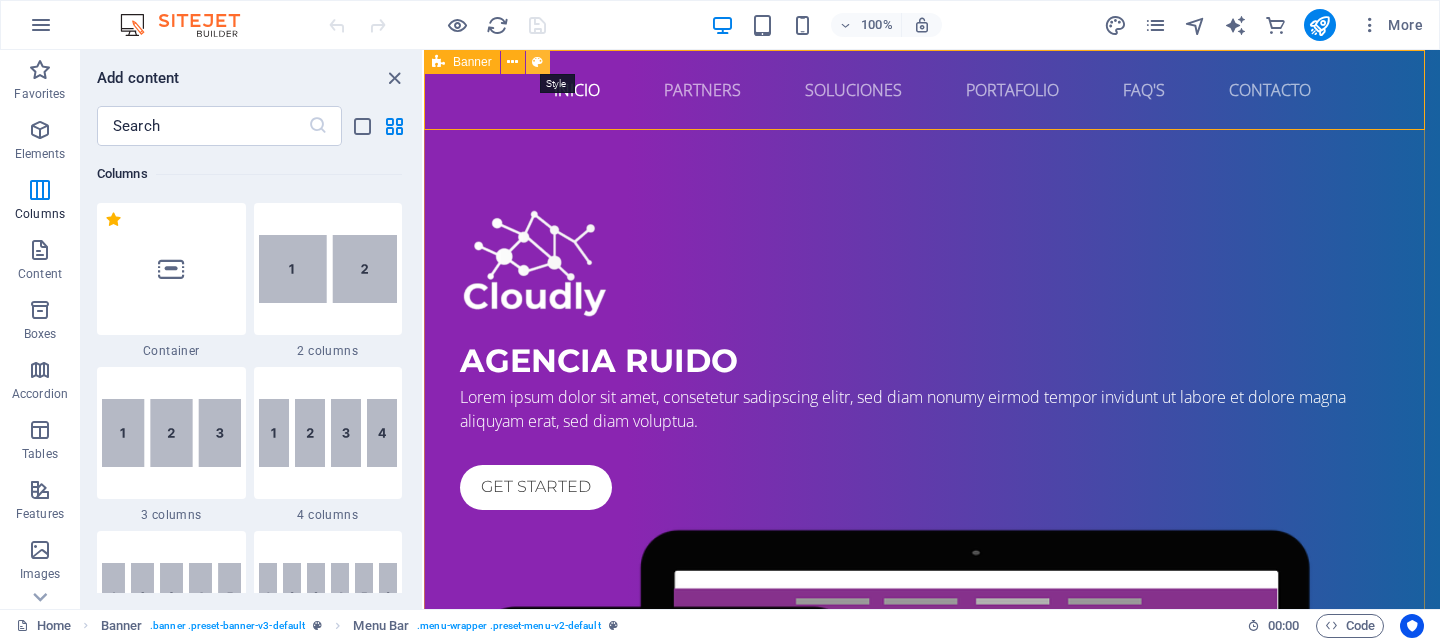 click at bounding box center [537, 62] 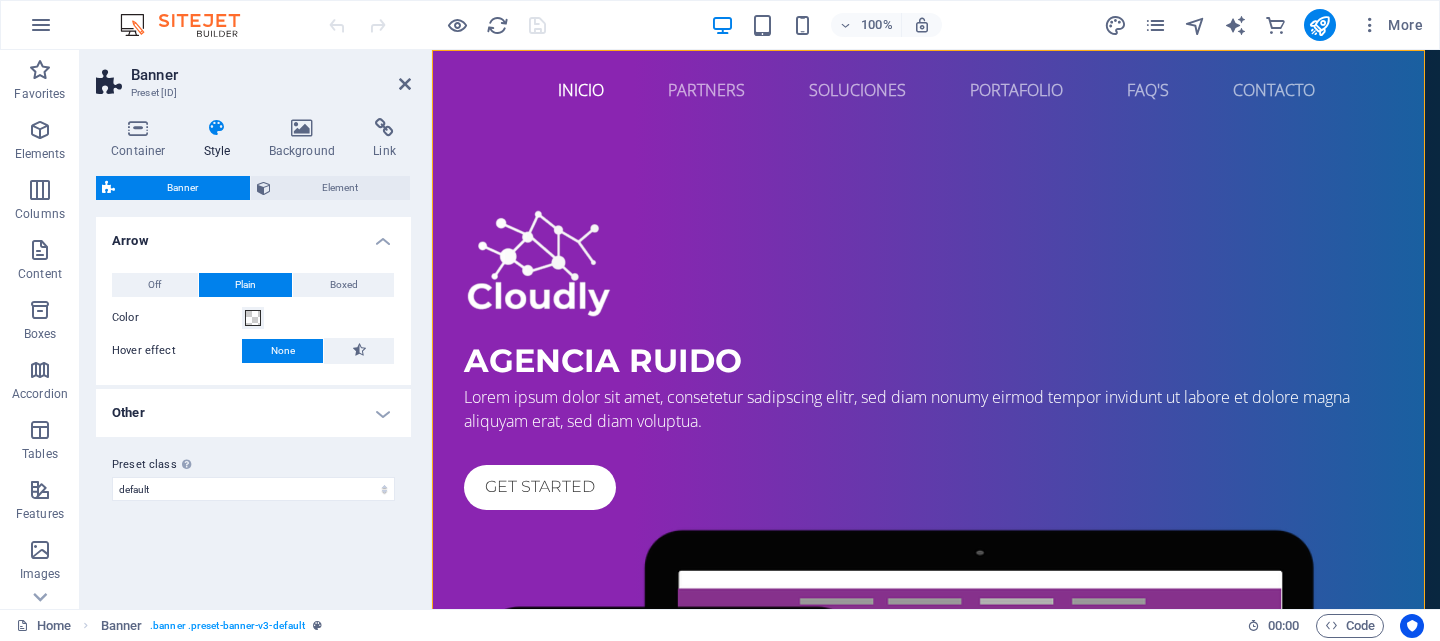 click on "Other" at bounding box center [253, 413] 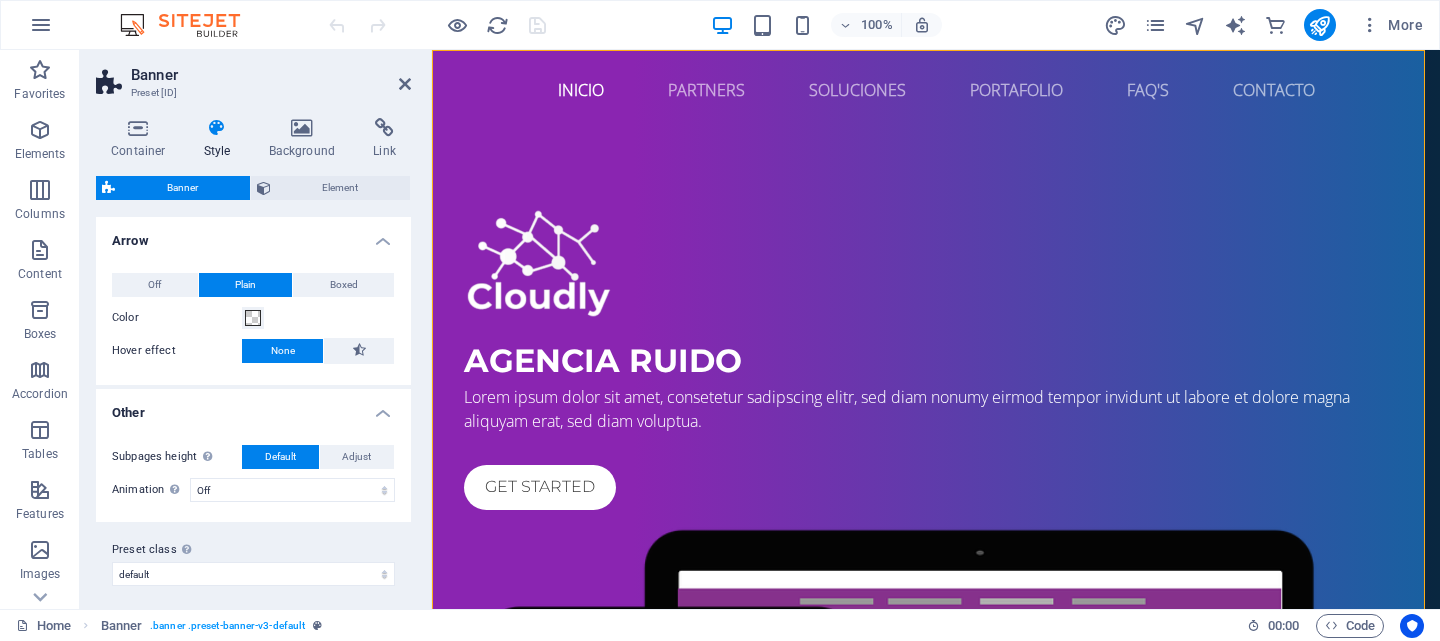 click on "Other" at bounding box center [253, 407] 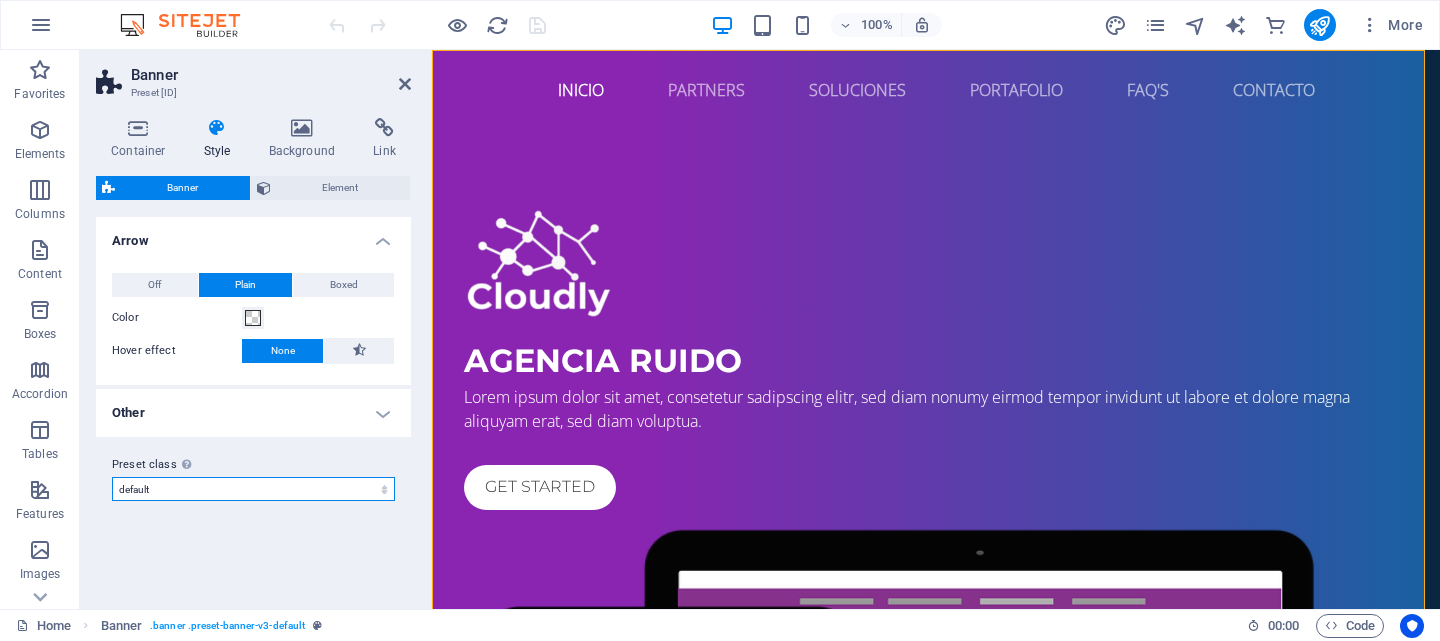 click on "default Add preset class" at bounding box center (253, 489) 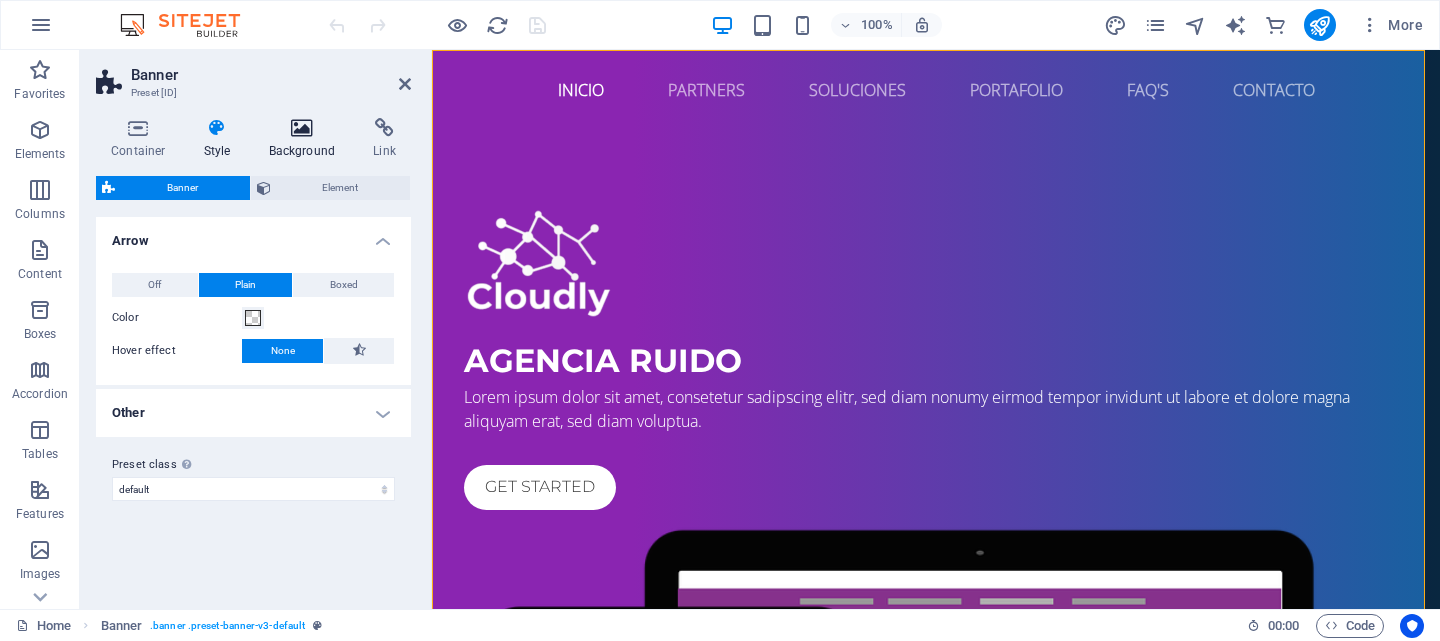 click at bounding box center [302, 128] 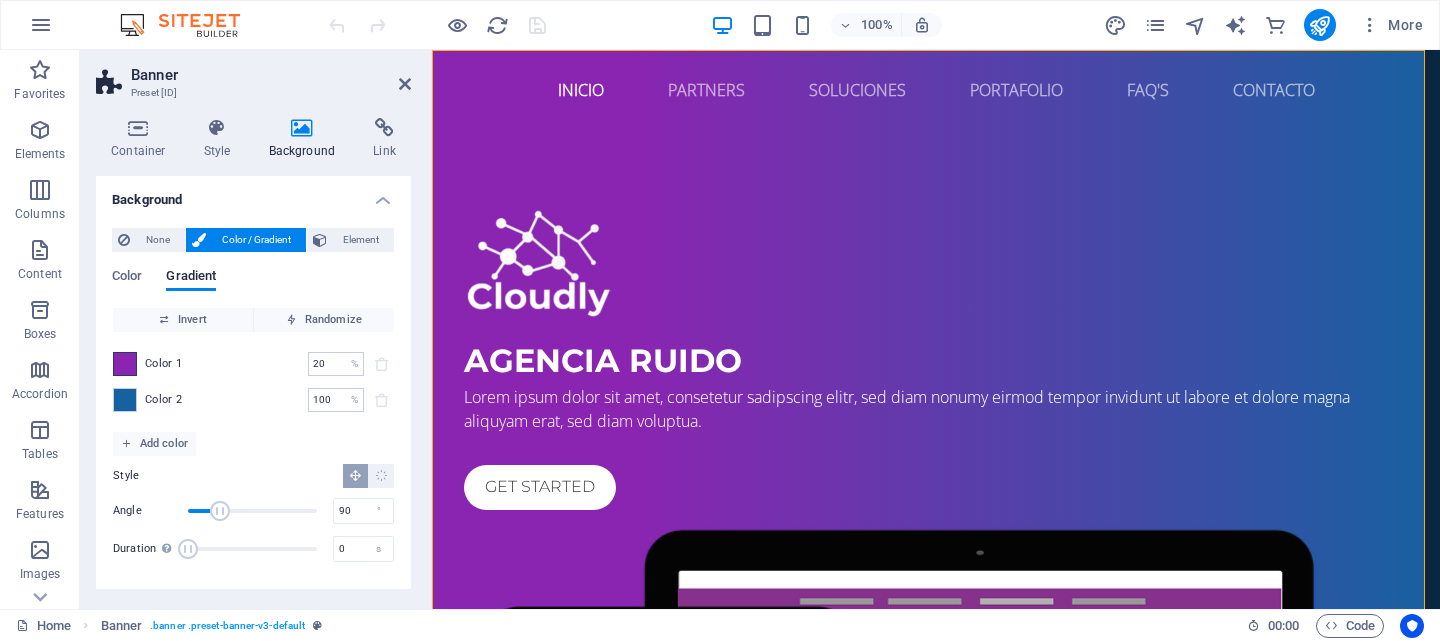 click at bounding box center (125, 364) 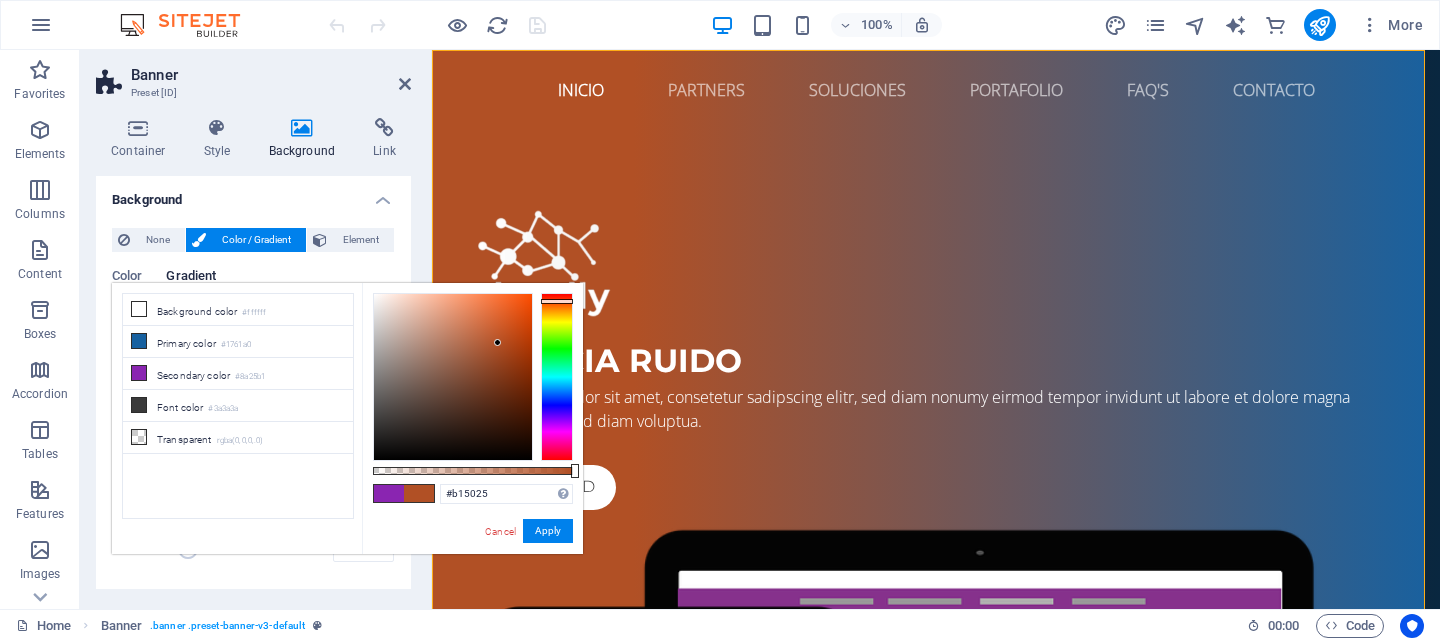 drag, startPoint x: 563, startPoint y: 318, endPoint x: 558, endPoint y: 301, distance: 17.720045 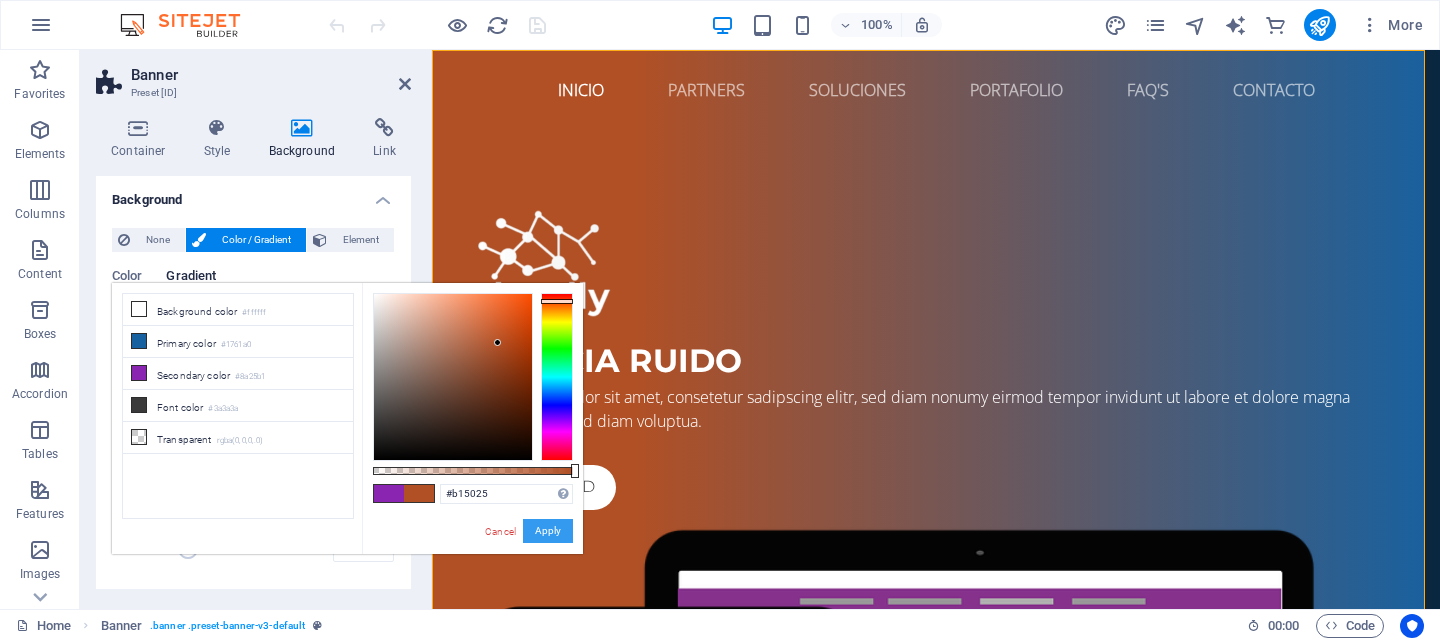 click on "Apply" at bounding box center [548, 531] 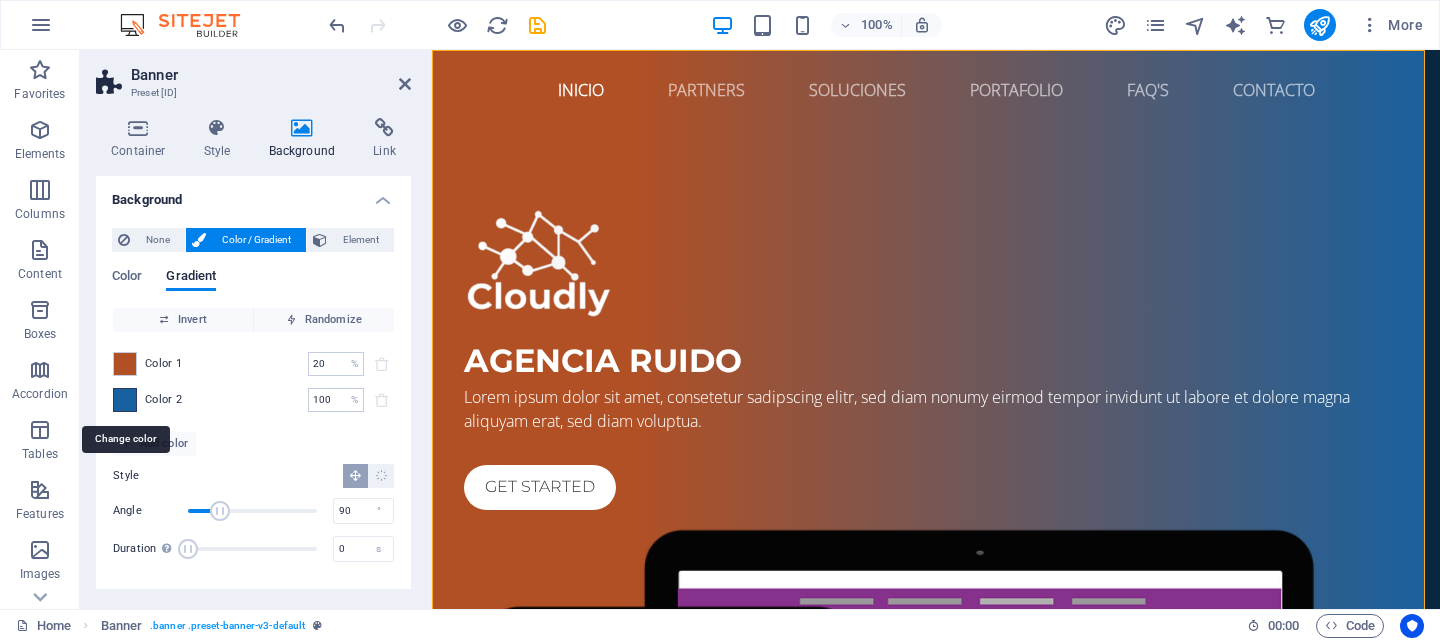 click at bounding box center [125, 400] 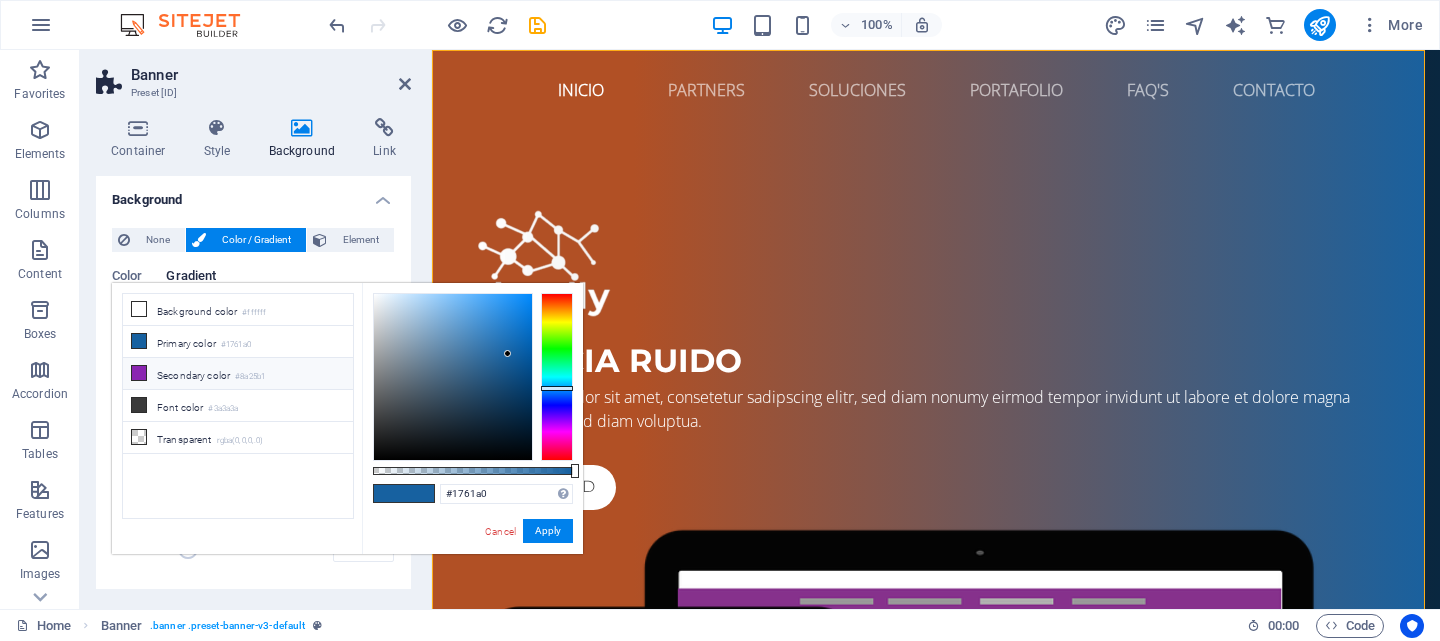 click on "Secondary color
#8a25b1" at bounding box center (238, 374) 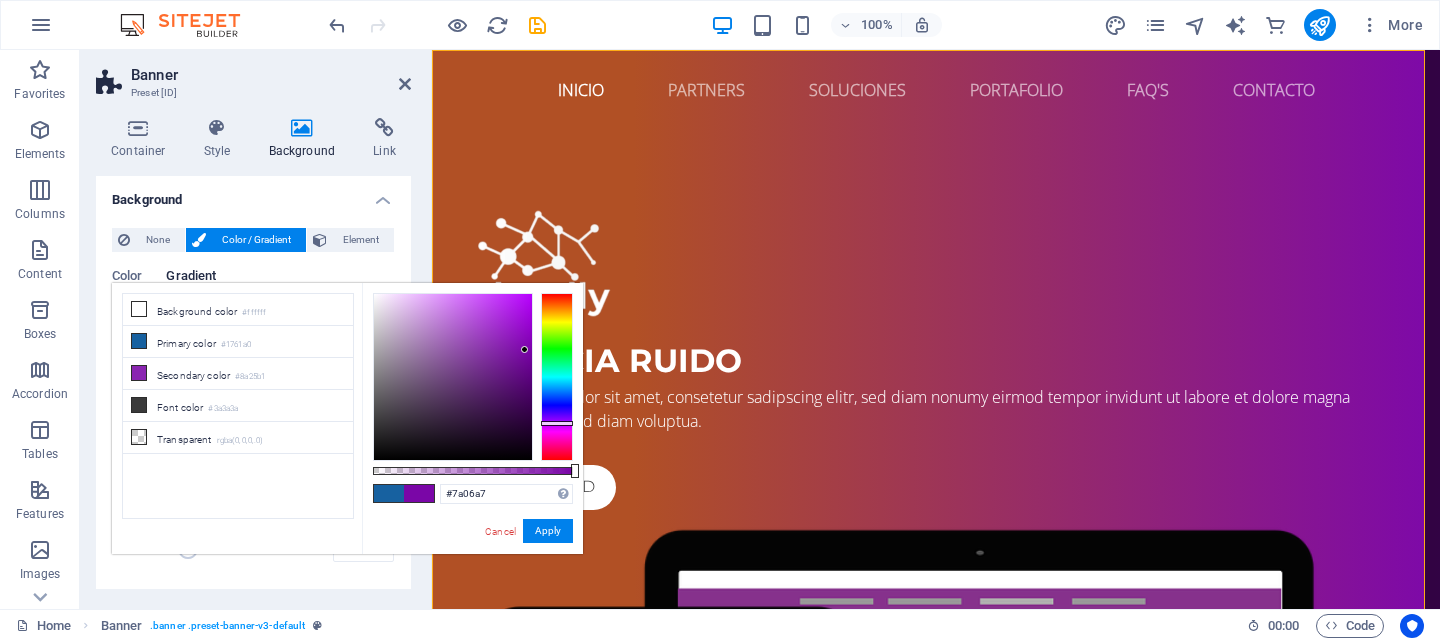 type on "#7905a5" 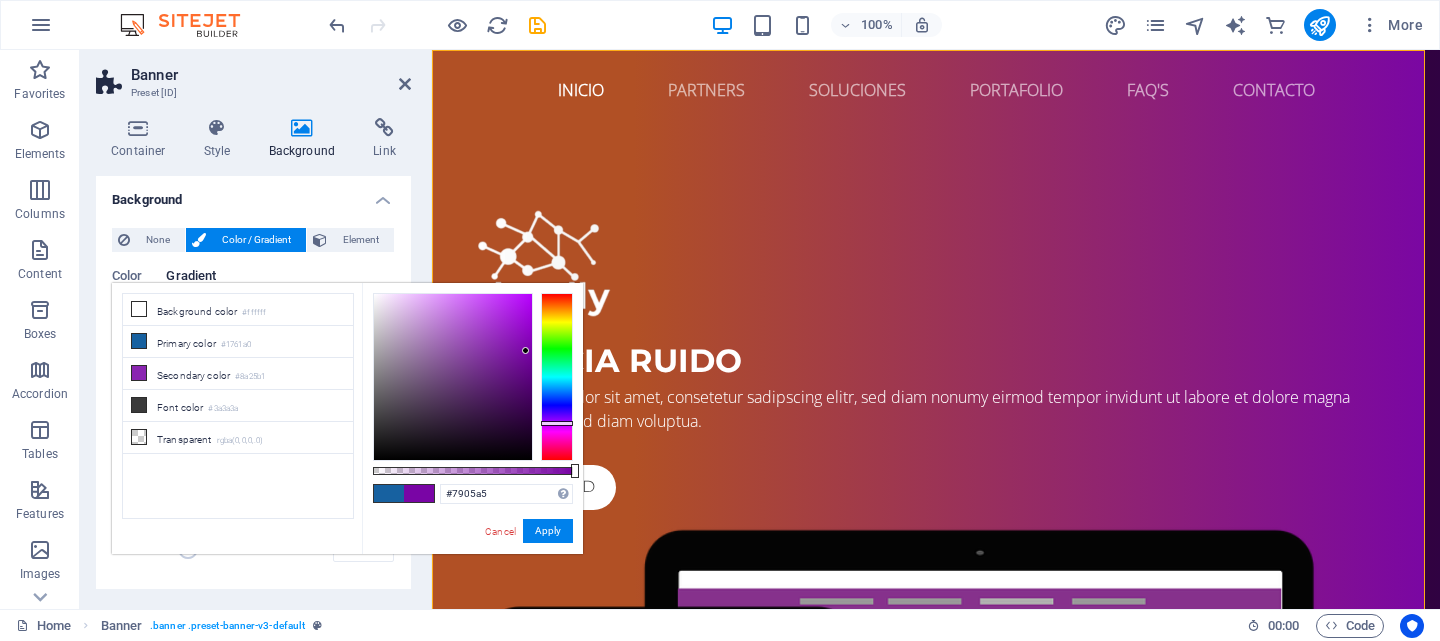 drag, startPoint x: 501, startPoint y: 338, endPoint x: 526, endPoint y: 351, distance: 28.178005 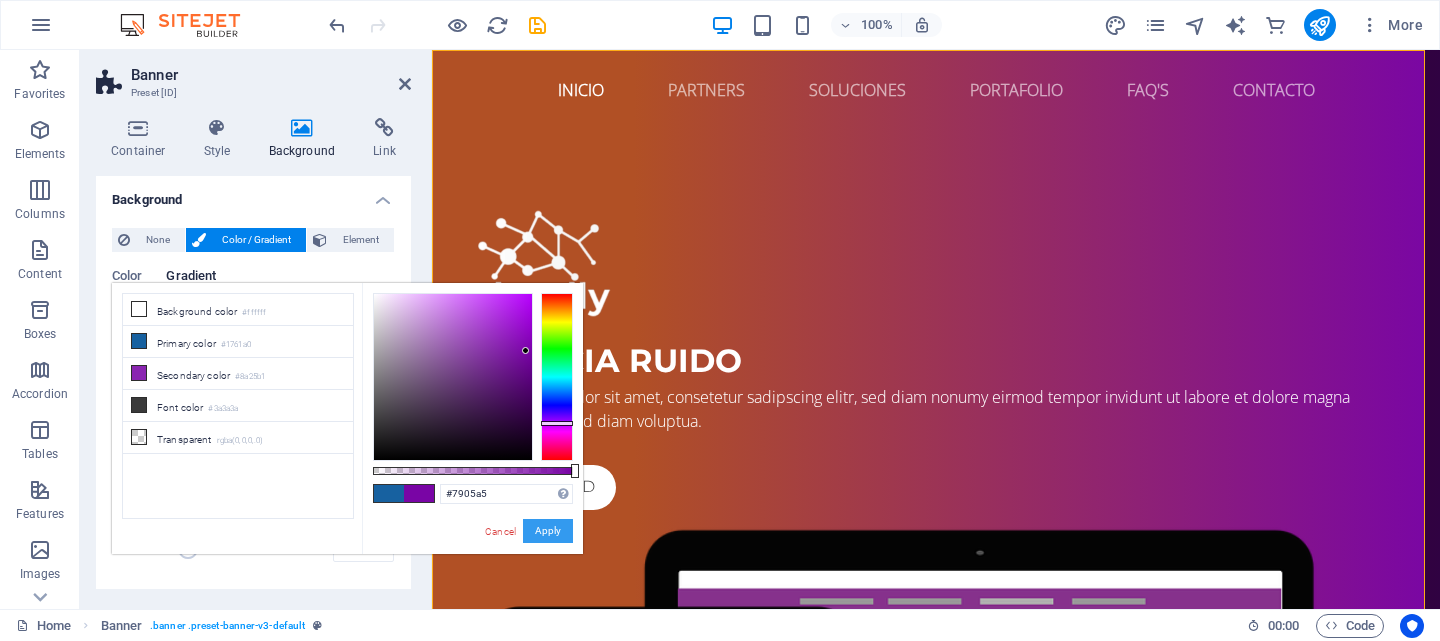 click on "Apply" at bounding box center (548, 531) 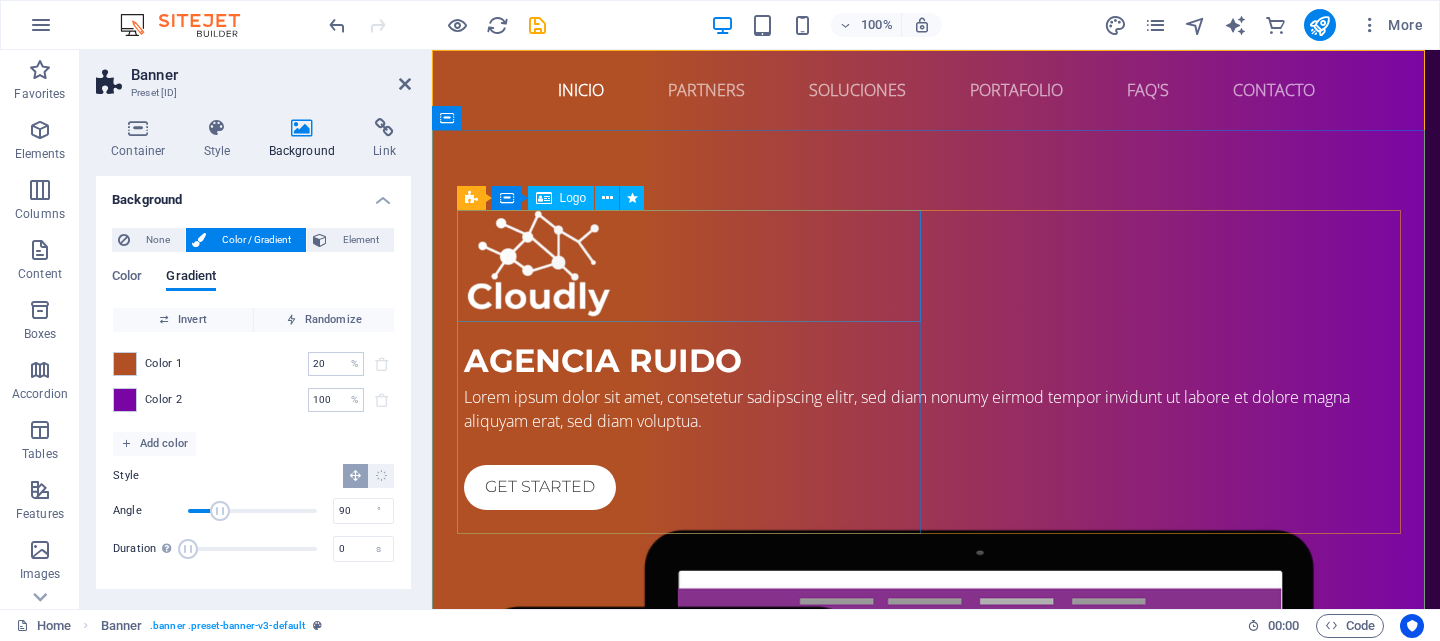 click at bounding box center [936, 265] 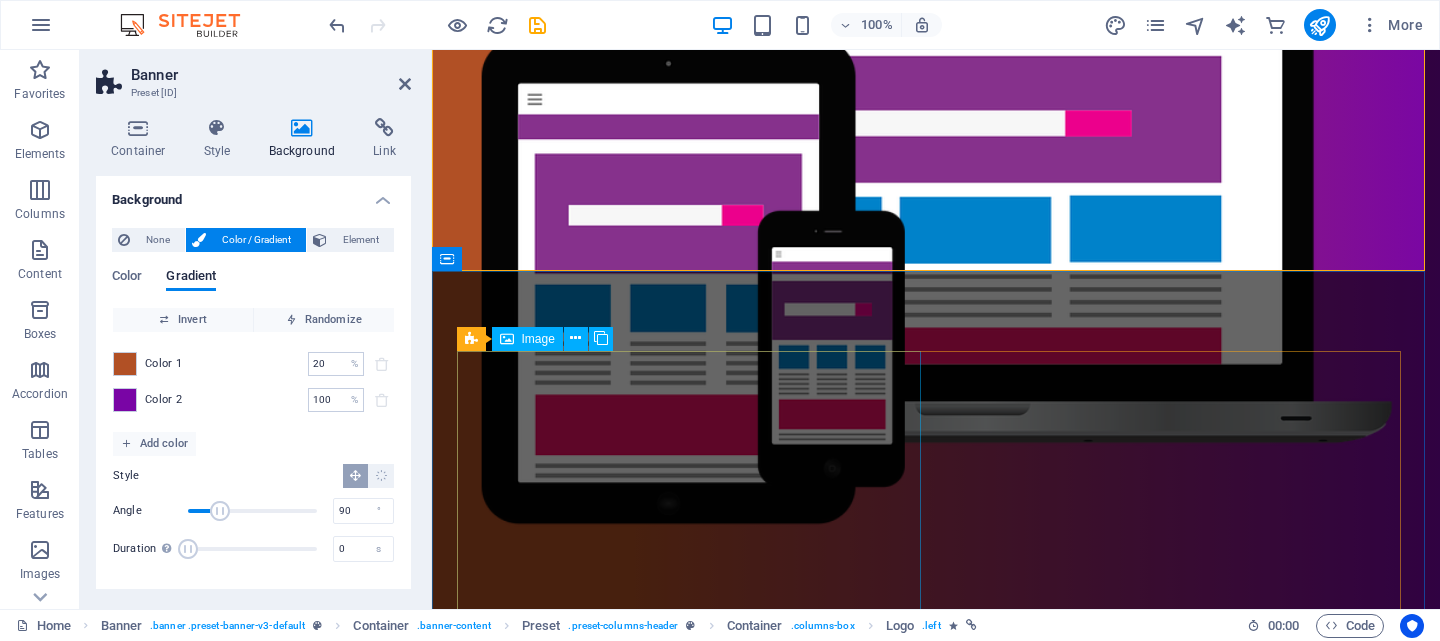 scroll, scrollTop: 700, scrollLeft: 0, axis: vertical 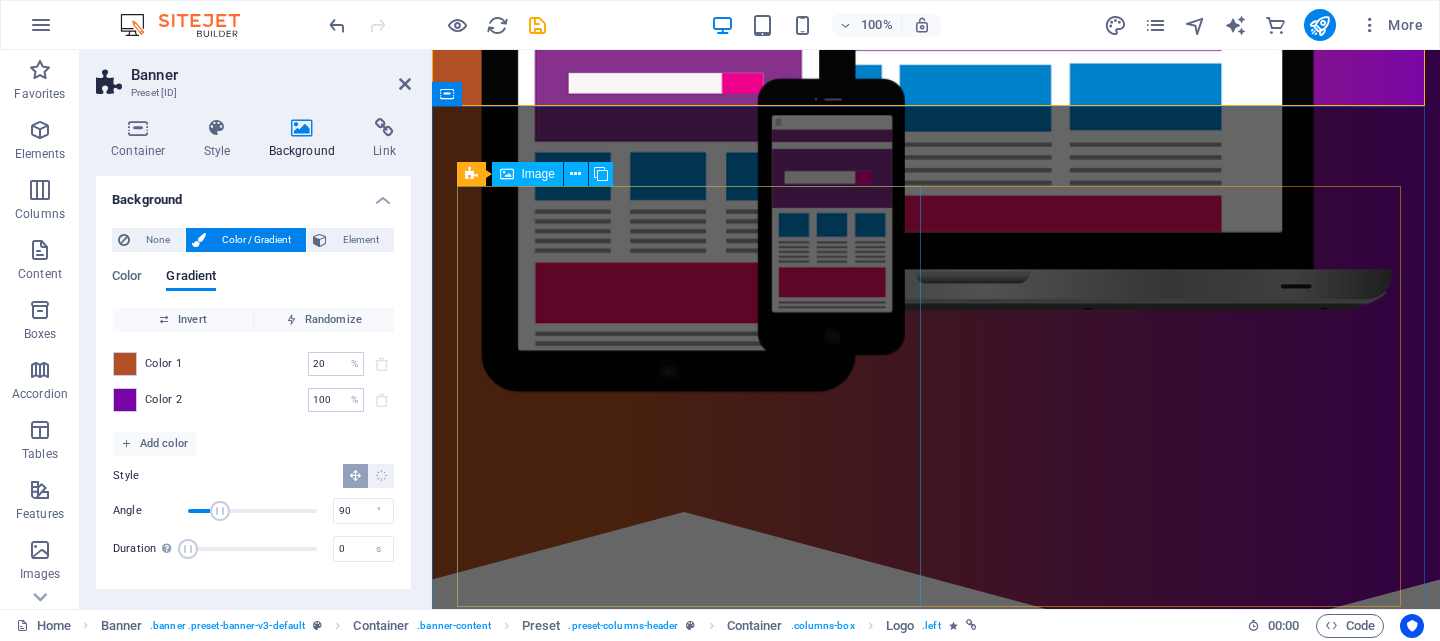 click at bounding box center [608, 885] 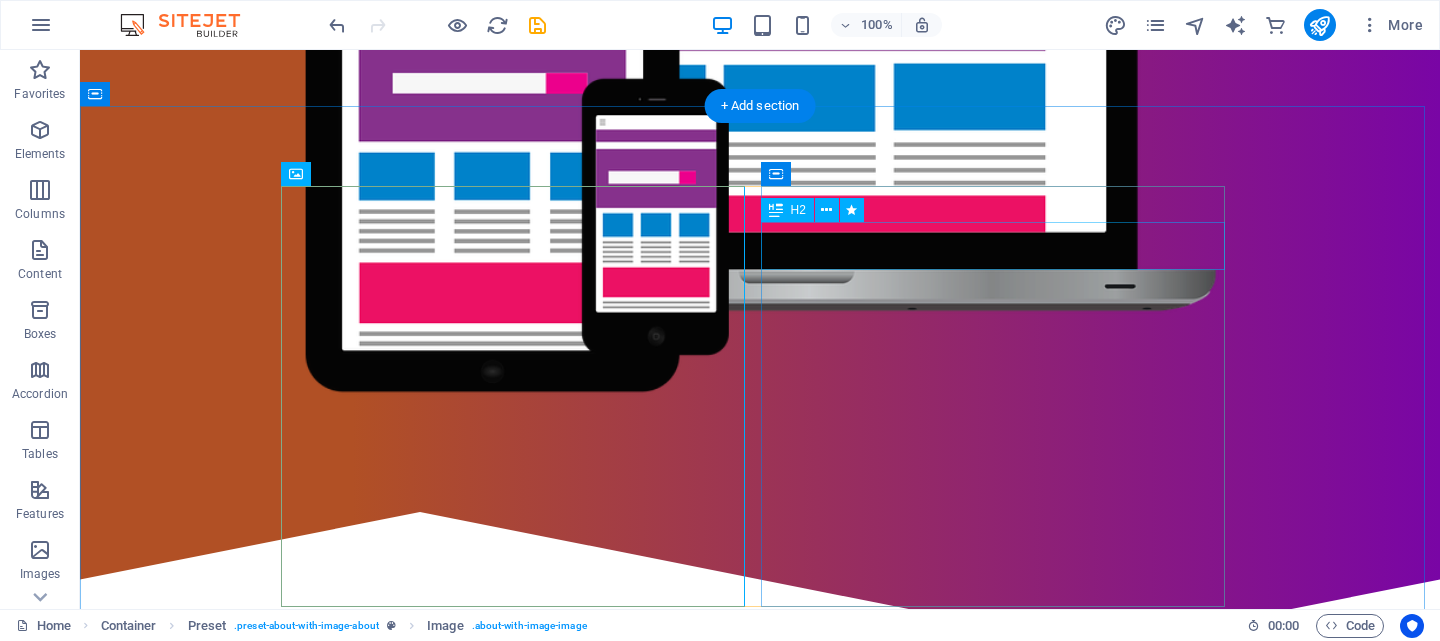 click on "Who are we?" at bounding box center (760, 1048) 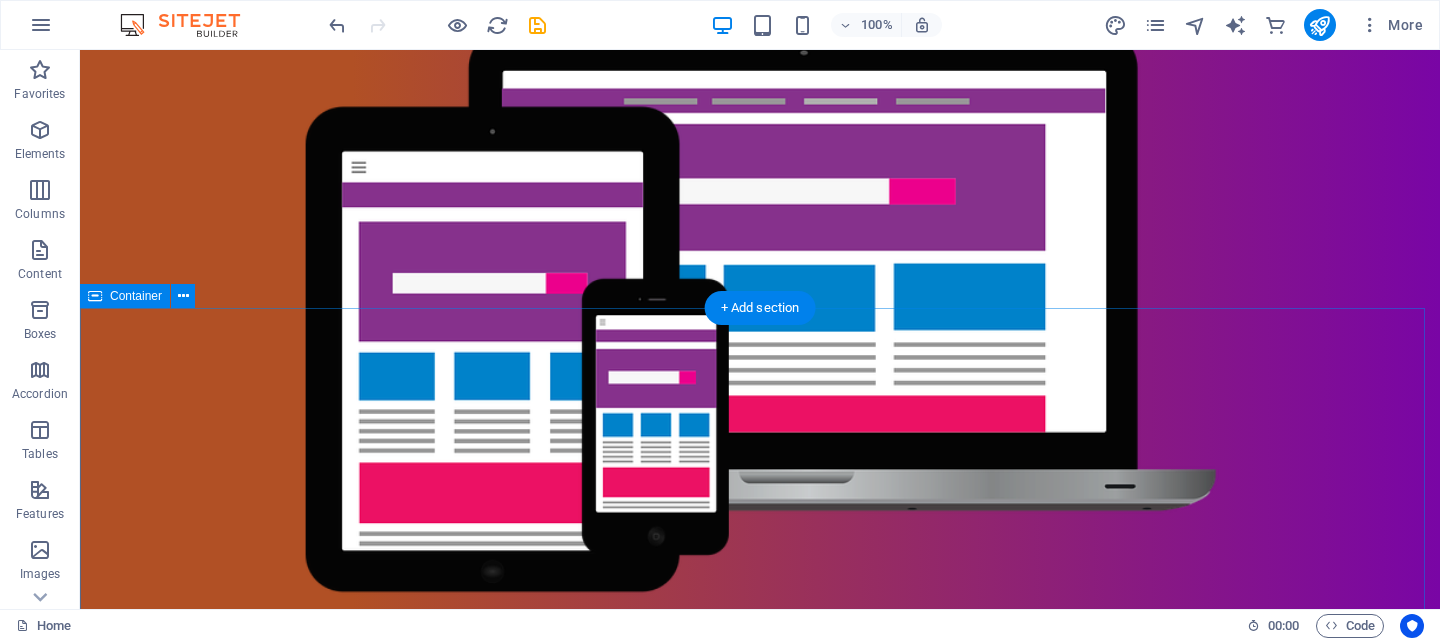 scroll, scrollTop: 0, scrollLeft: 0, axis: both 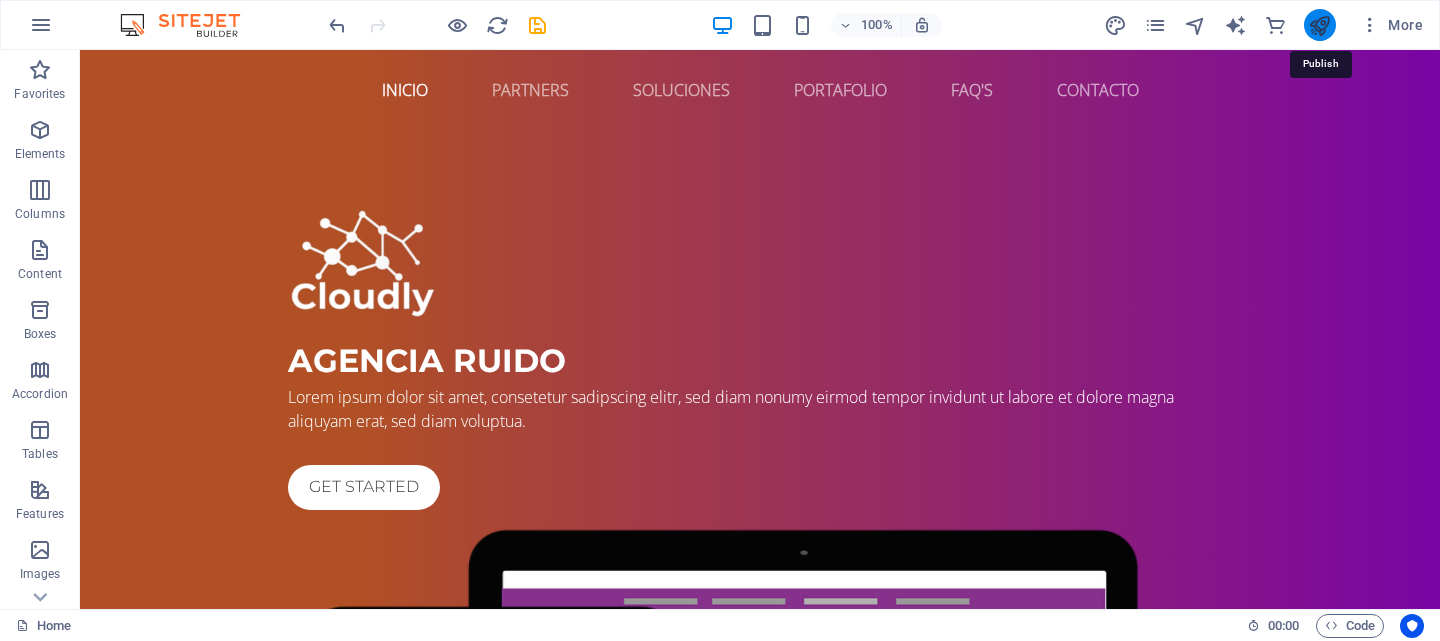 click at bounding box center (1319, 25) 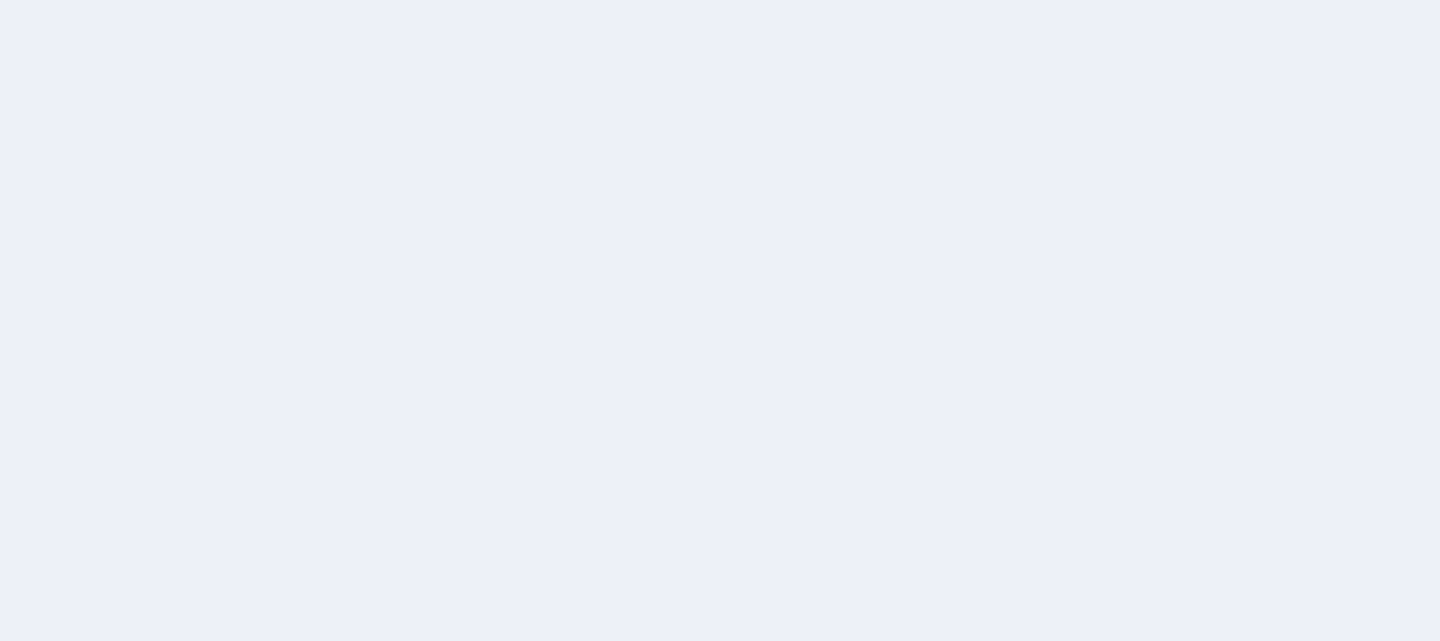 scroll, scrollTop: 0, scrollLeft: 0, axis: both 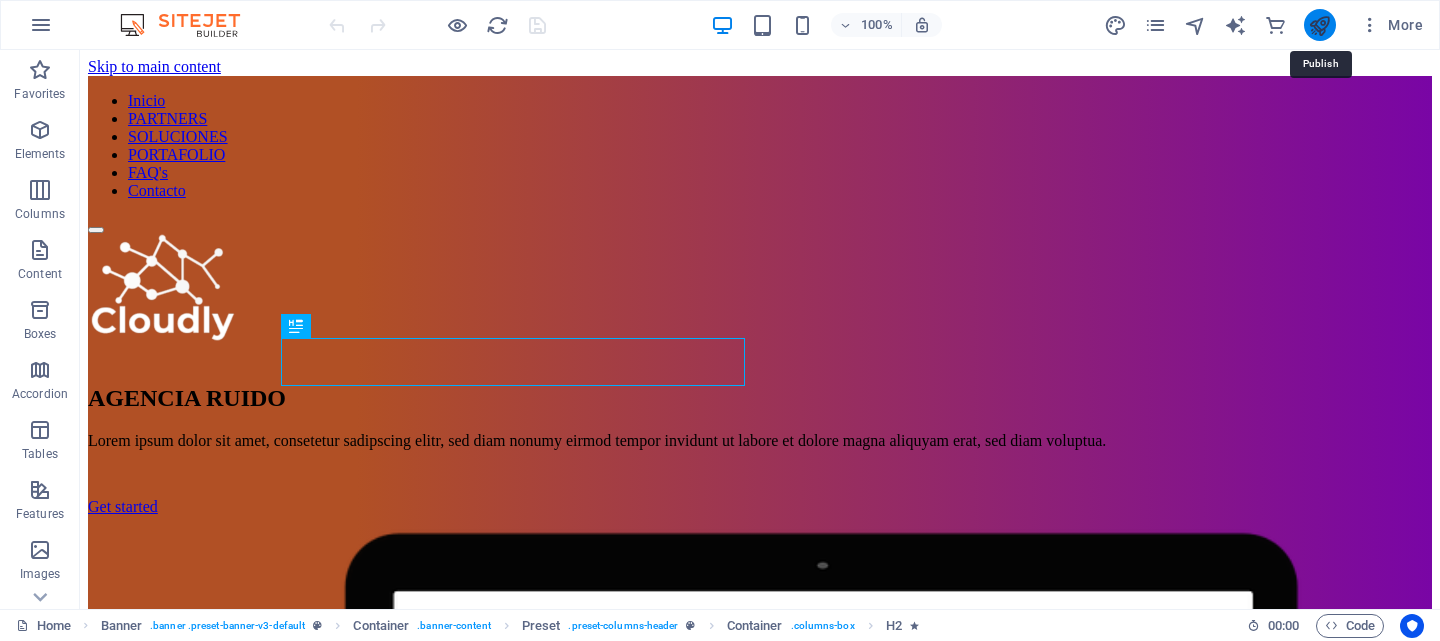 click at bounding box center (1319, 25) 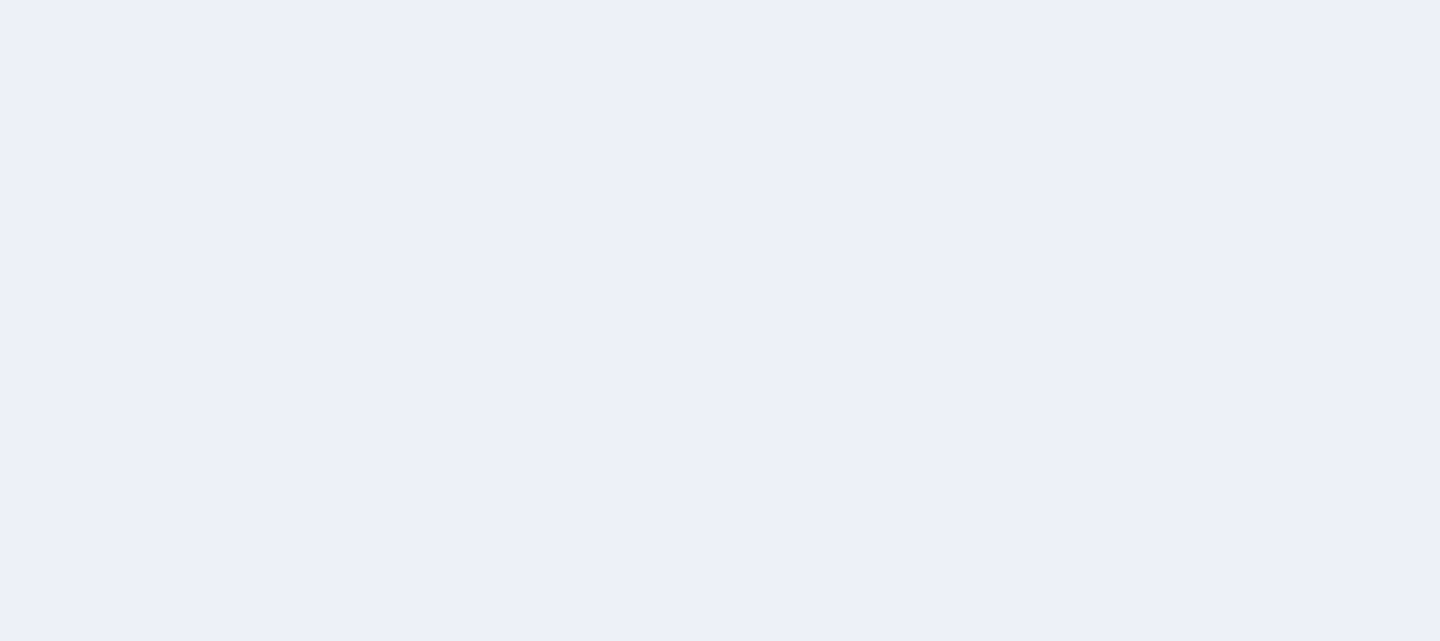scroll, scrollTop: 0, scrollLeft: 0, axis: both 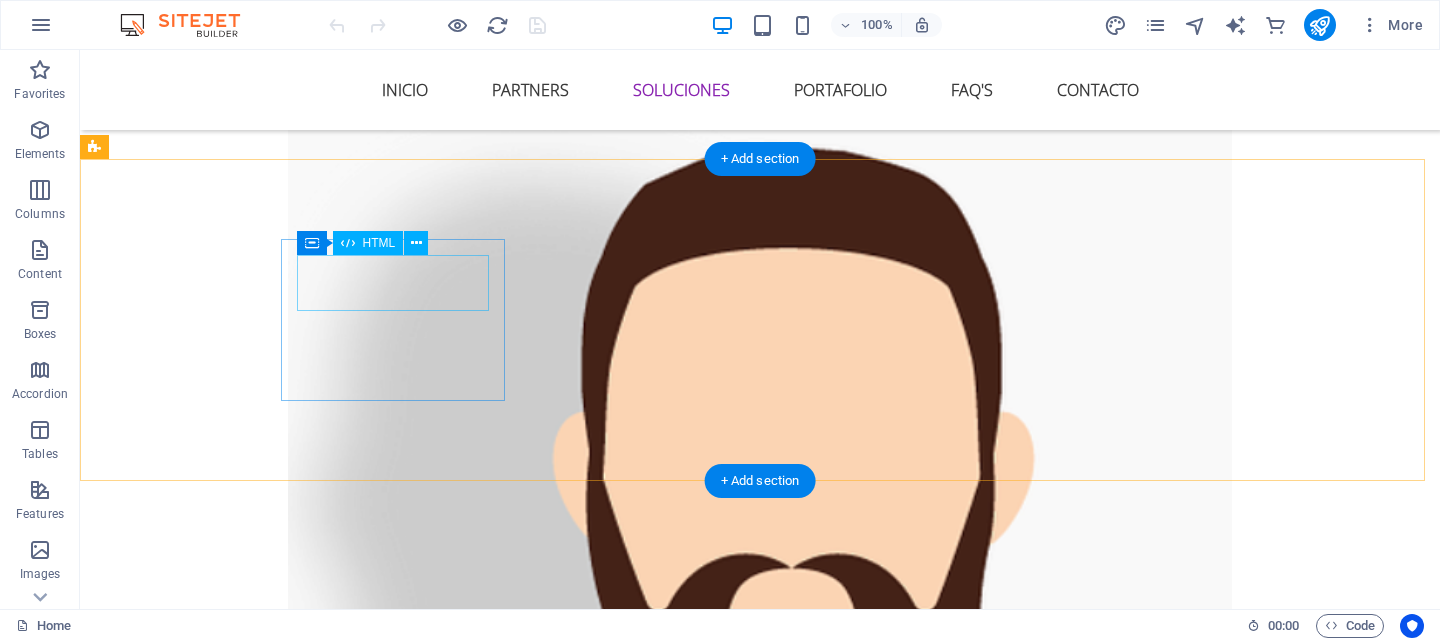 click on "59" at bounding box center (568, 5850) 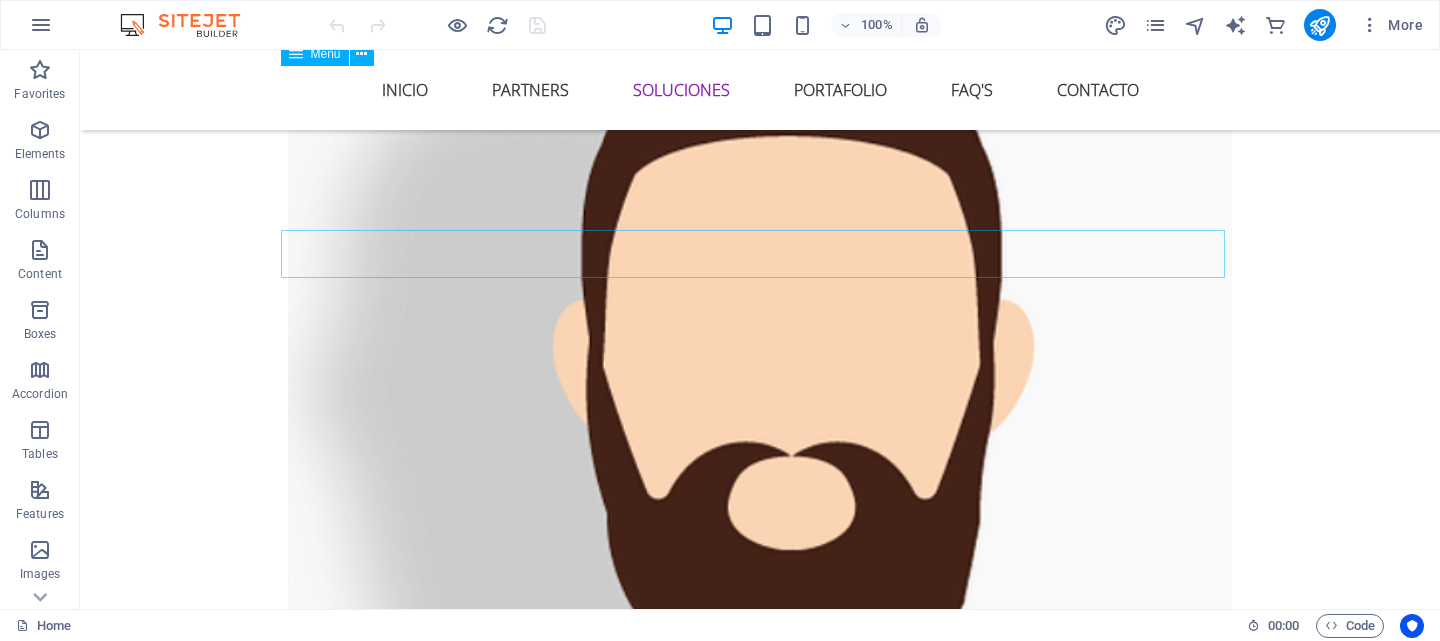 scroll, scrollTop: 4300, scrollLeft: 0, axis: vertical 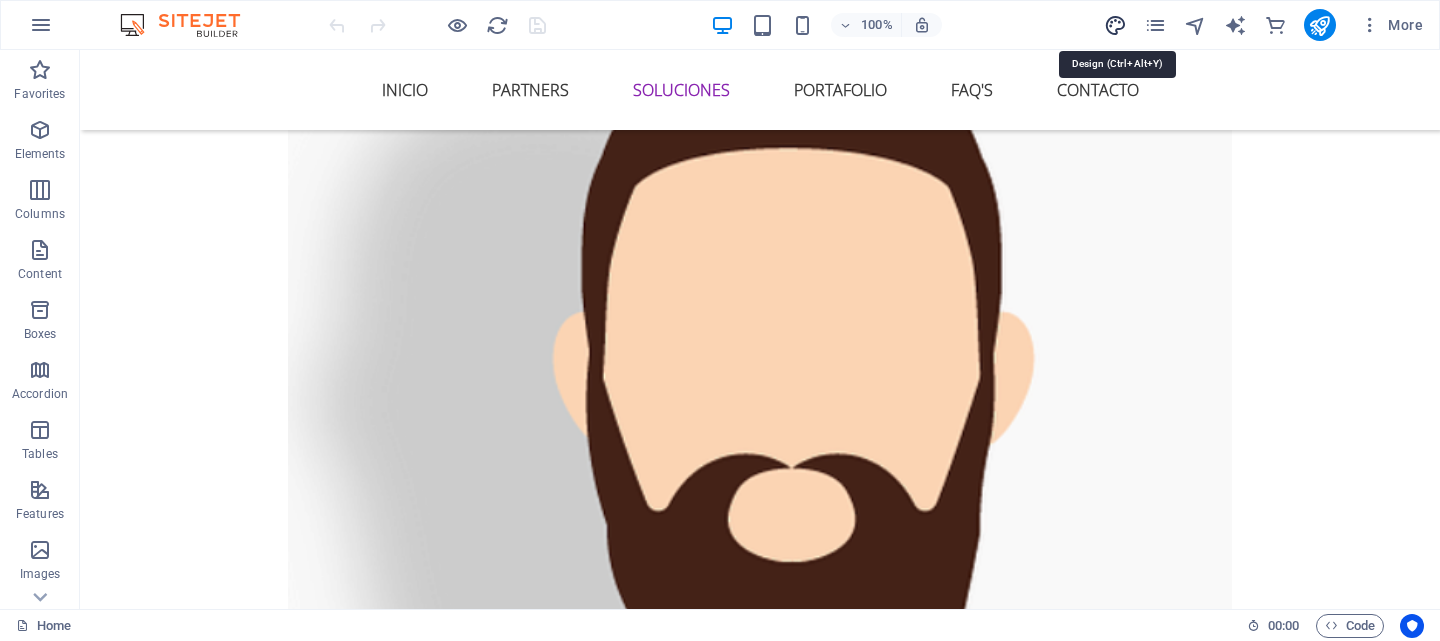 click at bounding box center [1115, 25] 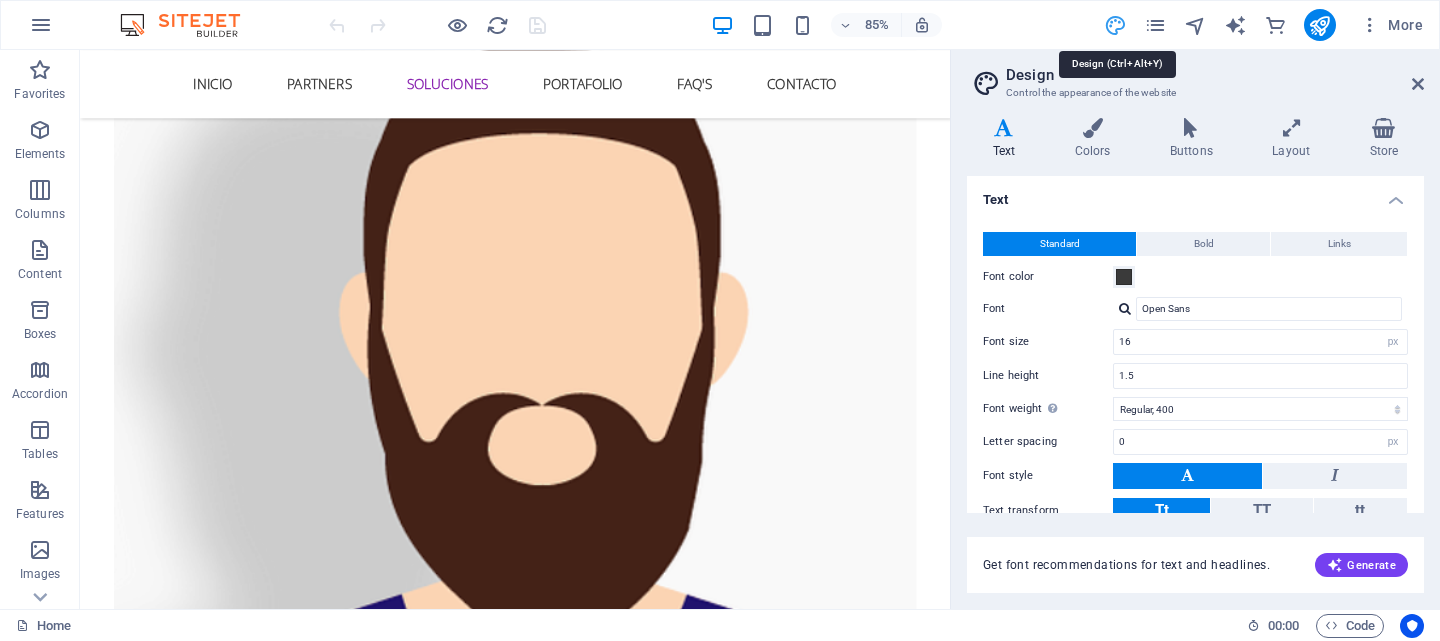 click at bounding box center [1115, 25] 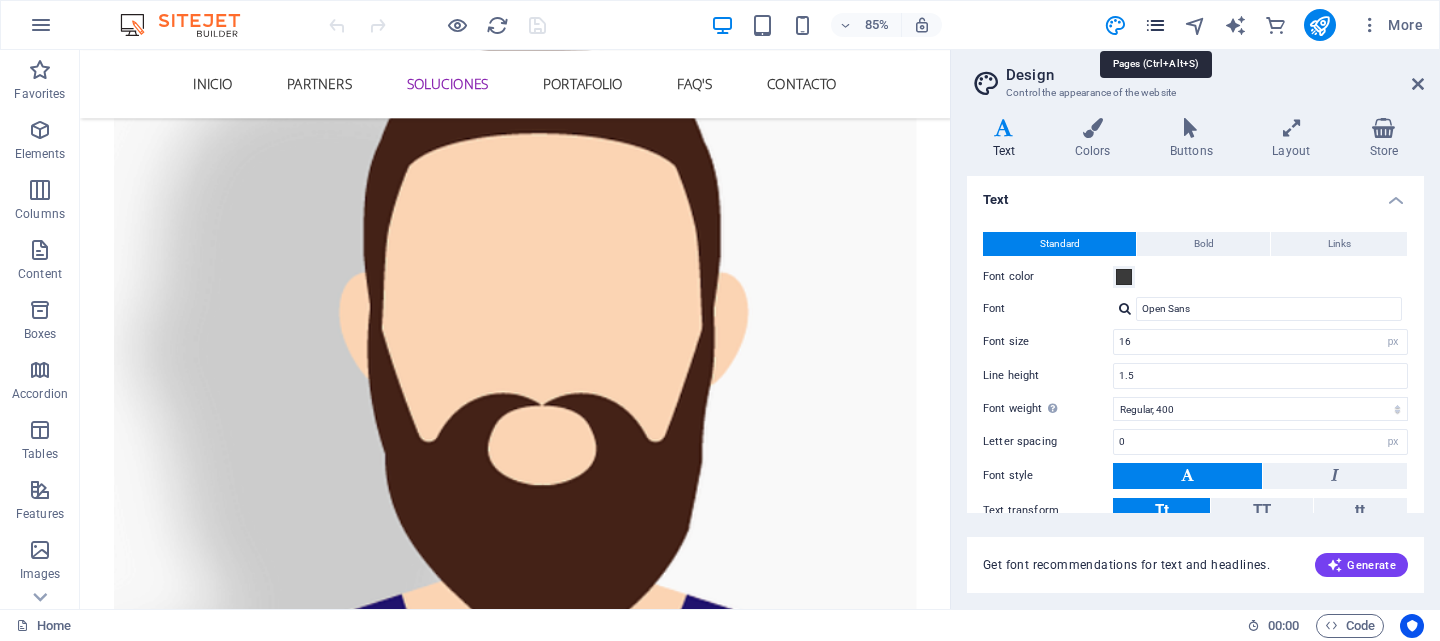 click at bounding box center (1155, 25) 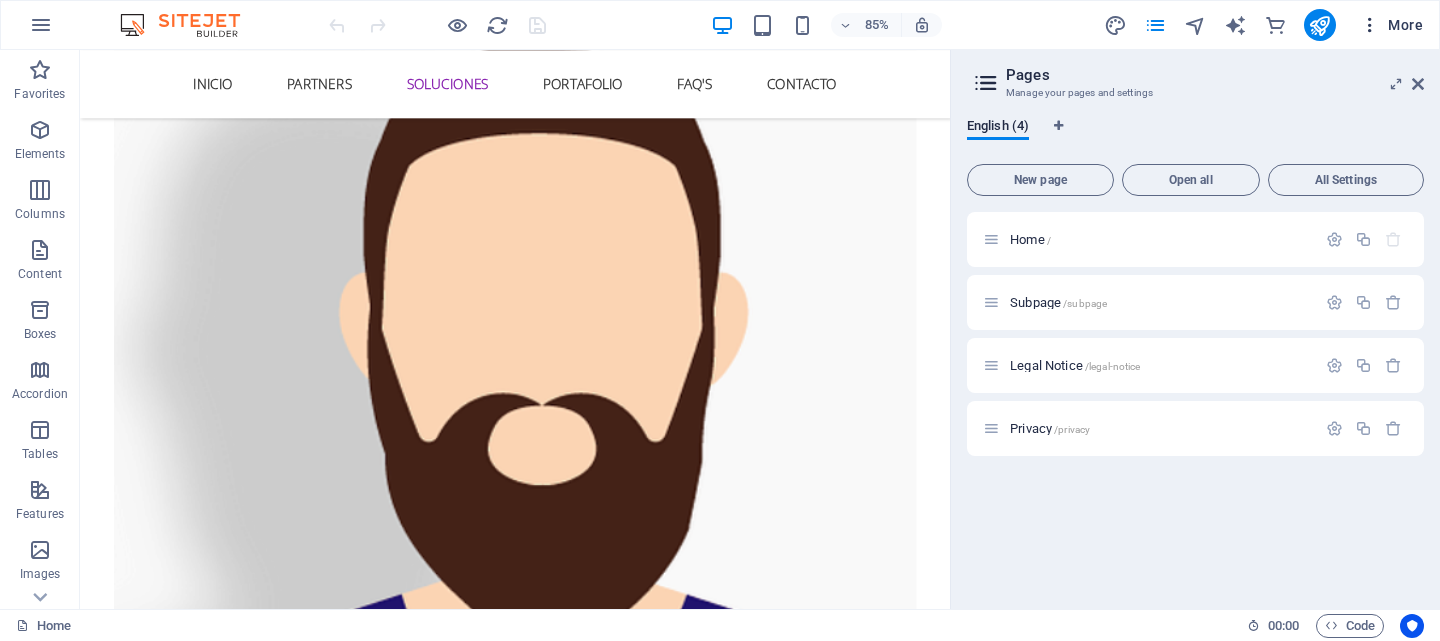 click at bounding box center (1370, 25) 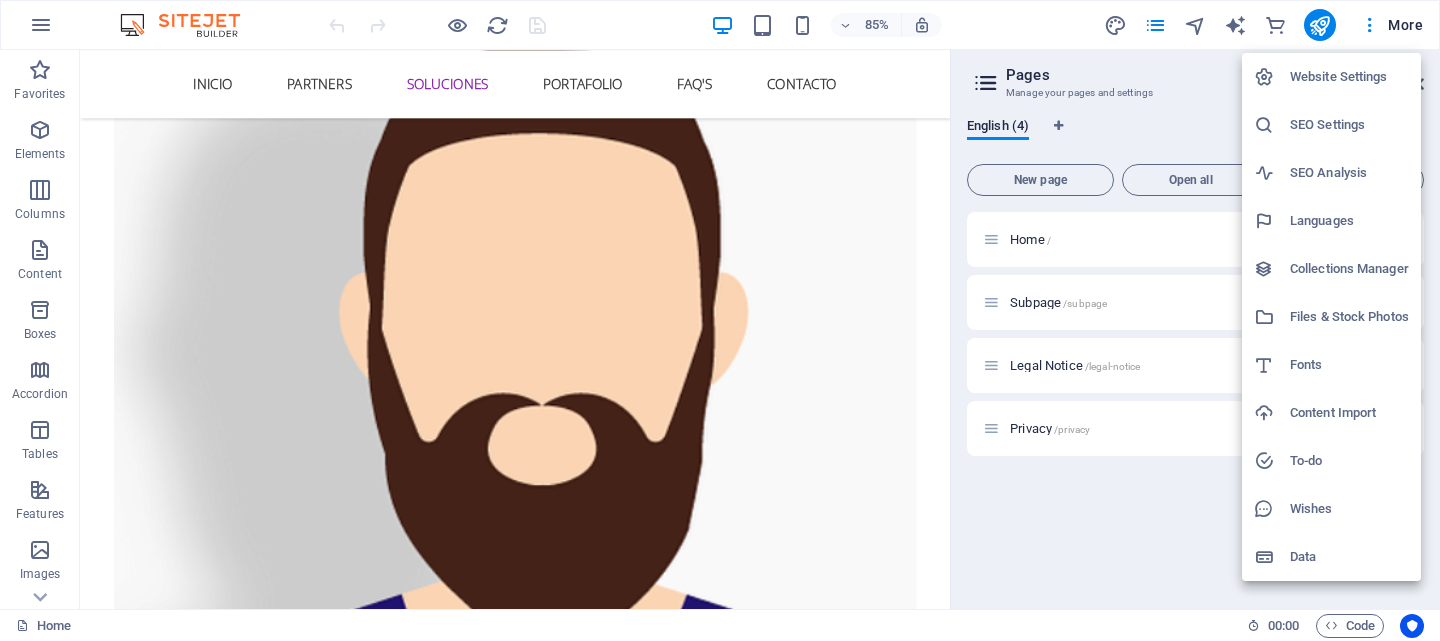 click at bounding box center (720, 320) 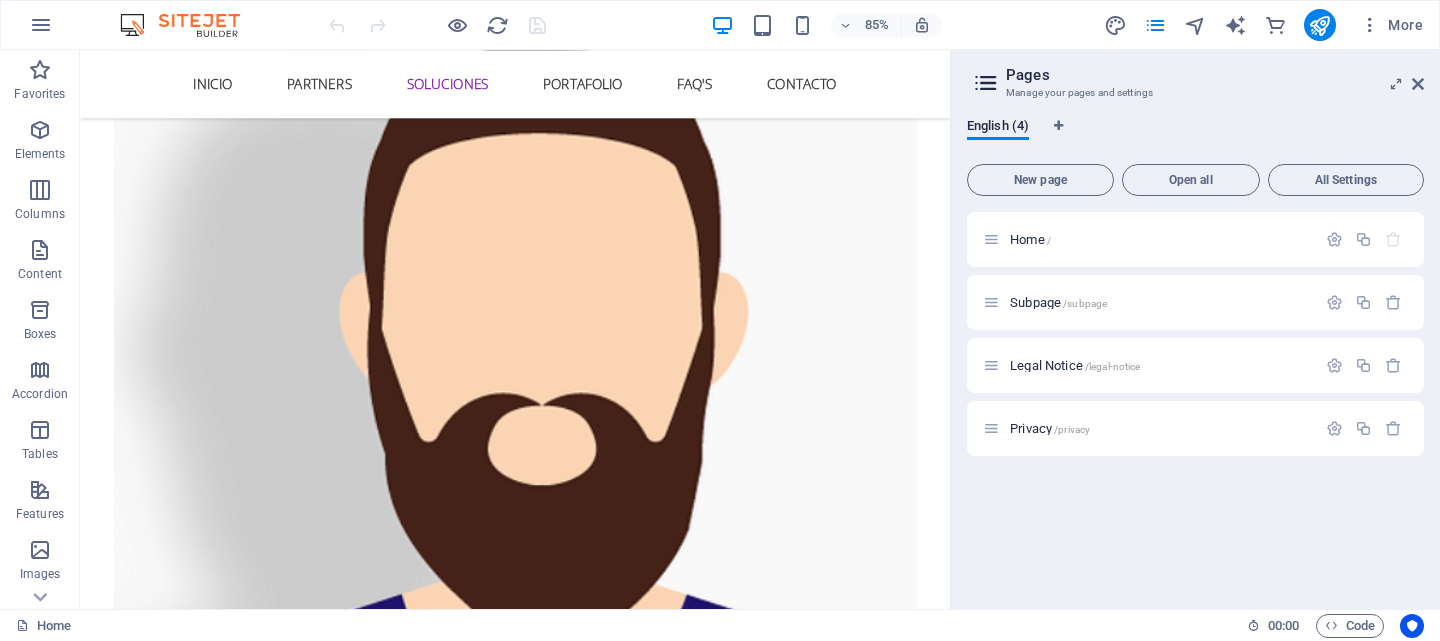 click 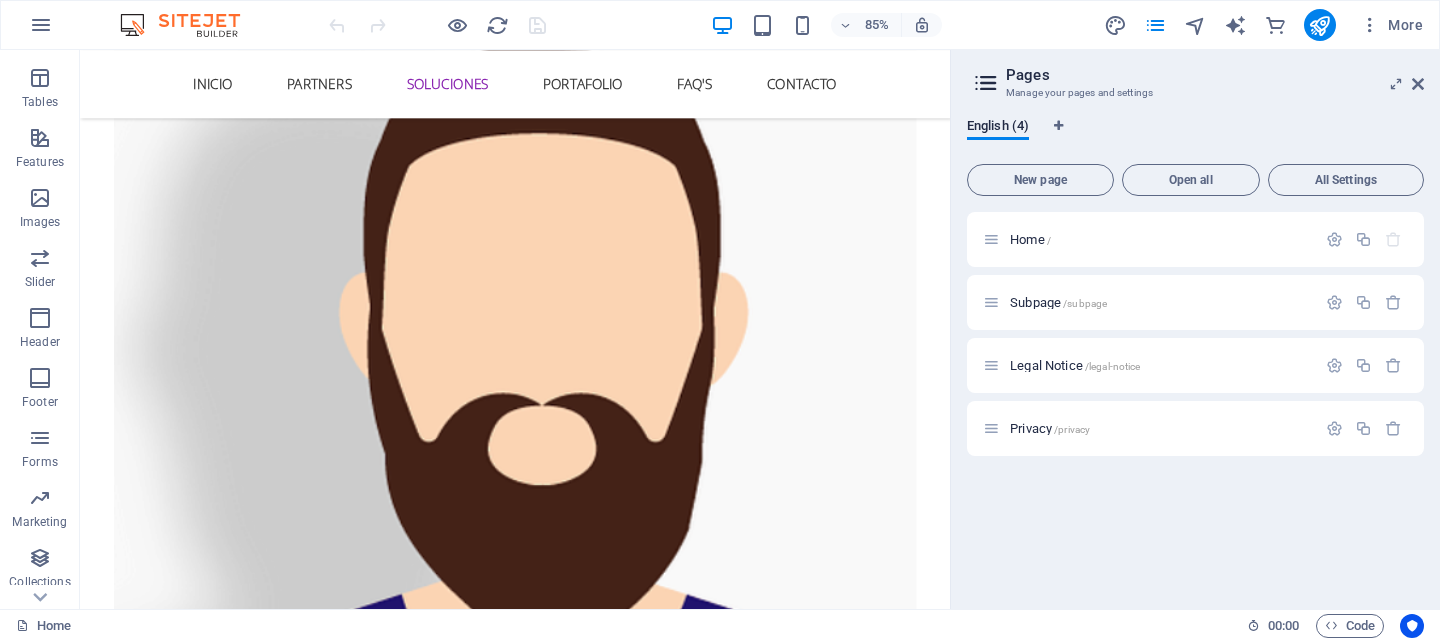 scroll, scrollTop: 401, scrollLeft: 0, axis: vertical 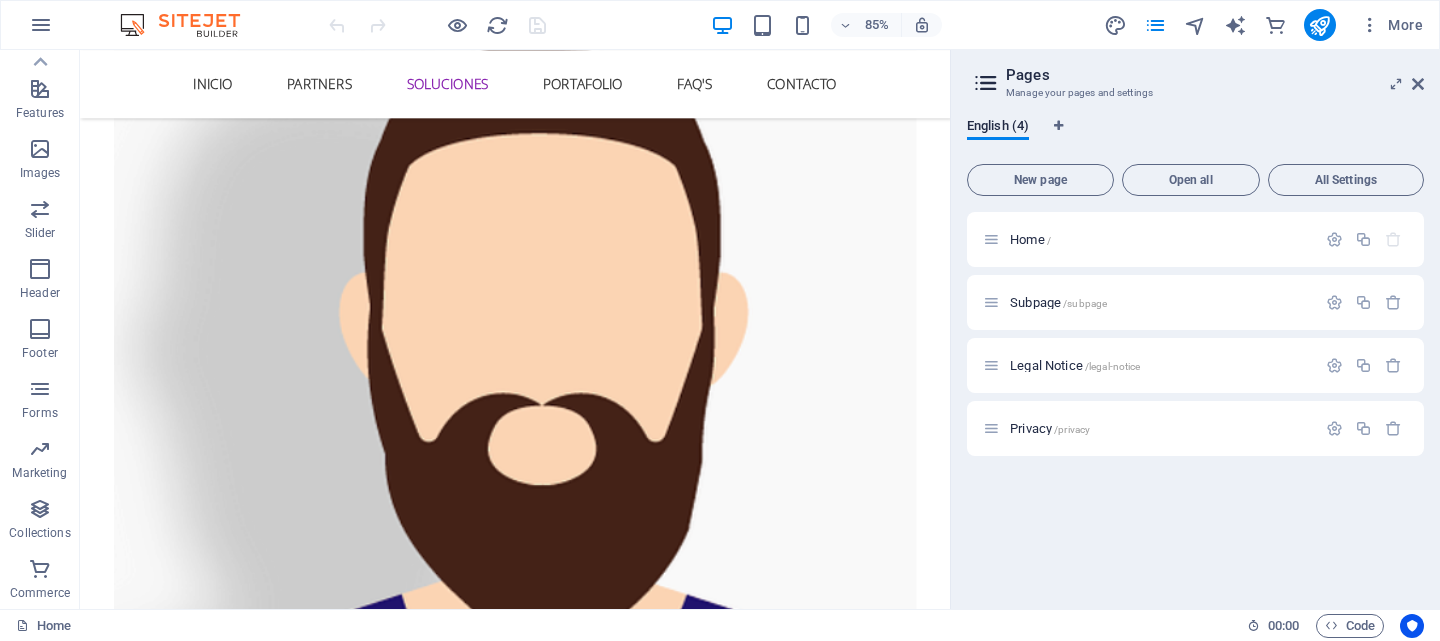 click on "Commerce" at bounding box center [40, 593] 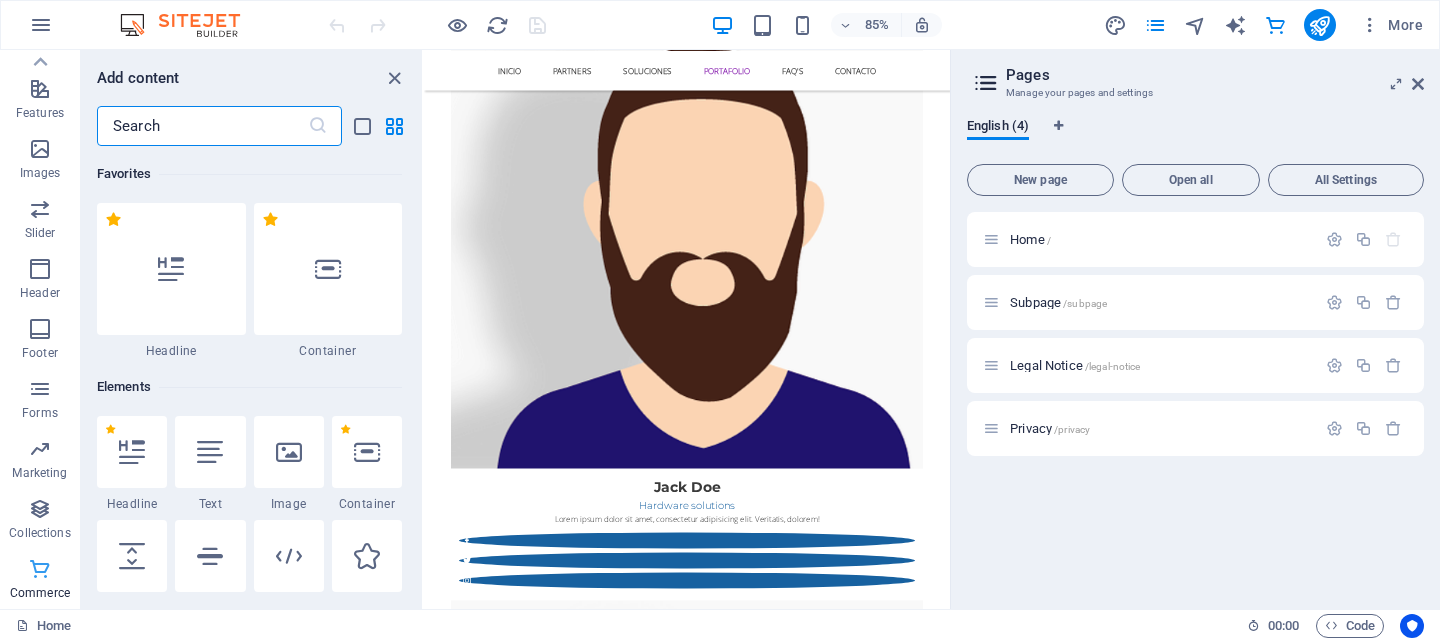 scroll, scrollTop: 4550, scrollLeft: 0, axis: vertical 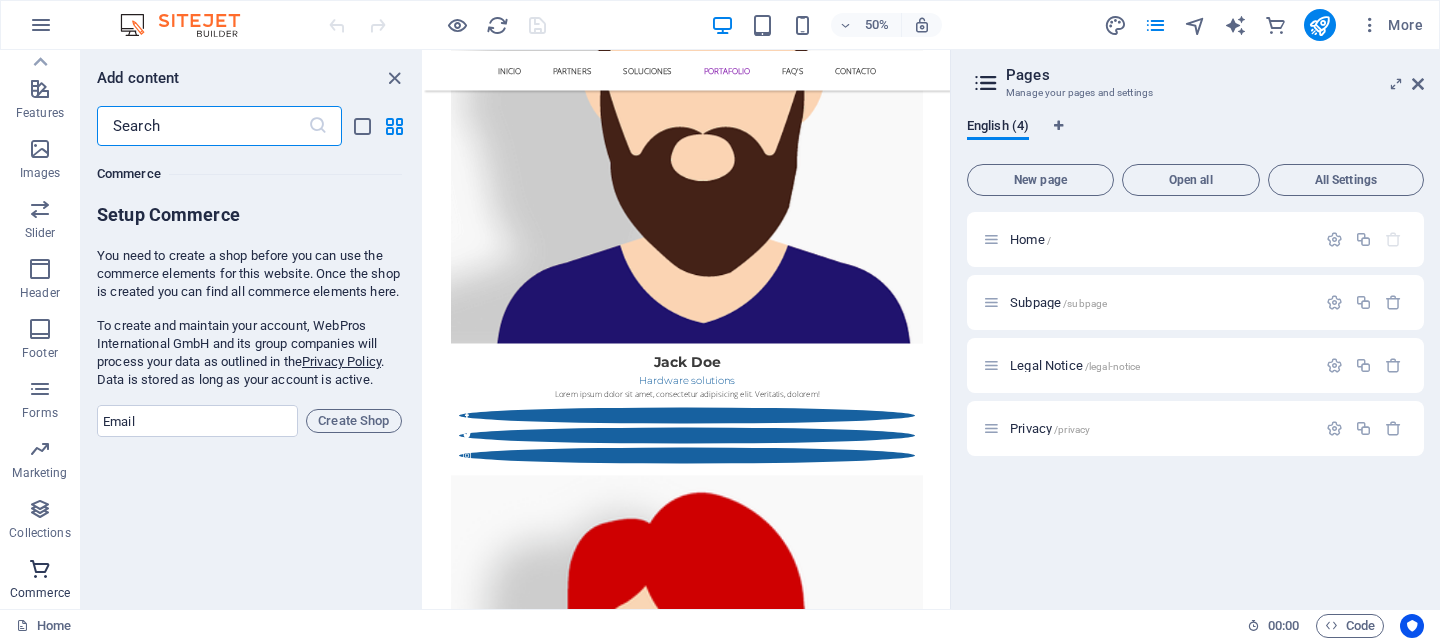click at bounding box center [40, 569] 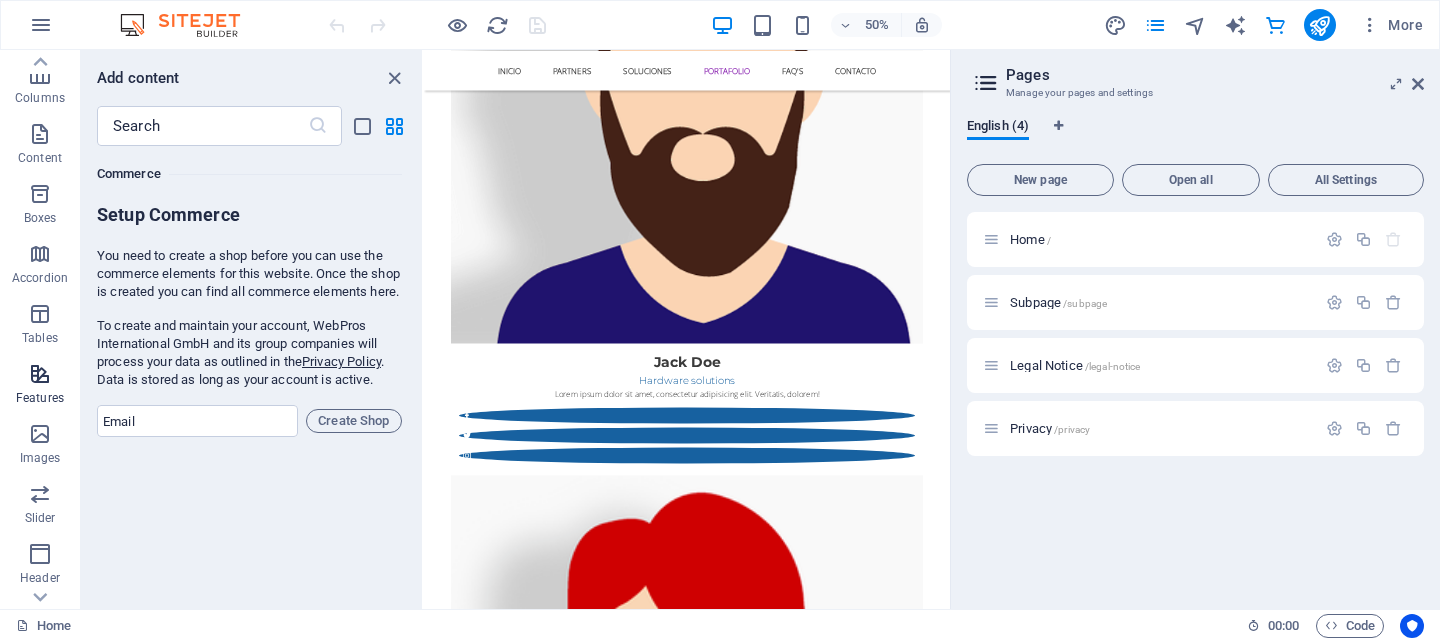 scroll, scrollTop: 0, scrollLeft: 0, axis: both 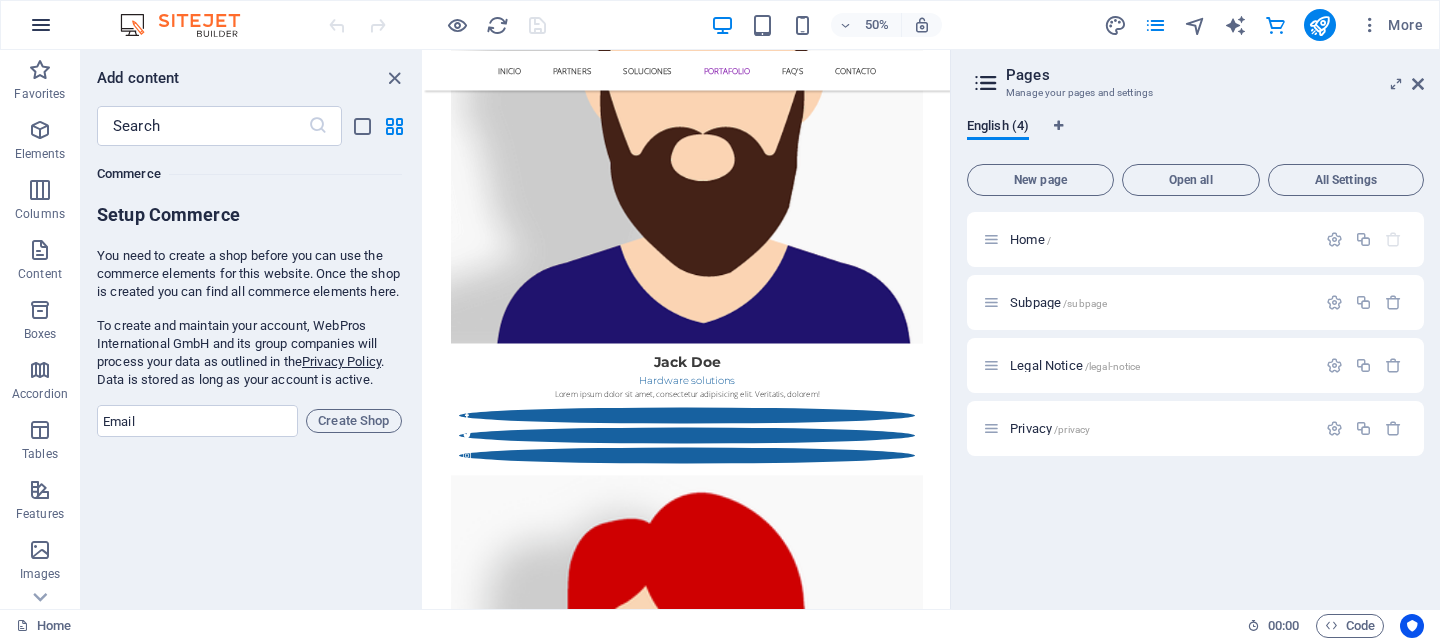 click at bounding box center [41, 25] 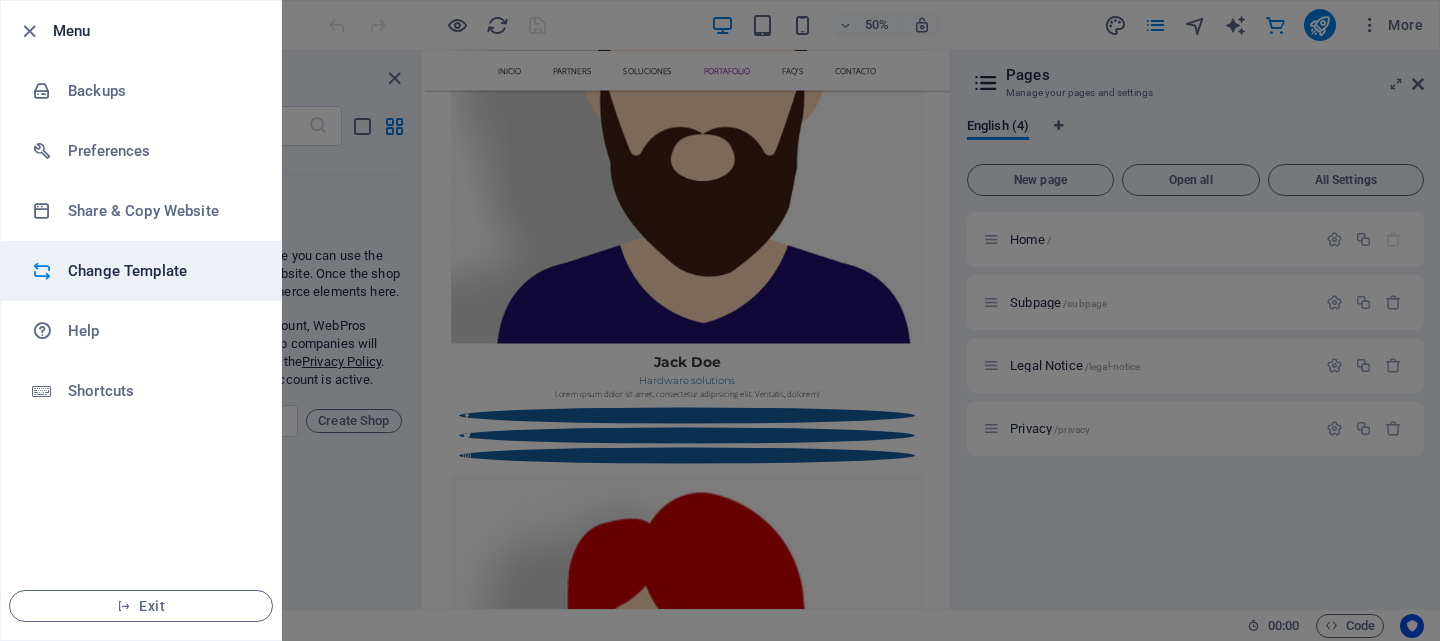 click on "Change Template" at bounding box center [160, 271] 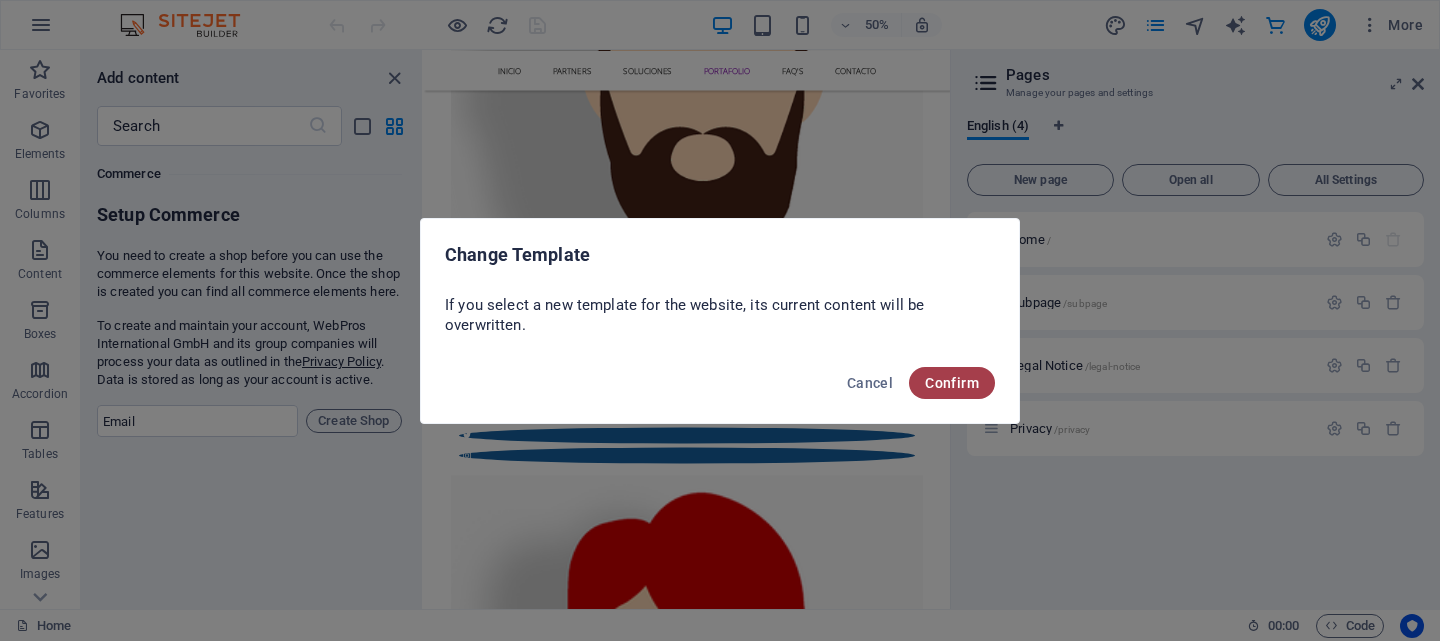 click on "Confirm" at bounding box center (952, 383) 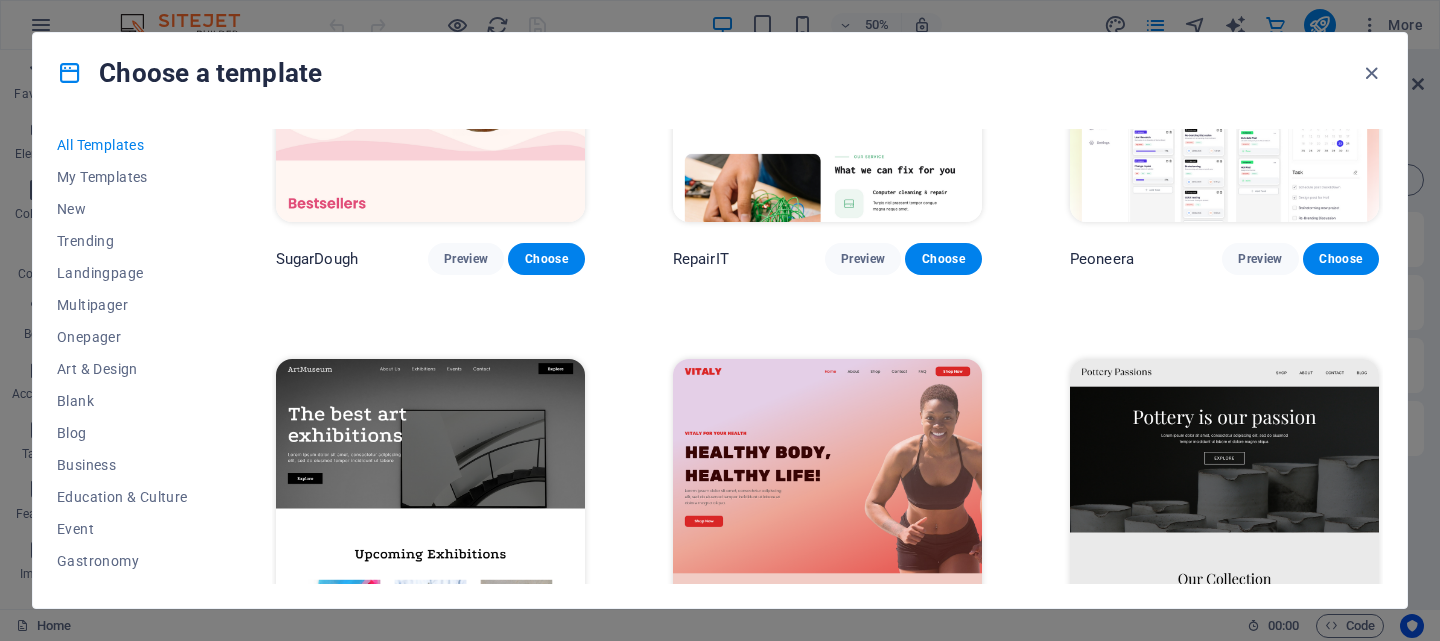 scroll, scrollTop: 200, scrollLeft: 0, axis: vertical 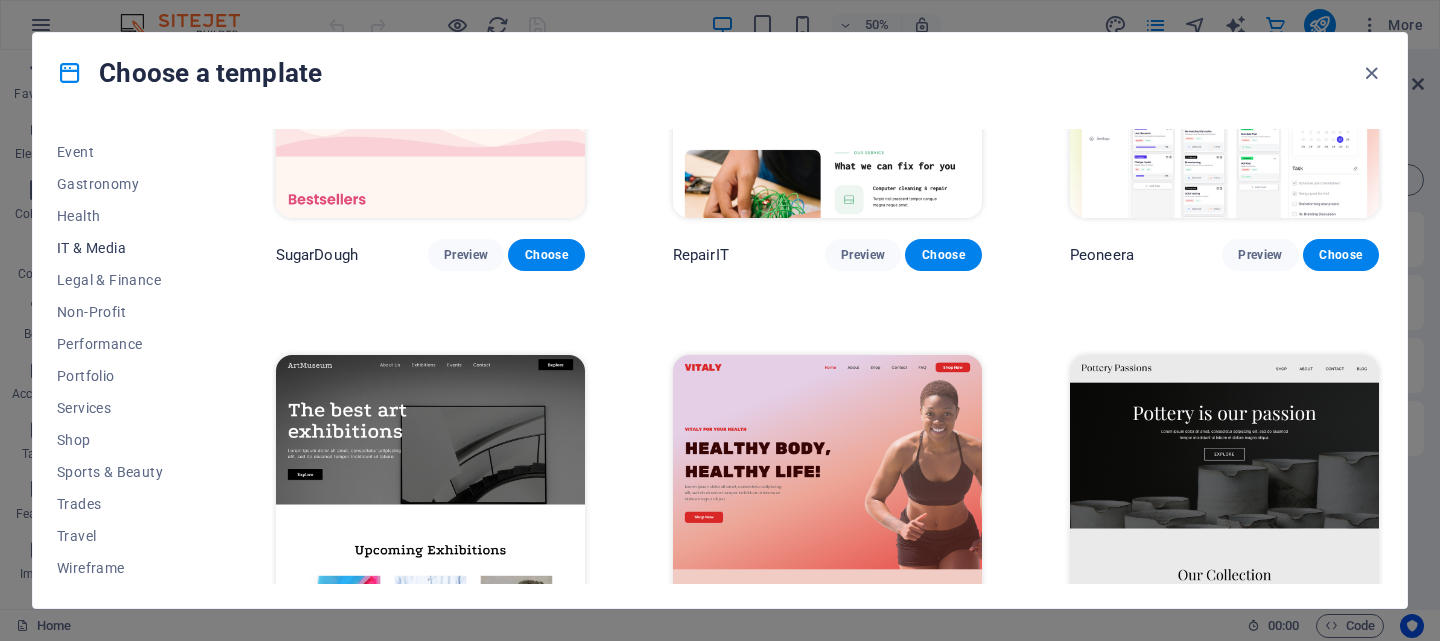 click on "IT & Media" at bounding box center (122, 248) 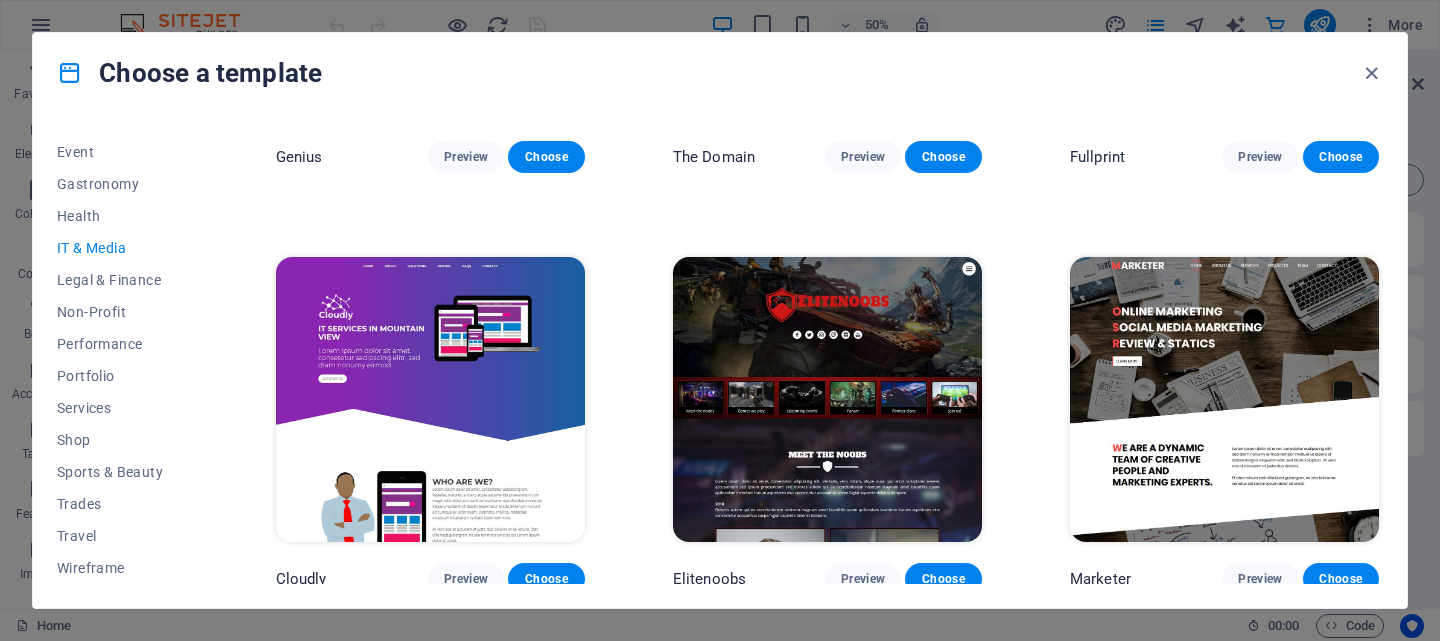 scroll, scrollTop: 841, scrollLeft: 0, axis: vertical 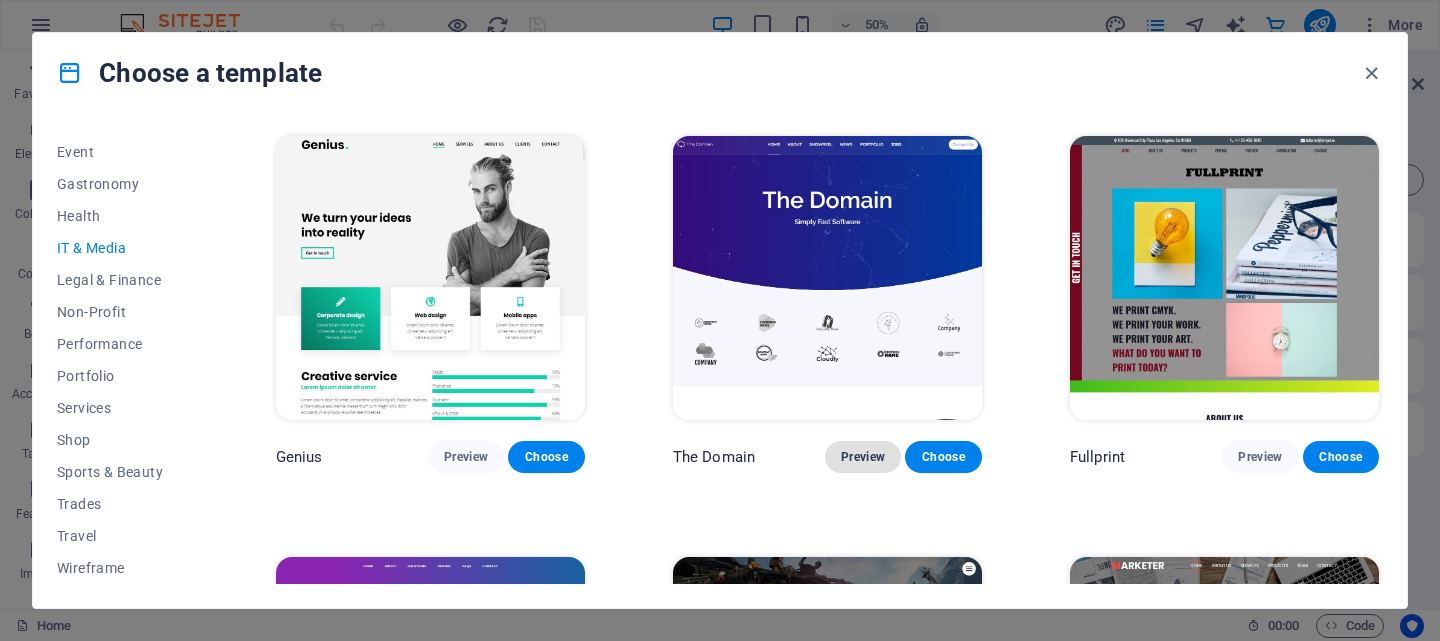 click on "Preview" at bounding box center [863, 457] 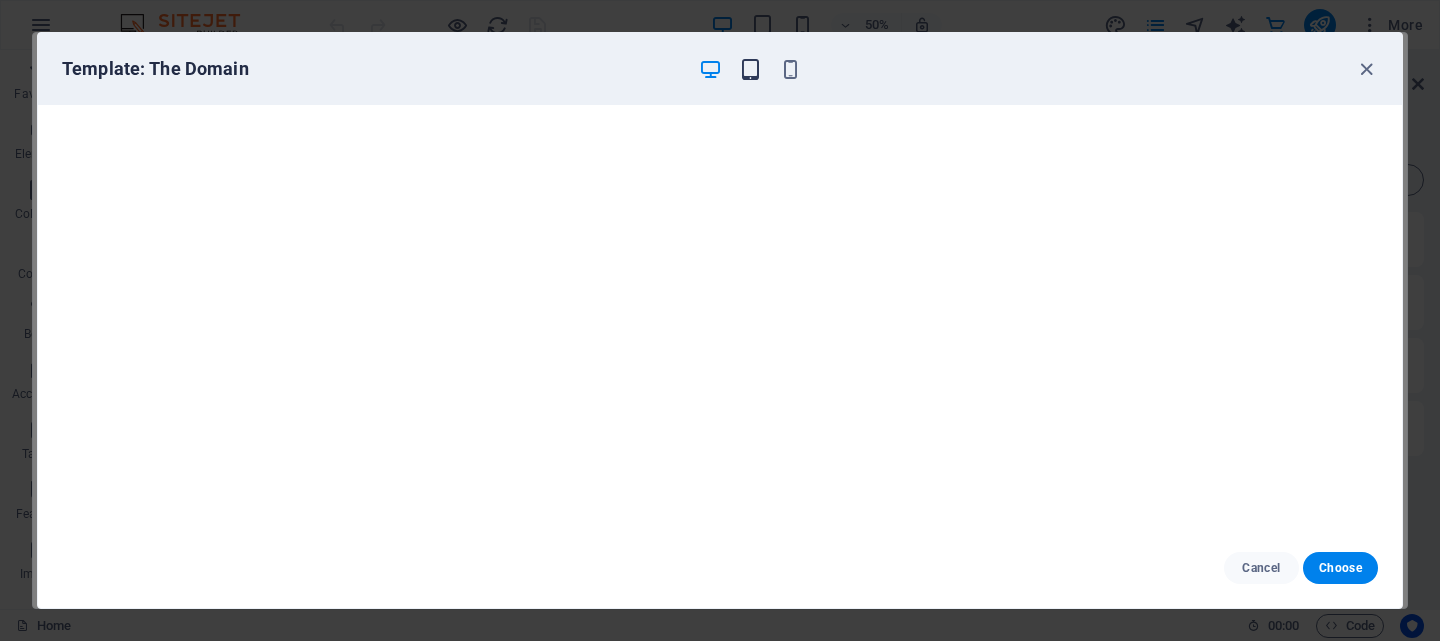 click at bounding box center (750, 69) 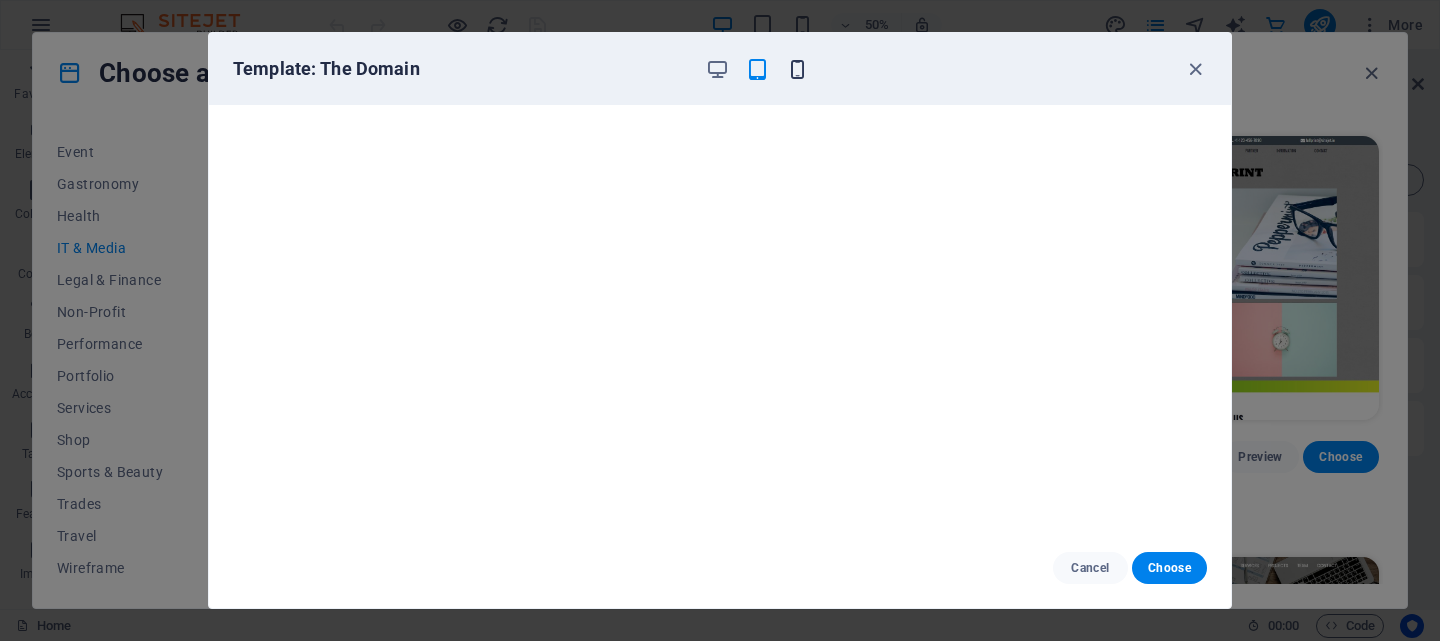 click at bounding box center [797, 69] 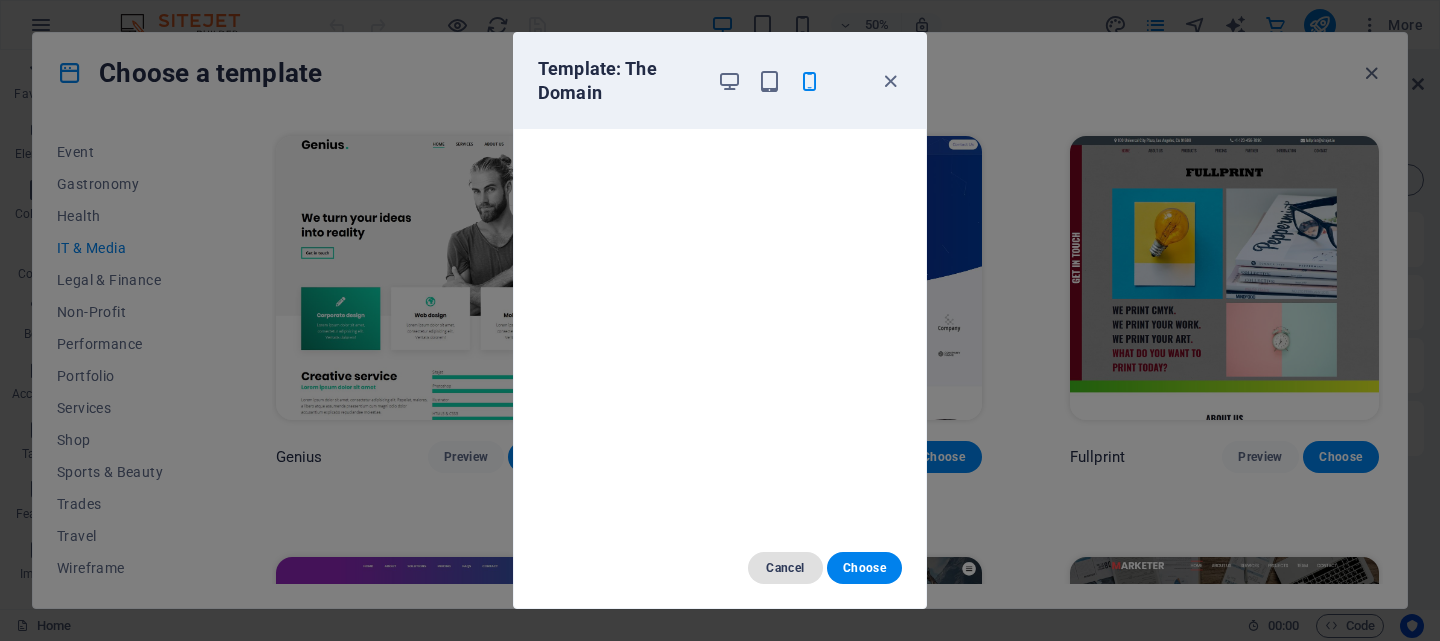 drag, startPoint x: 761, startPoint y: 573, endPoint x: 789, endPoint y: 568, distance: 28.442924 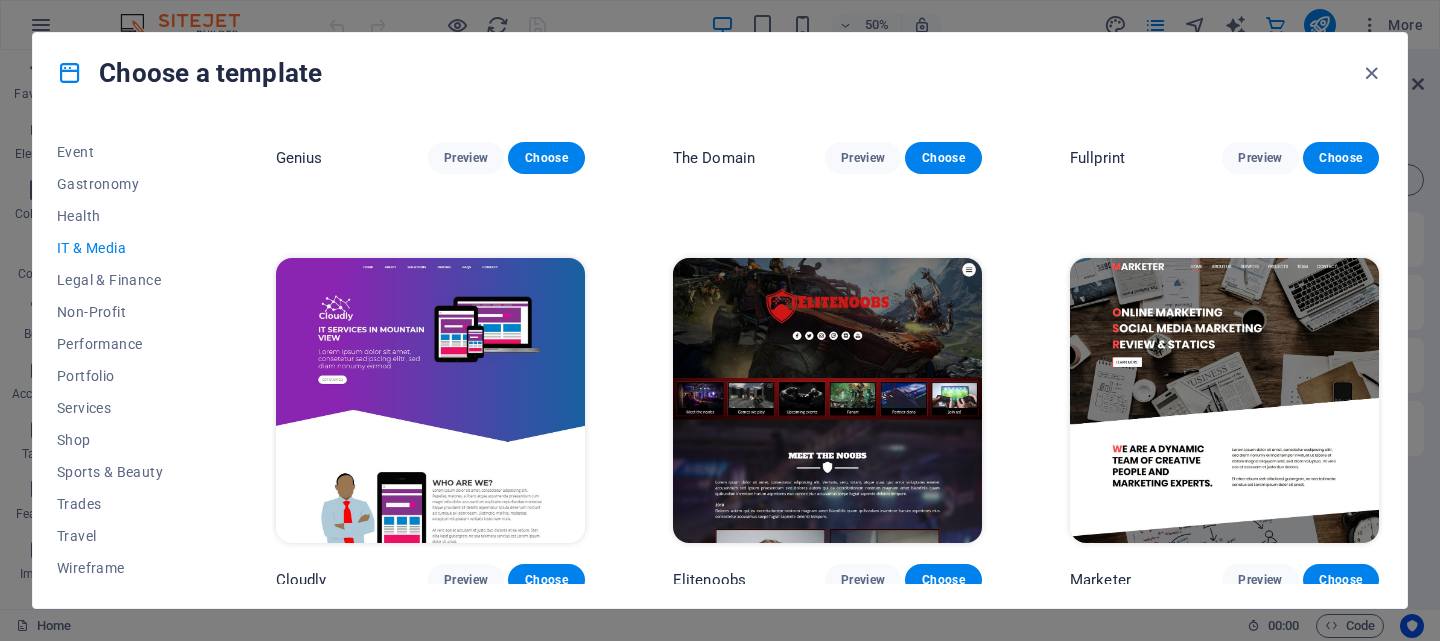 scroll, scrollTop: 1141, scrollLeft: 0, axis: vertical 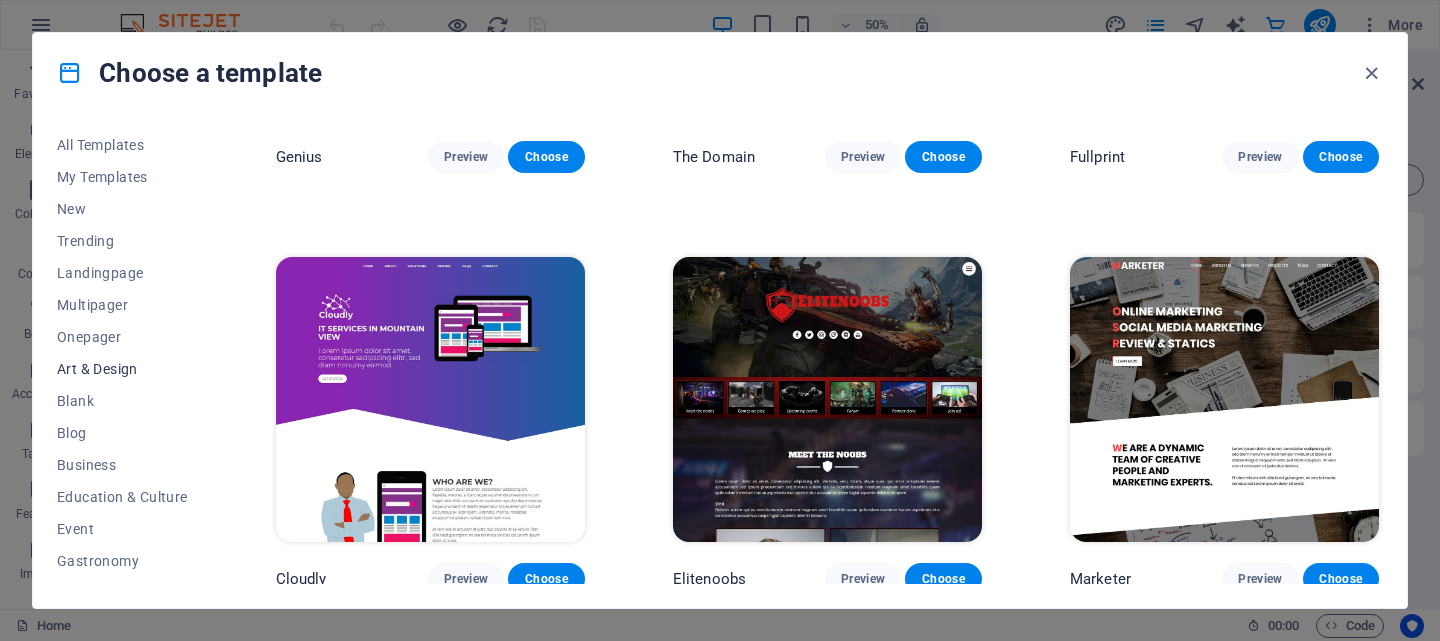 click on "Art & Design" at bounding box center (122, 369) 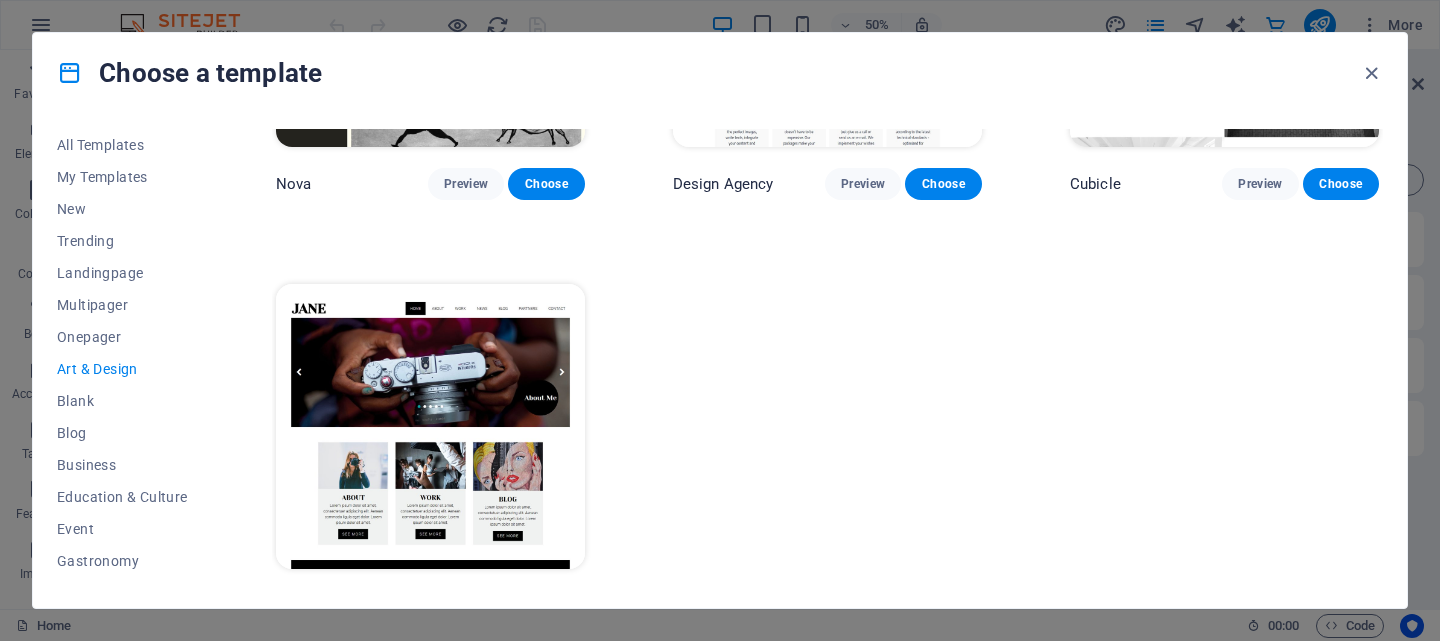 scroll, scrollTop: 1979, scrollLeft: 0, axis: vertical 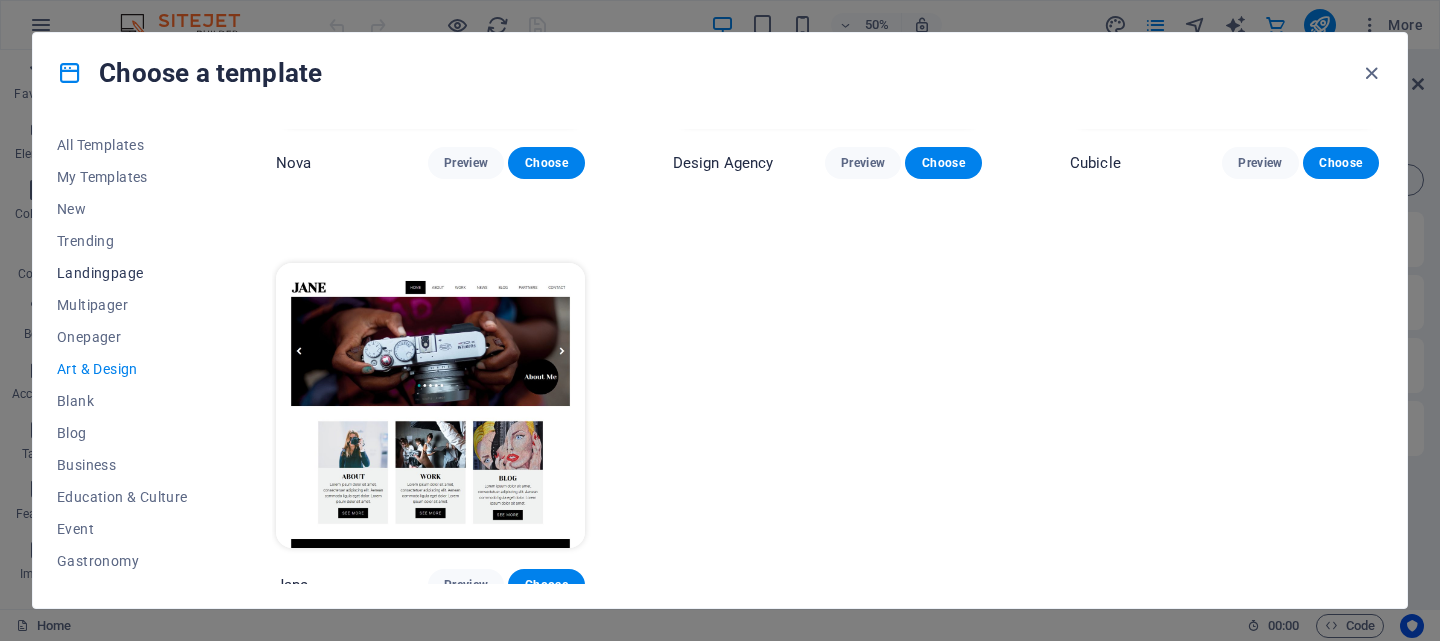 click on "Landingpage" at bounding box center [122, 273] 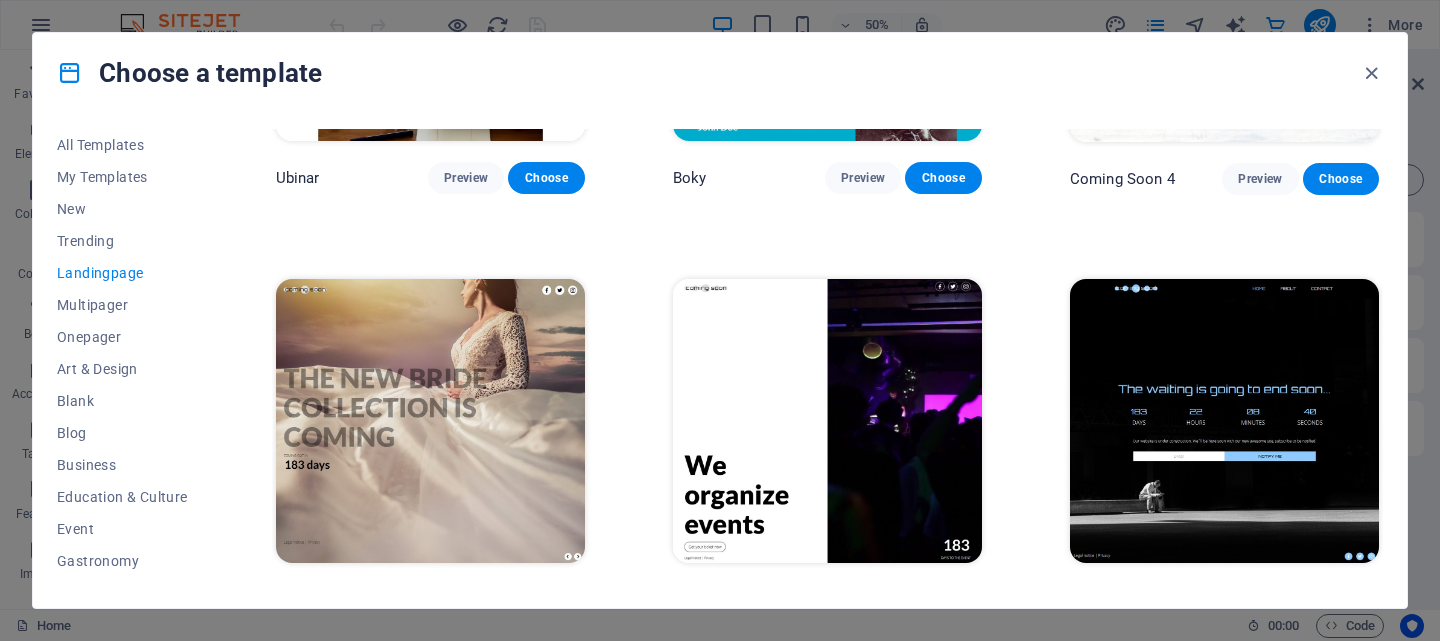scroll, scrollTop: 3236, scrollLeft: 0, axis: vertical 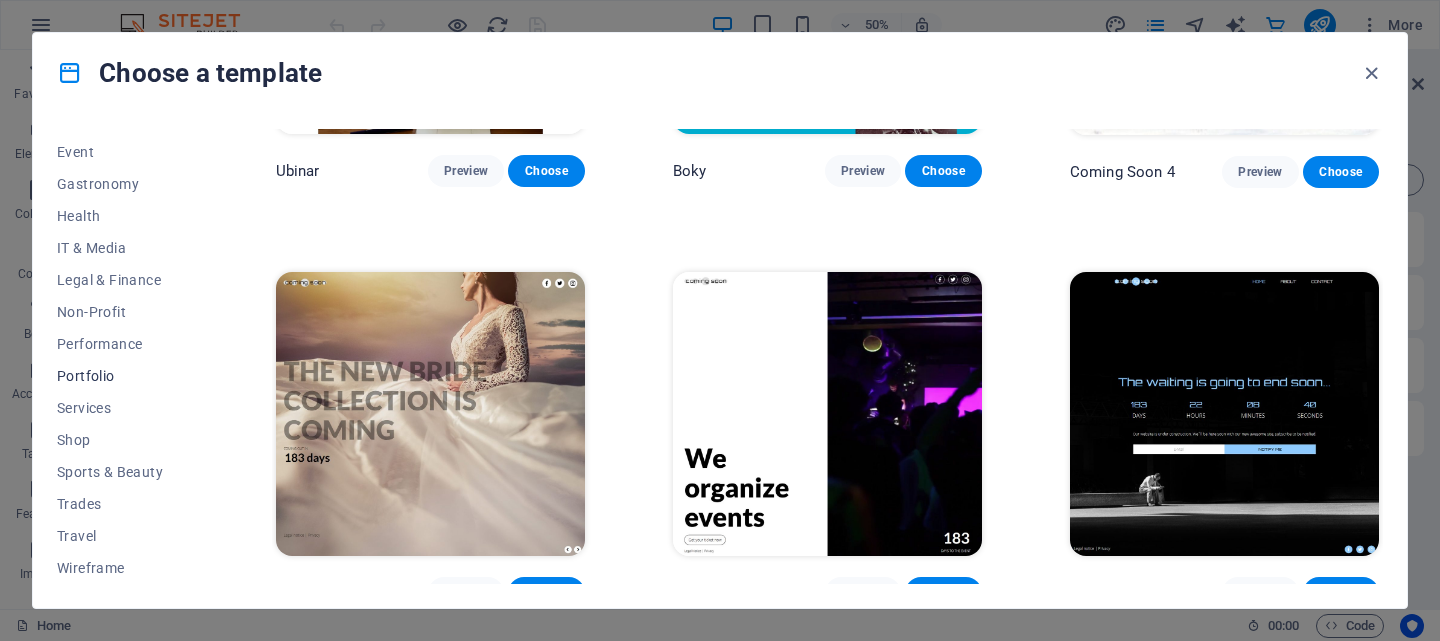 click on "Portfolio" at bounding box center (122, 376) 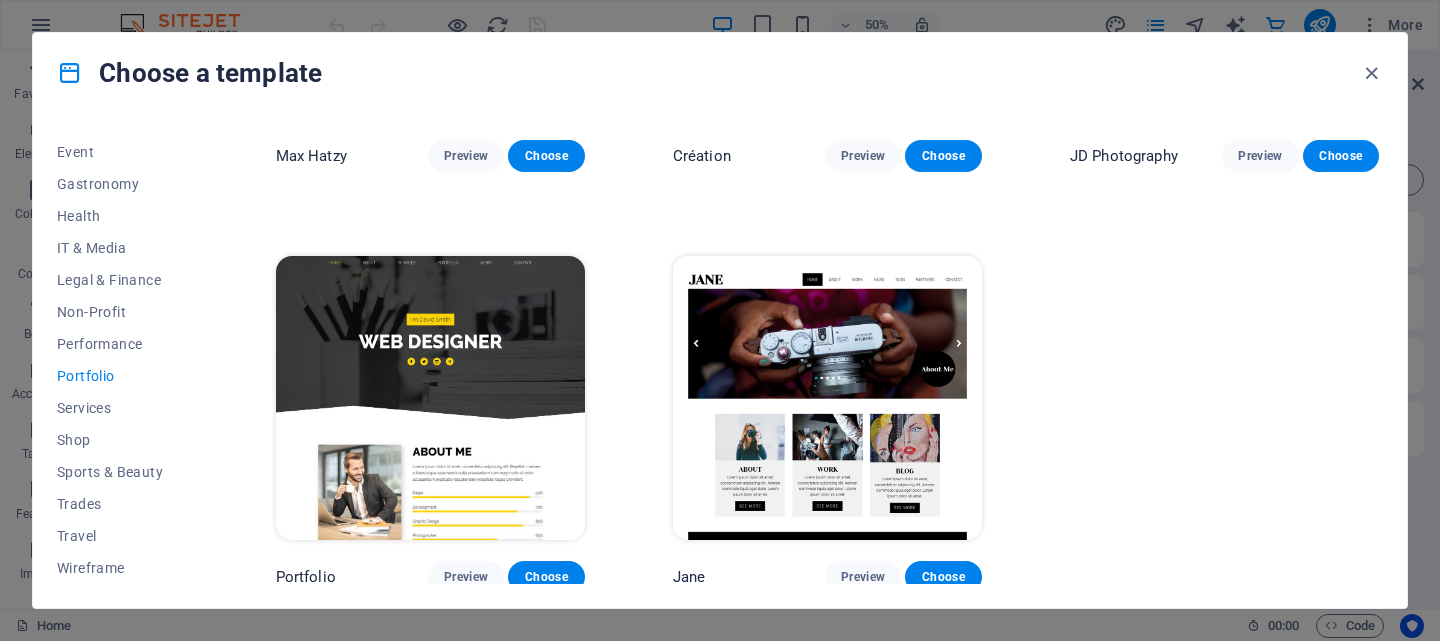 scroll, scrollTop: 722, scrollLeft: 0, axis: vertical 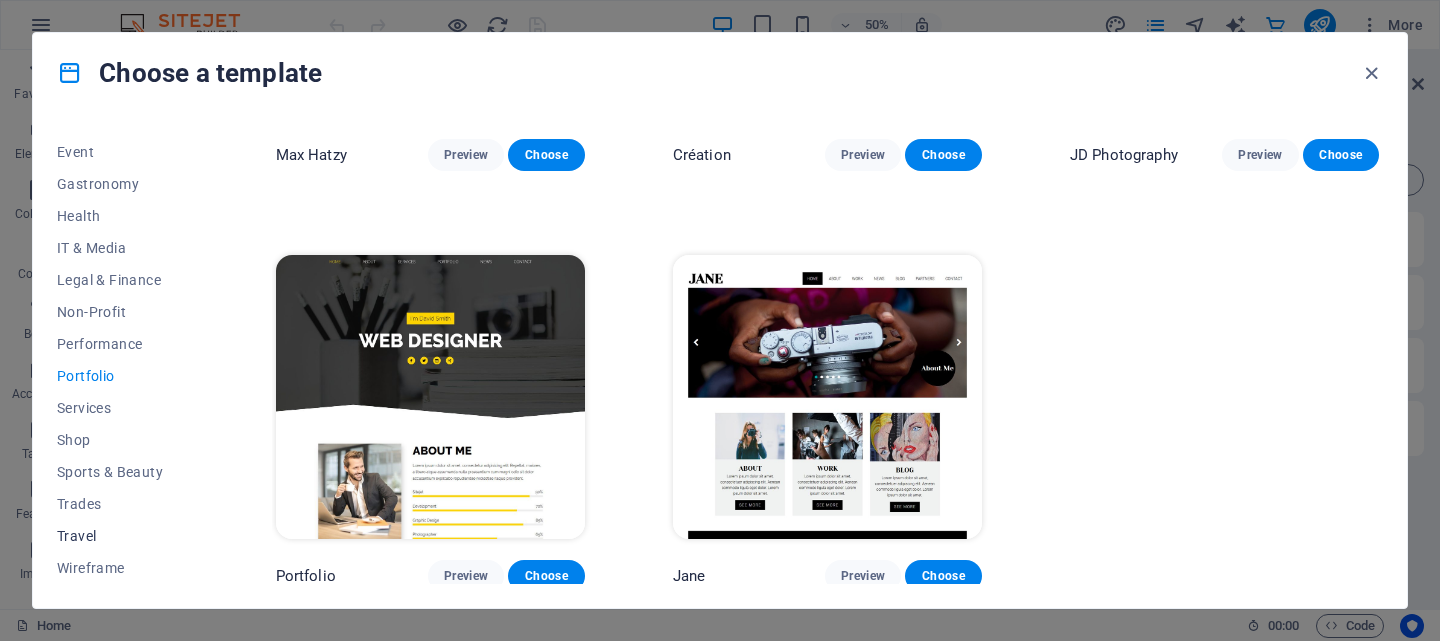click on "Travel" at bounding box center (122, 536) 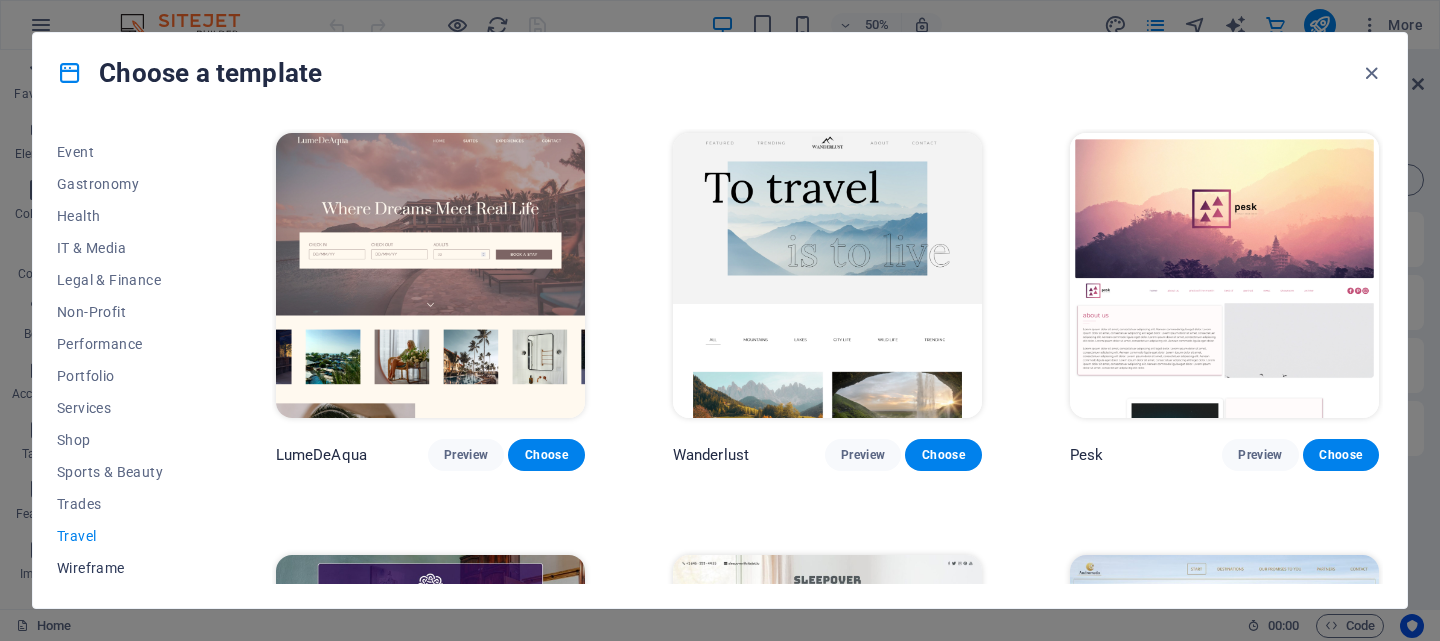 click on "Wireframe" at bounding box center (122, 568) 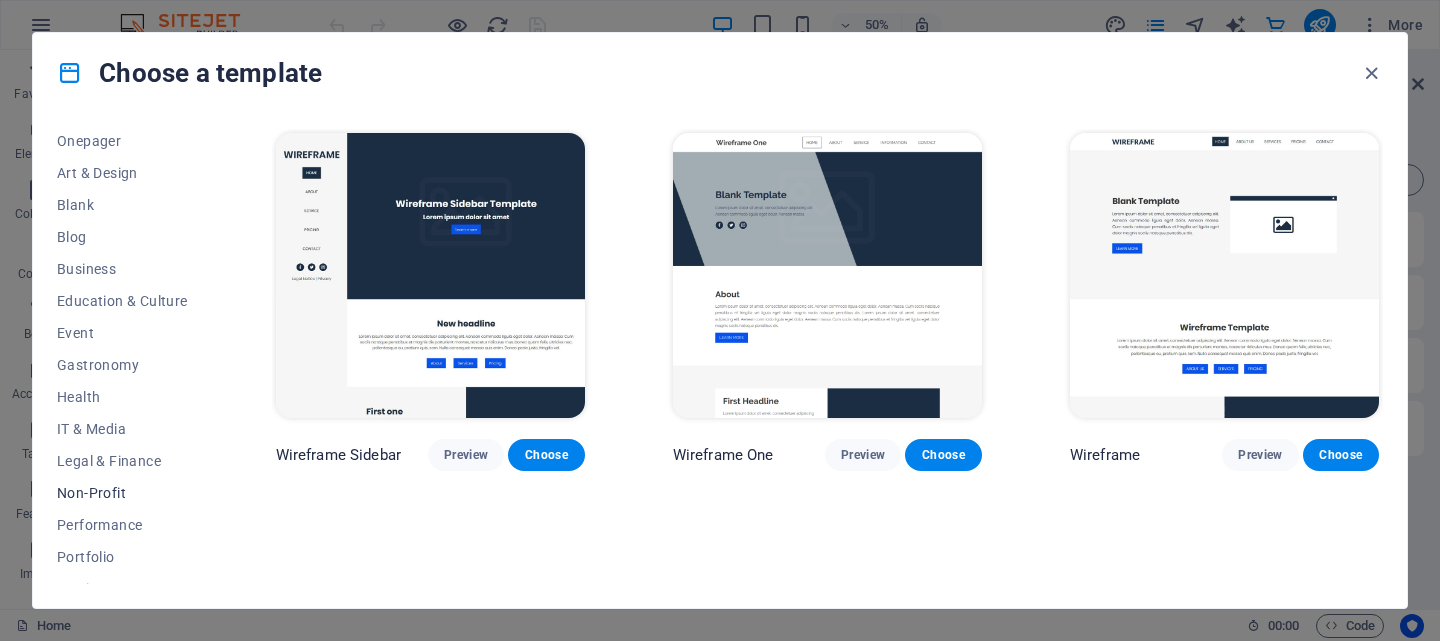 scroll, scrollTop: 177, scrollLeft: 0, axis: vertical 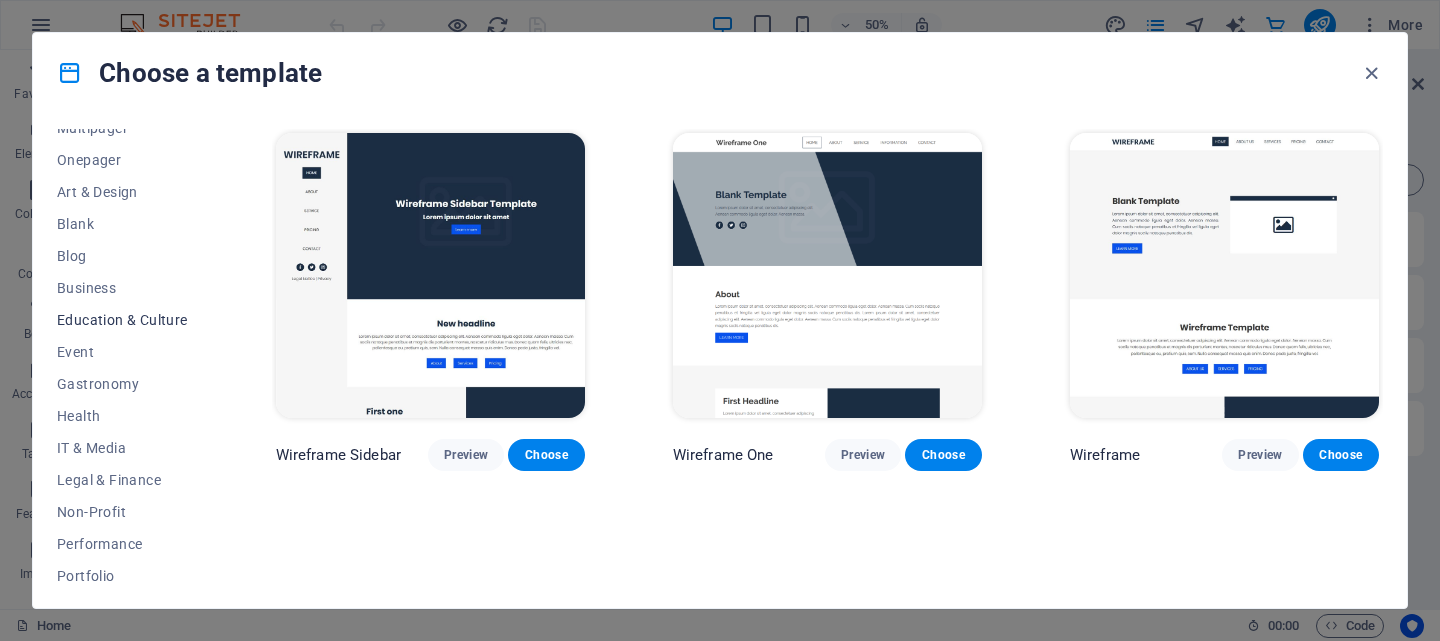 click on "Education & Culture" at bounding box center (122, 320) 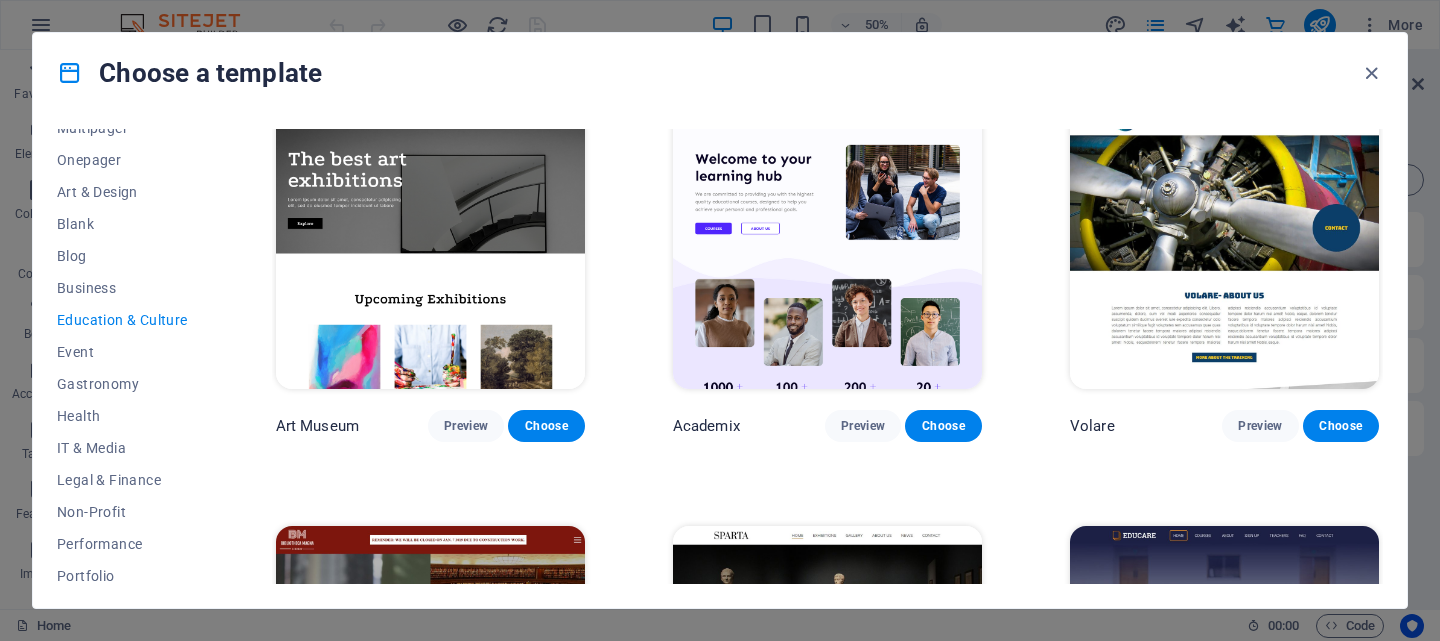scroll, scrollTop: 0, scrollLeft: 0, axis: both 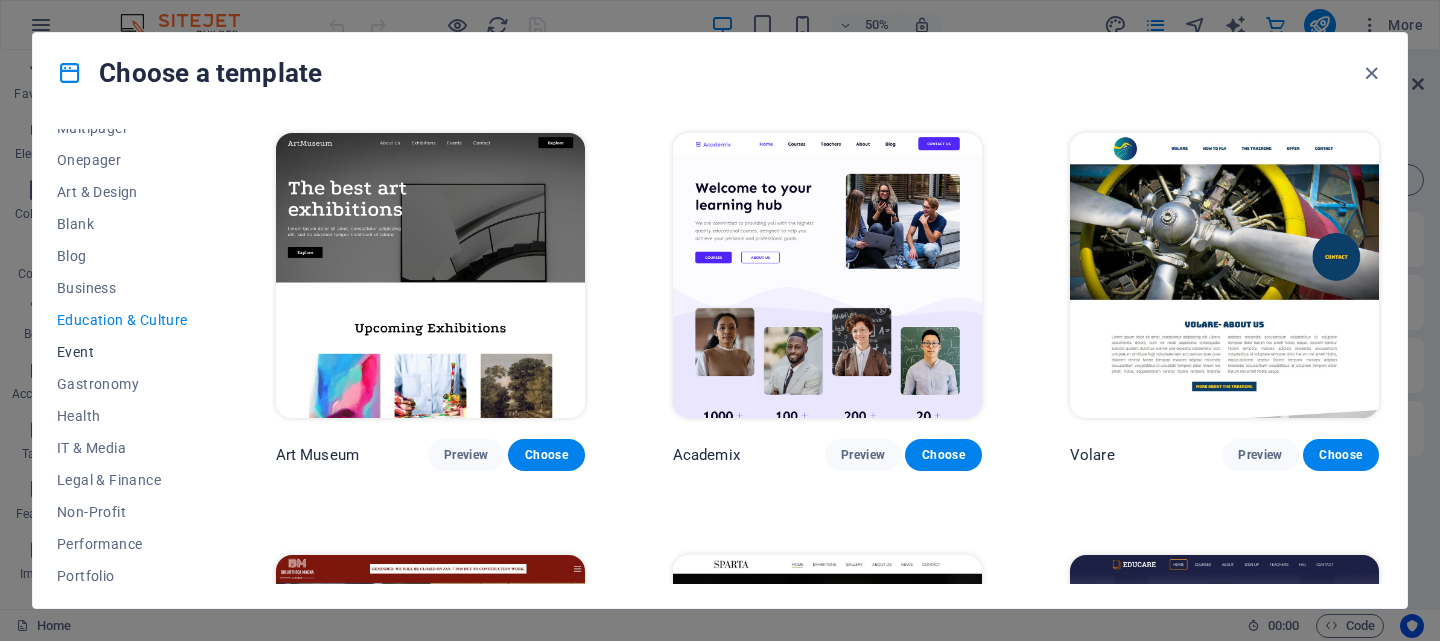click on "Event" at bounding box center (122, 352) 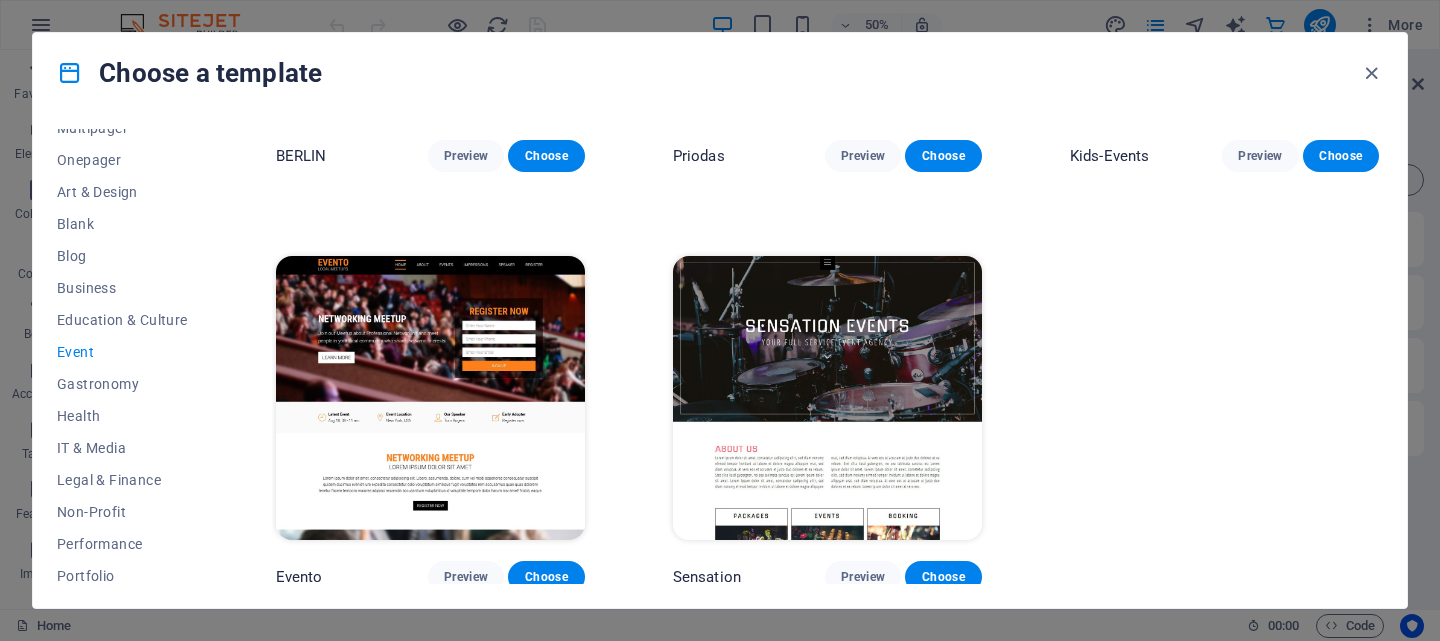 scroll, scrollTop: 722, scrollLeft: 0, axis: vertical 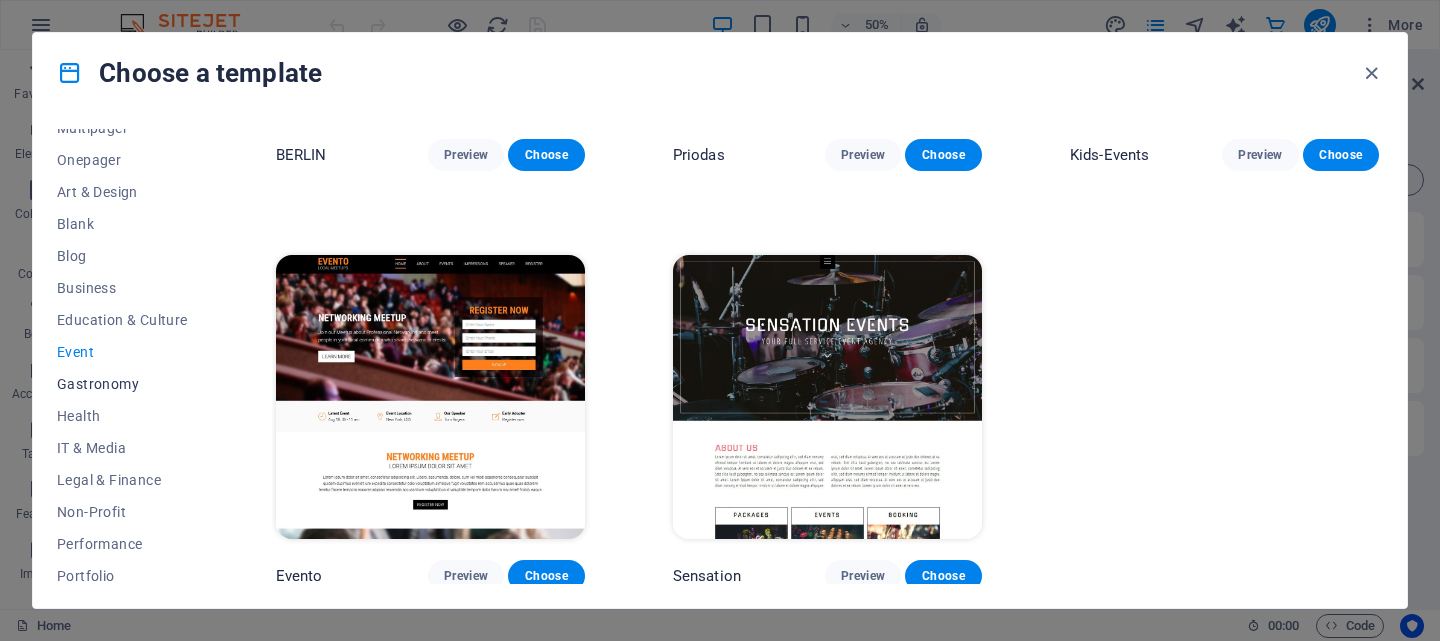click on "Gastronomy" at bounding box center (122, 384) 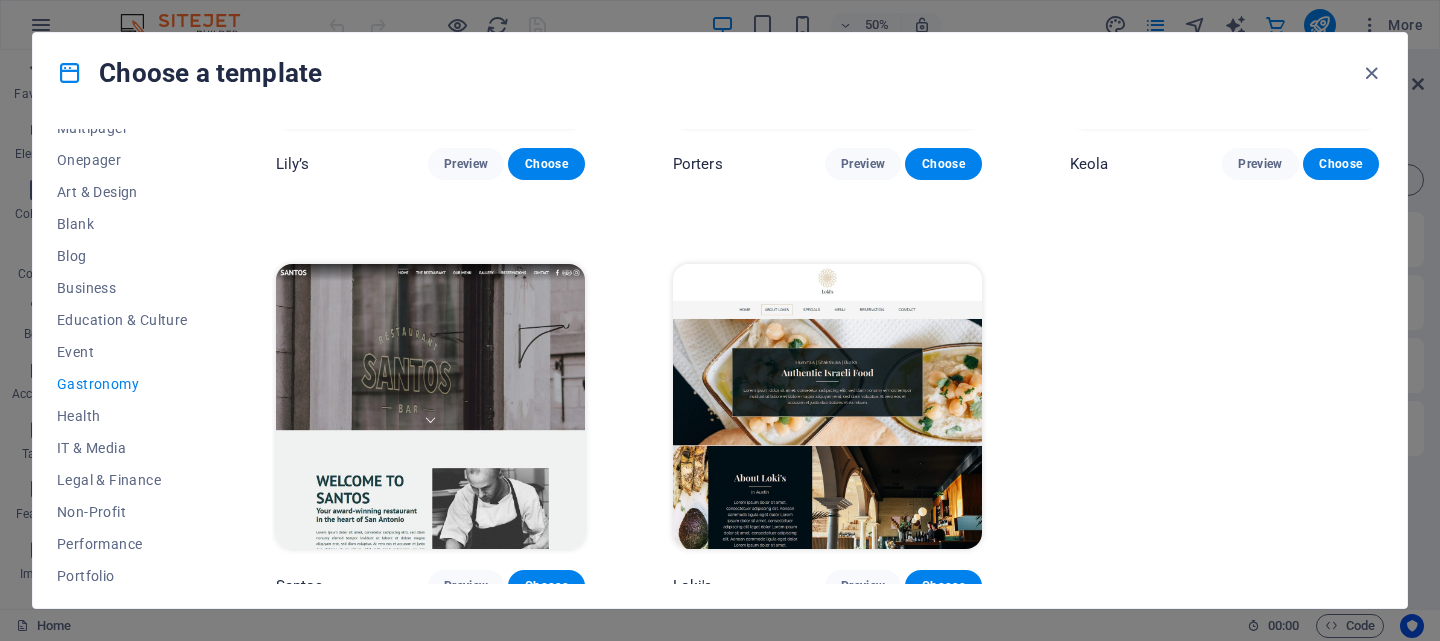 scroll, scrollTop: 1979, scrollLeft: 0, axis: vertical 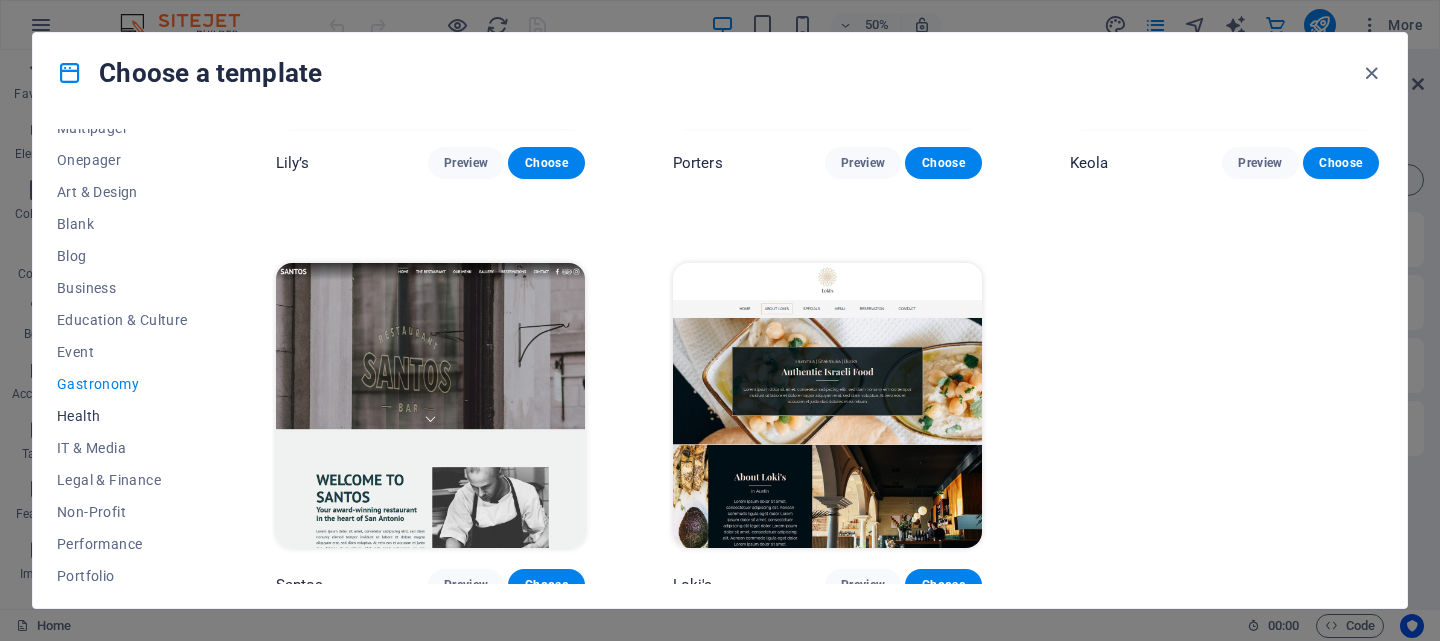 click on "Health" at bounding box center (122, 416) 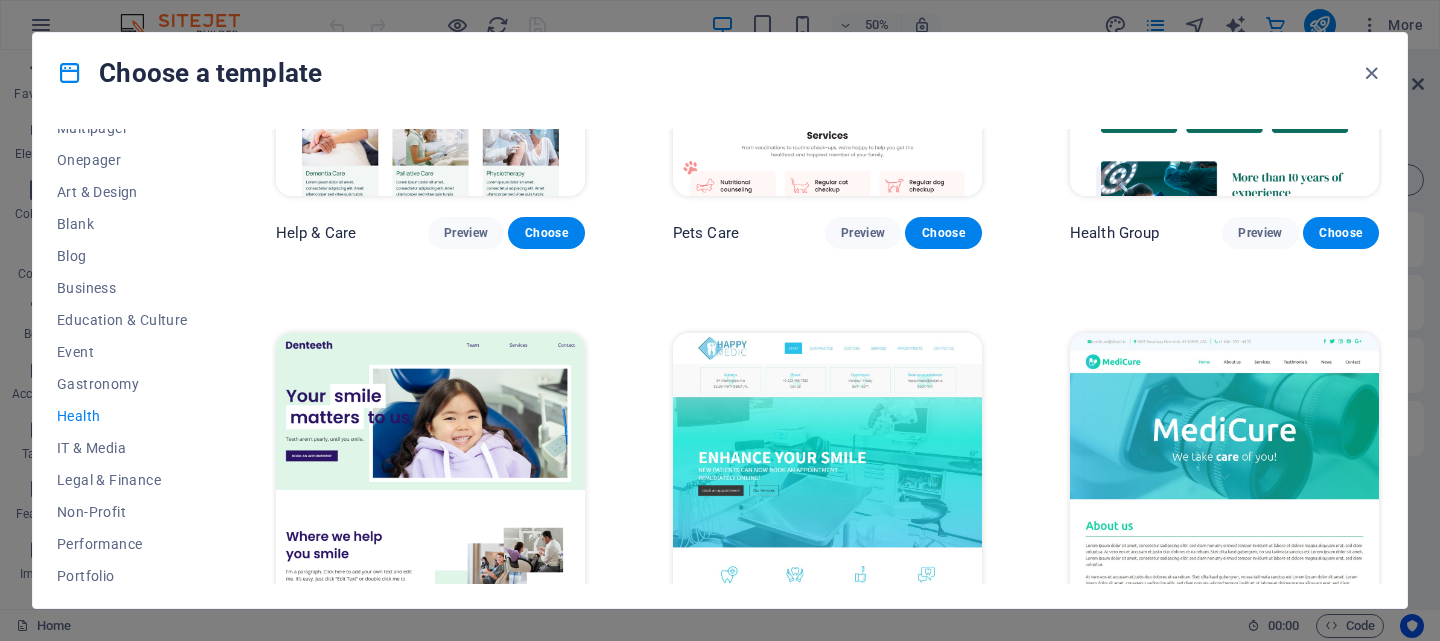 scroll, scrollTop: 0, scrollLeft: 0, axis: both 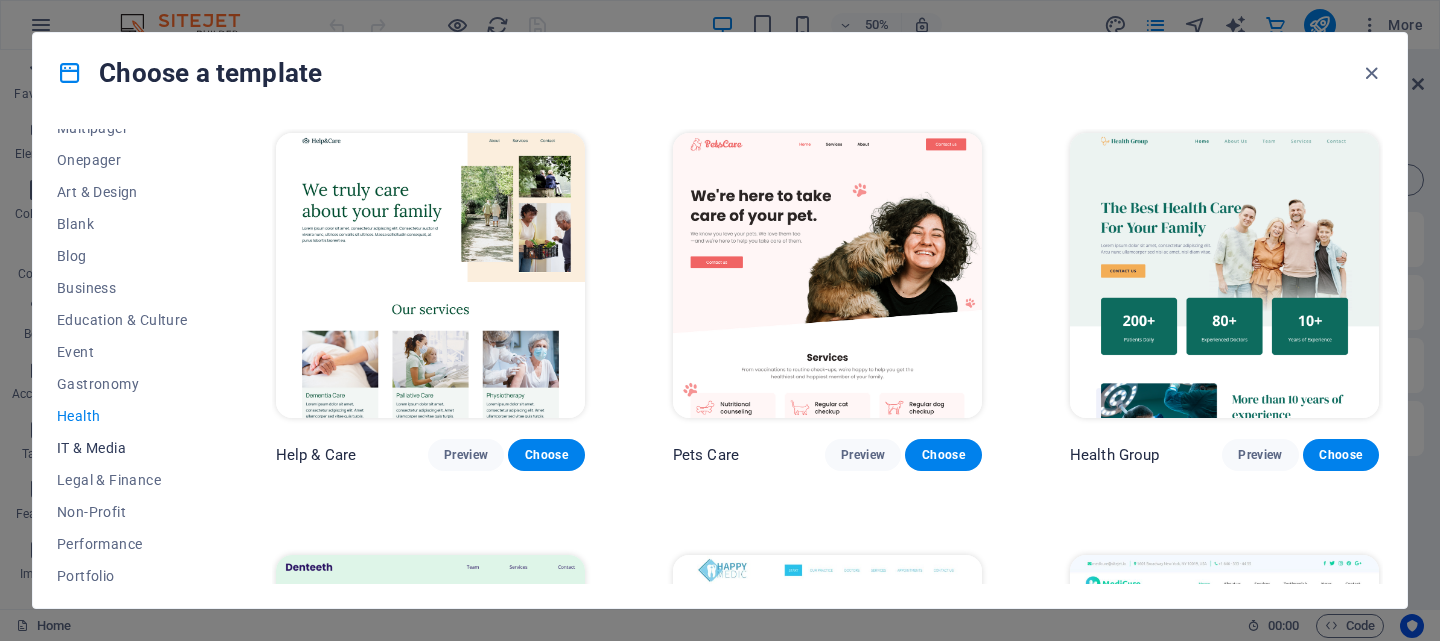 click on "IT & Media" at bounding box center [122, 448] 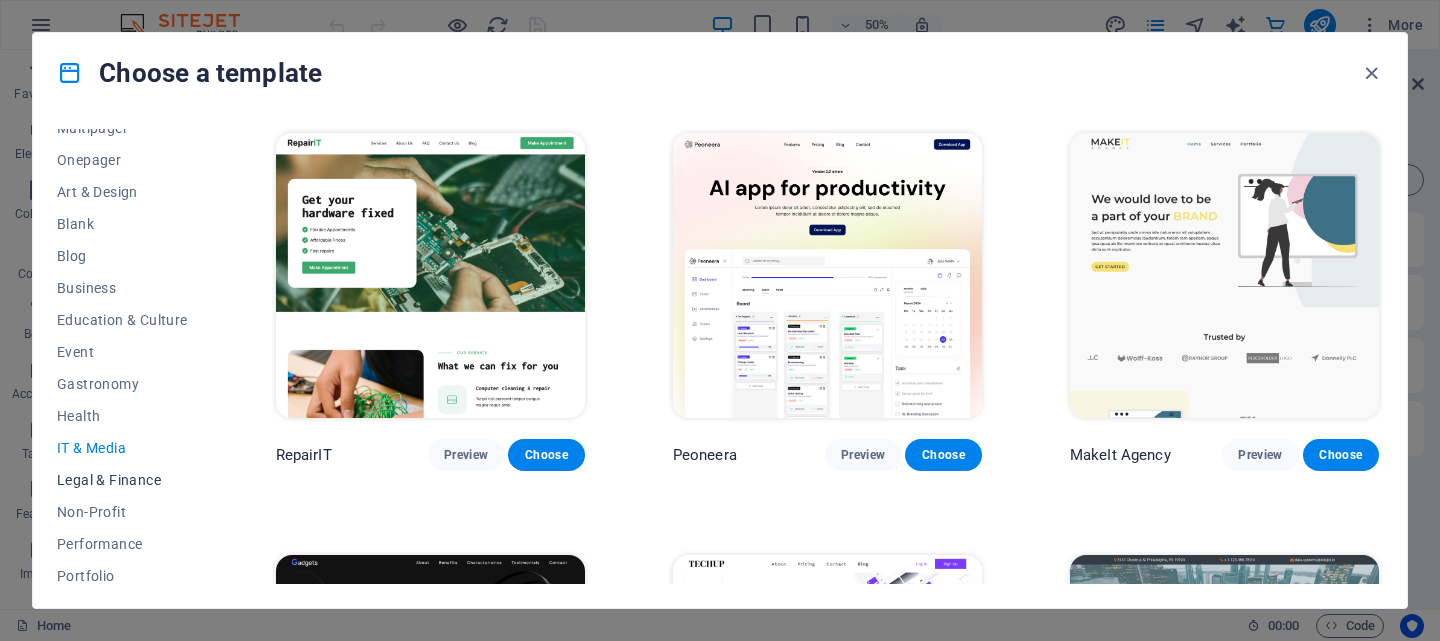 click on "Legal & Finance" at bounding box center (122, 480) 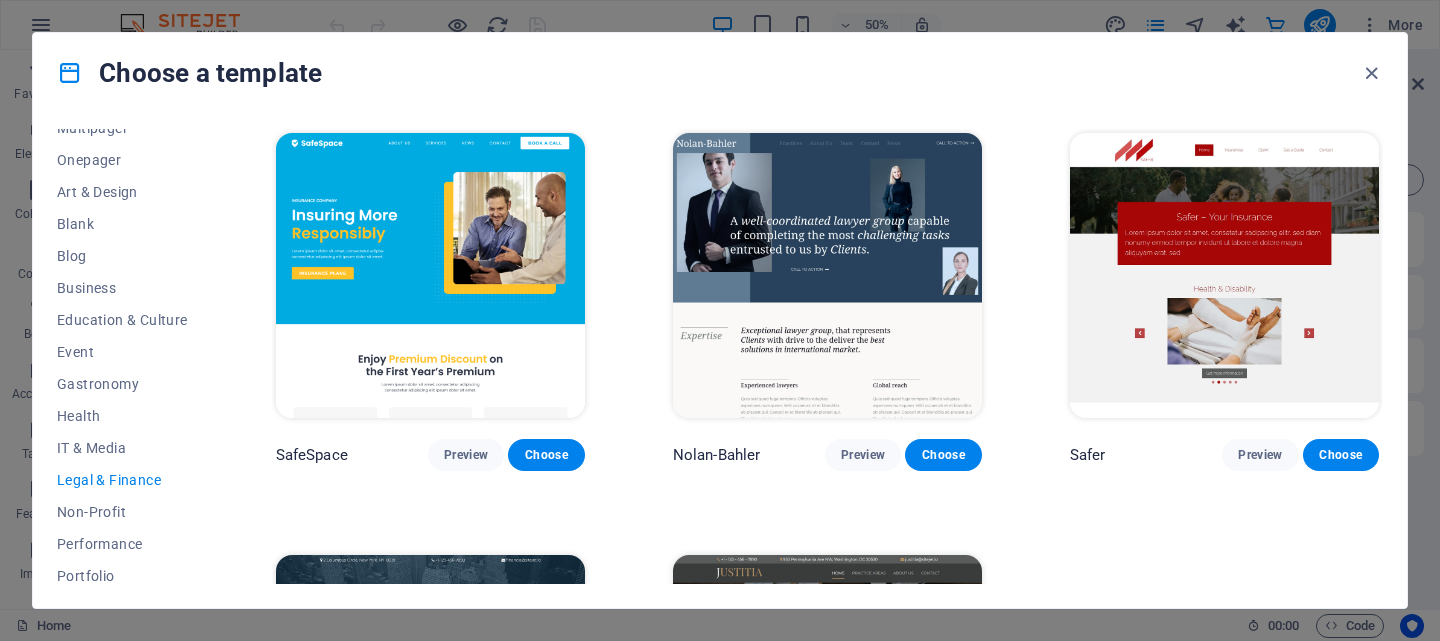 scroll, scrollTop: 303, scrollLeft: 0, axis: vertical 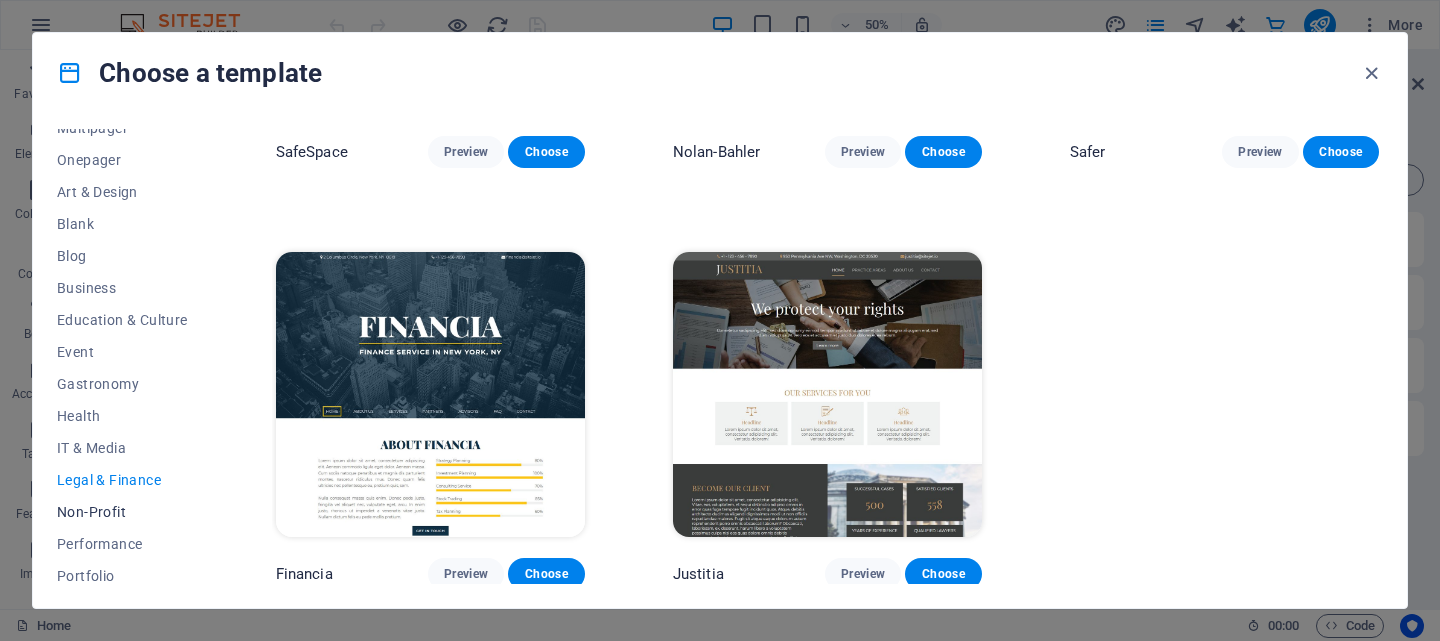 click on "Non-Profit" at bounding box center [122, 512] 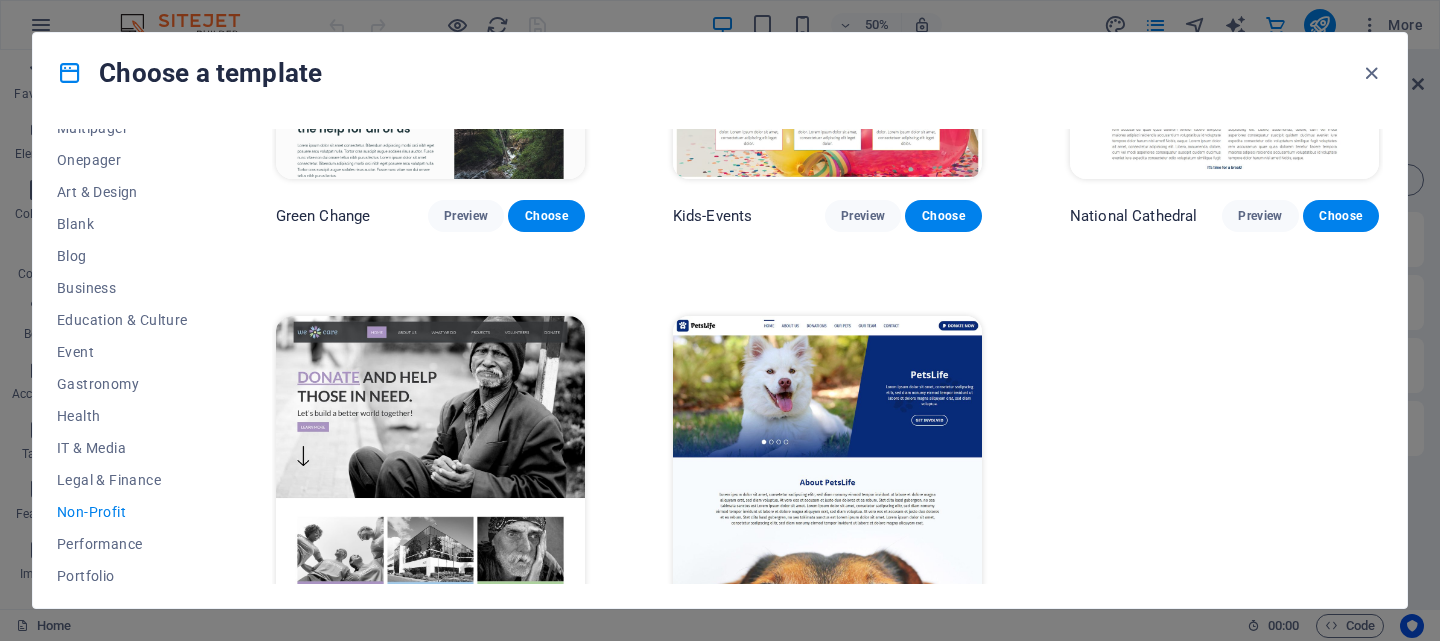 scroll, scrollTop: 303, scrollLeft: 0, axis: vertical 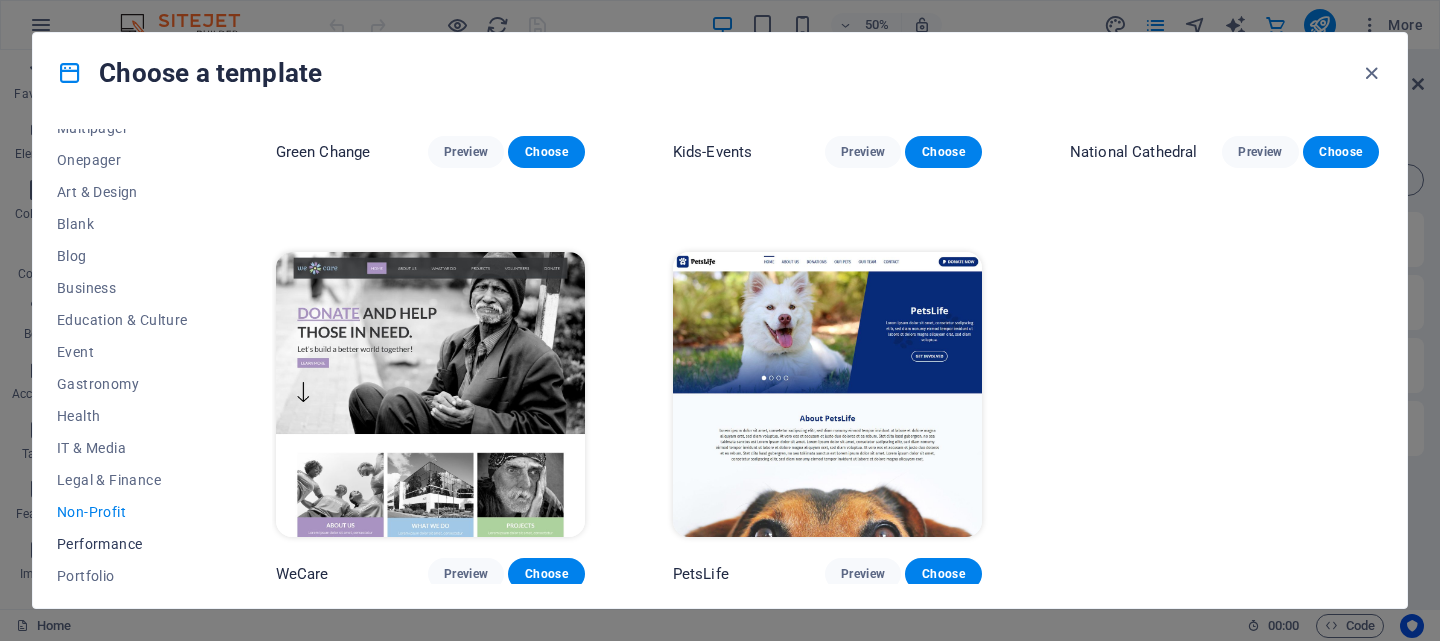 click on "Performance" at bounding box center [122, 544] 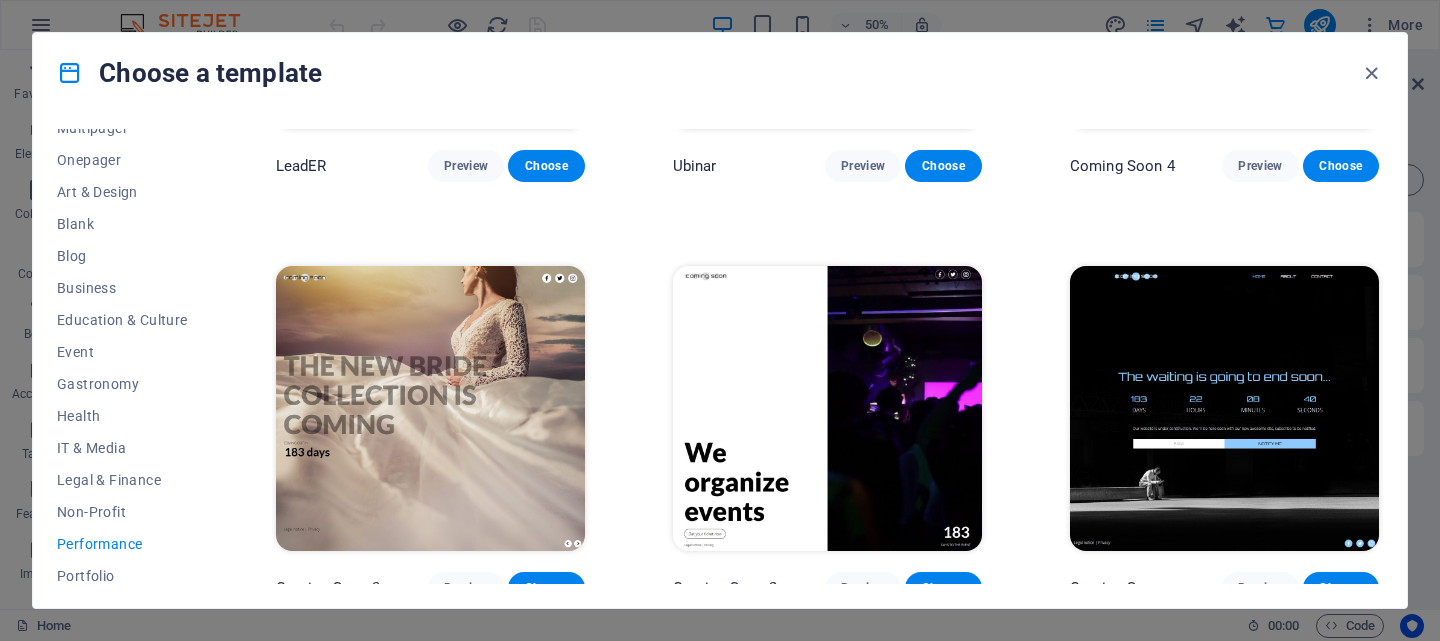 scroll, scrollTop: 1979, scrollLeft: 0, axis: vertical 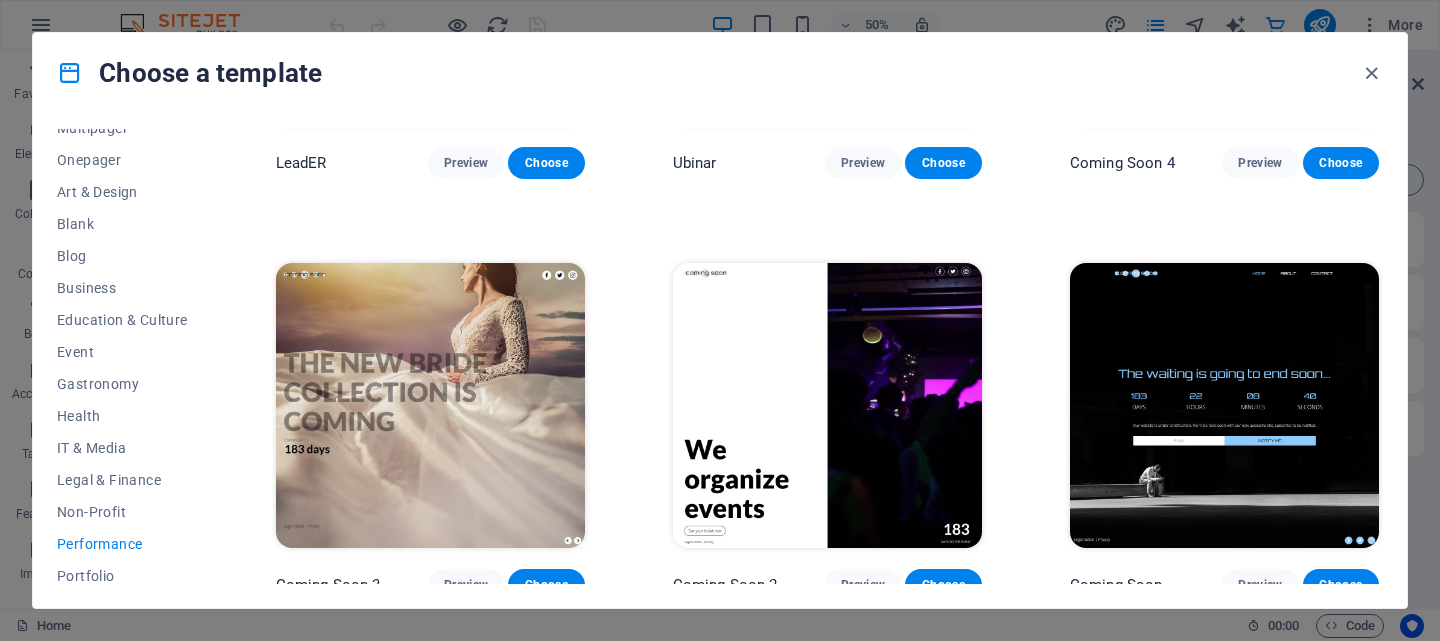 click on "Coming Soon" at bounding box center [1116, 585] 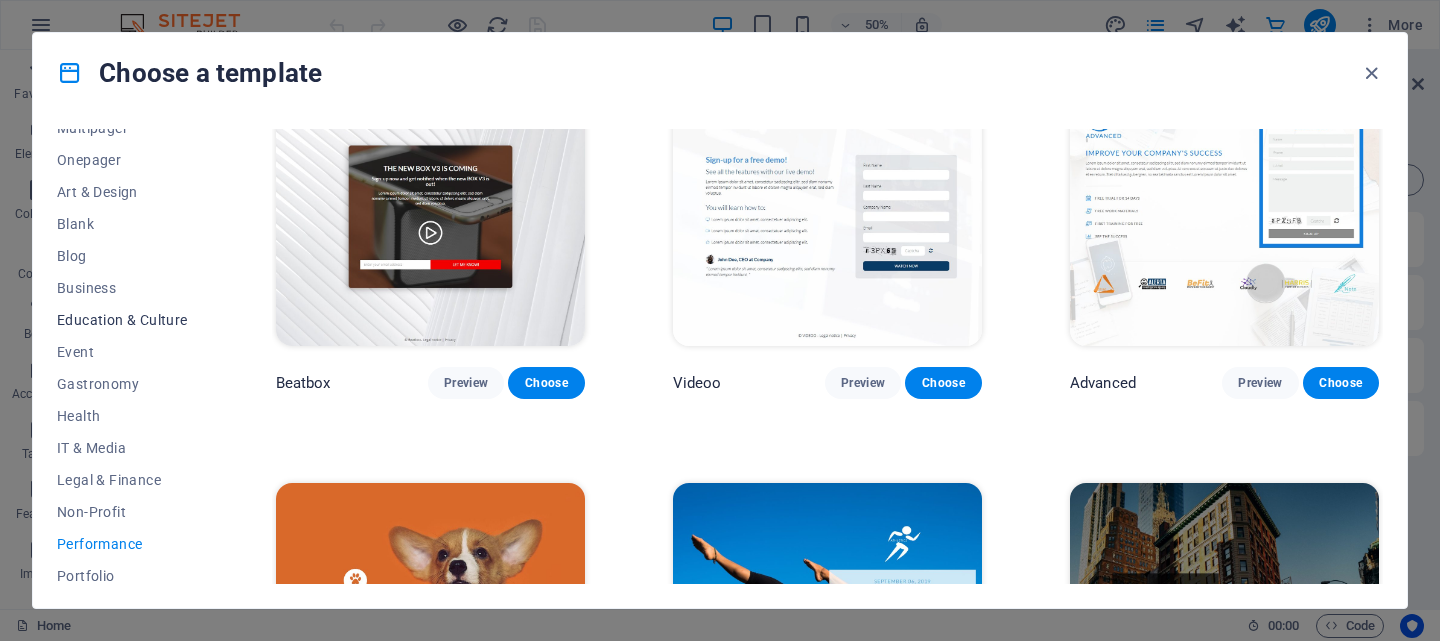 scroll, scrollTop: 479, scrollLeft: 0, axis: vertical 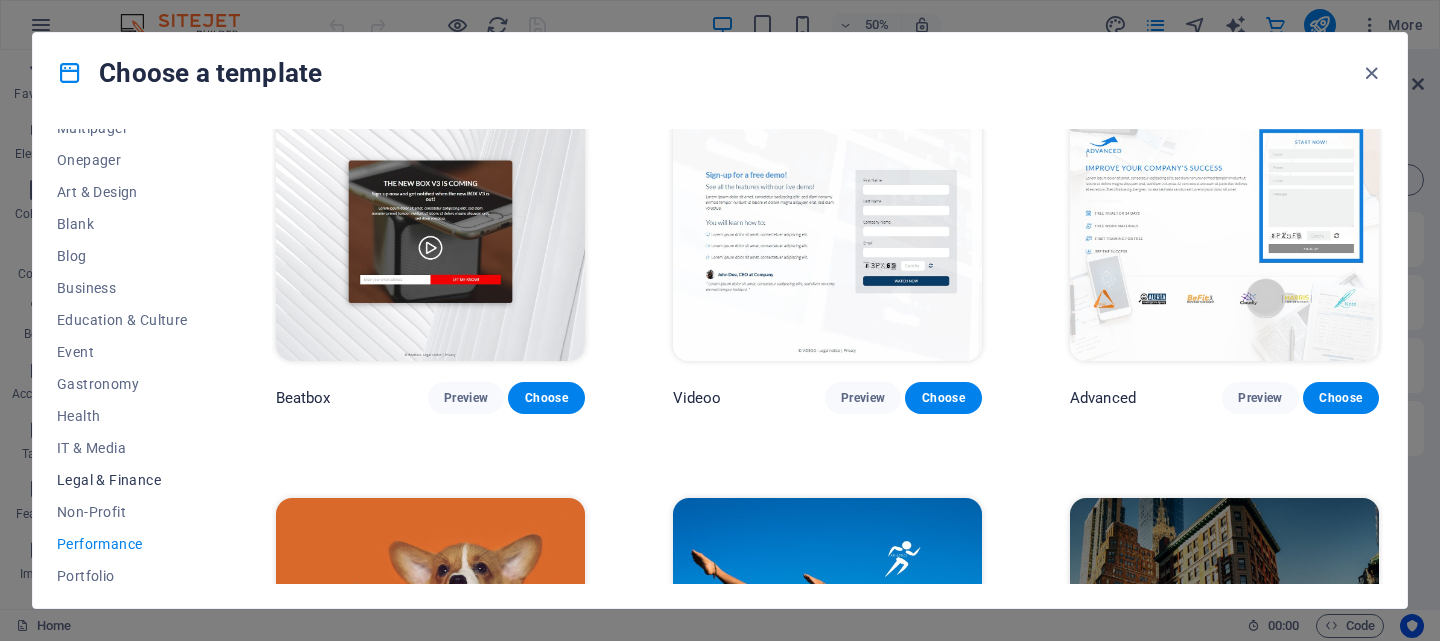 click on "Legal & Finance" at bounding box center [122, 480] 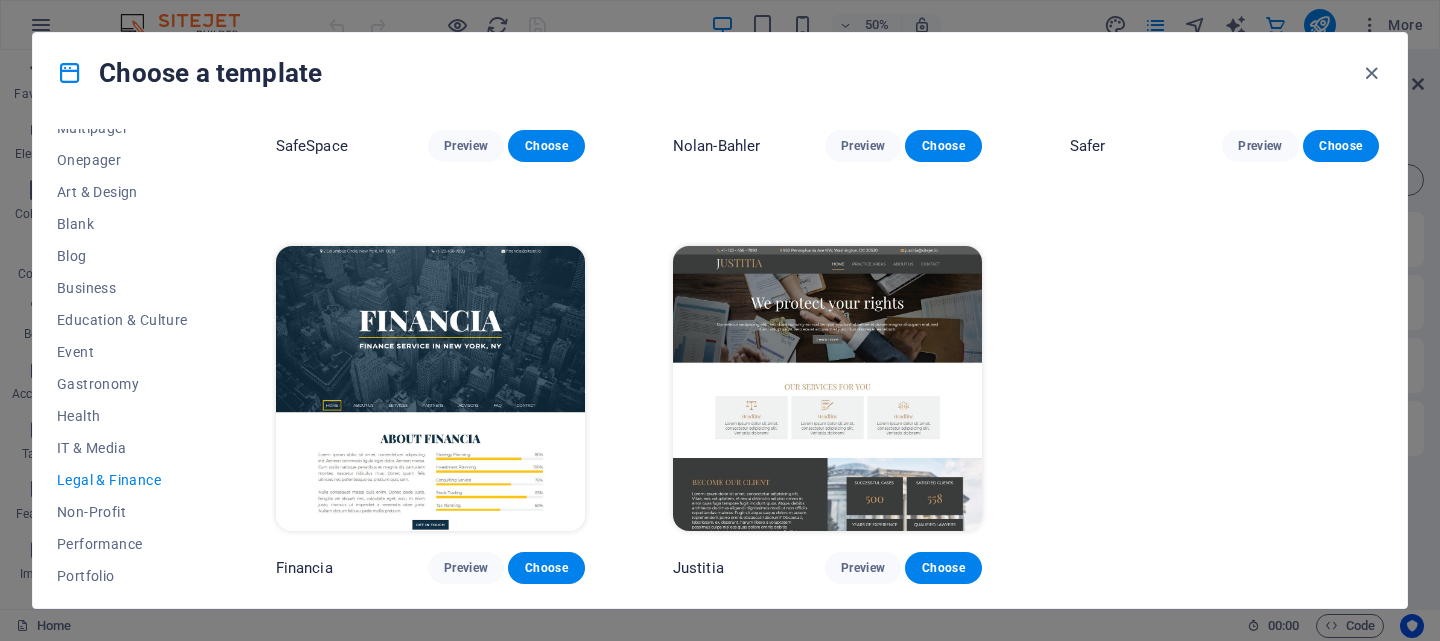 scroll, scrollTop: 0, scrollLeft: 0, axis: both 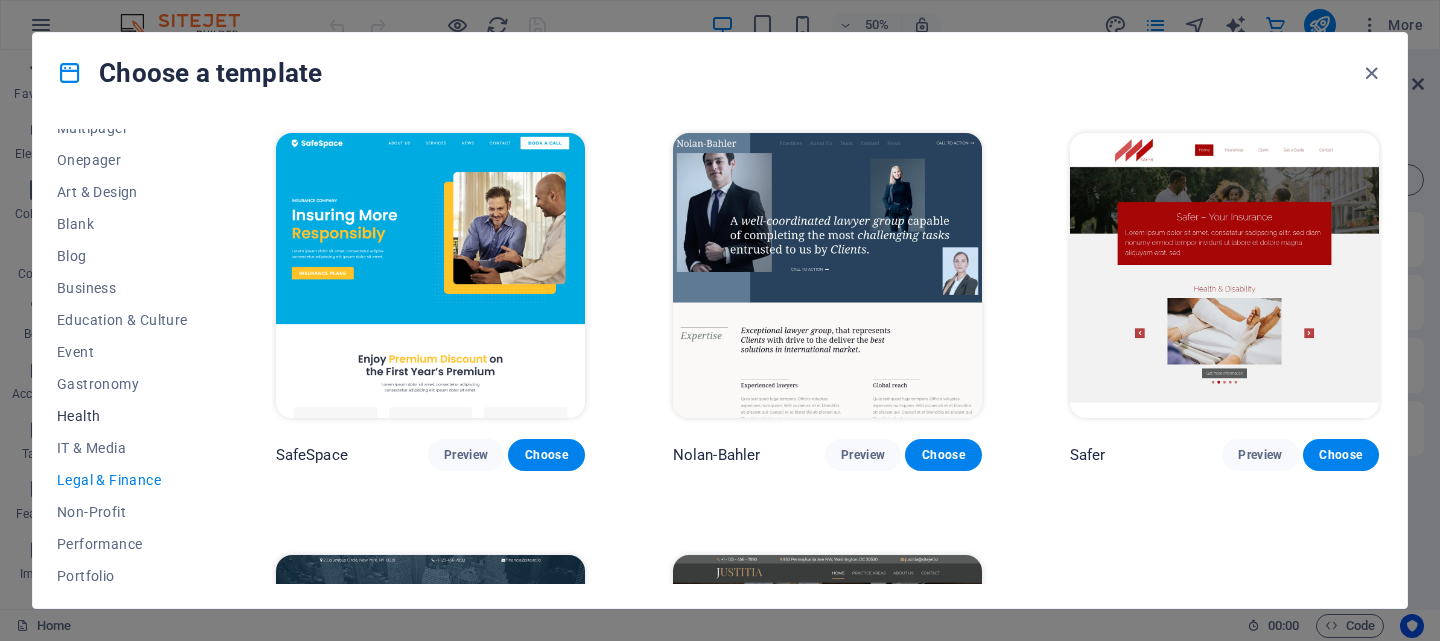click on "Health" at bounding box center (122, 416) 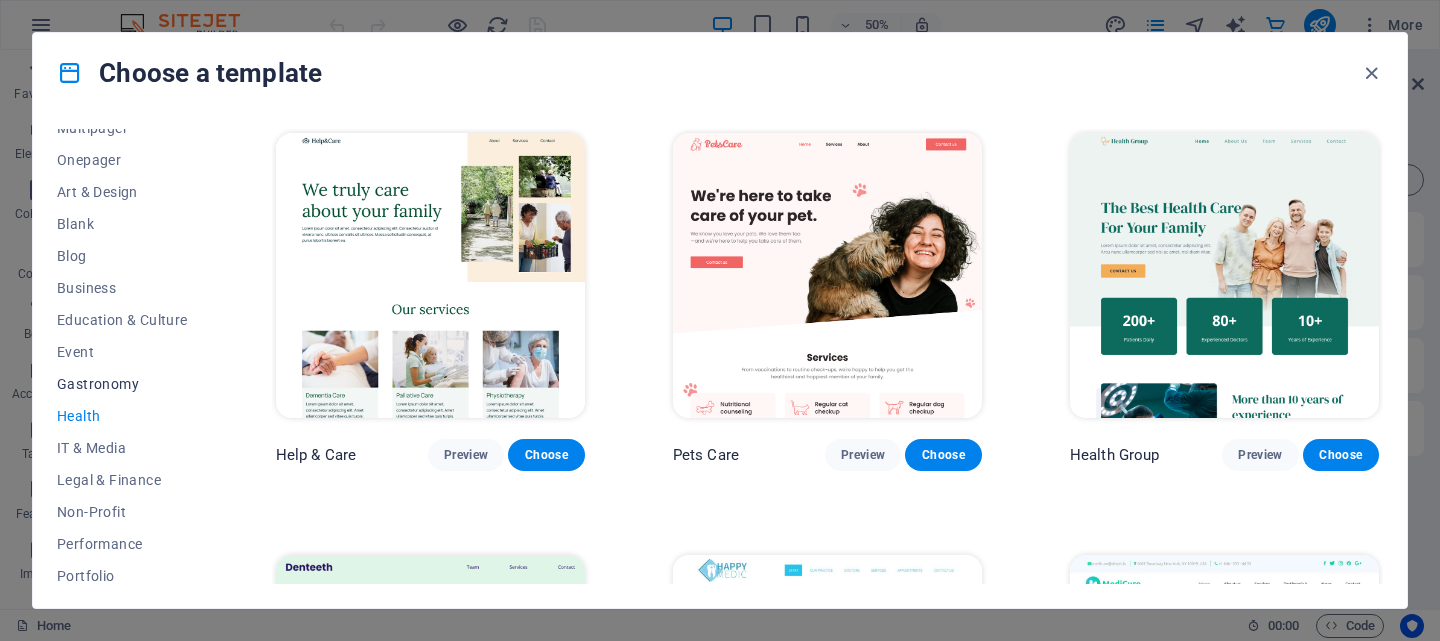 click on "Gastronomy" at bounding box center [122, 384] 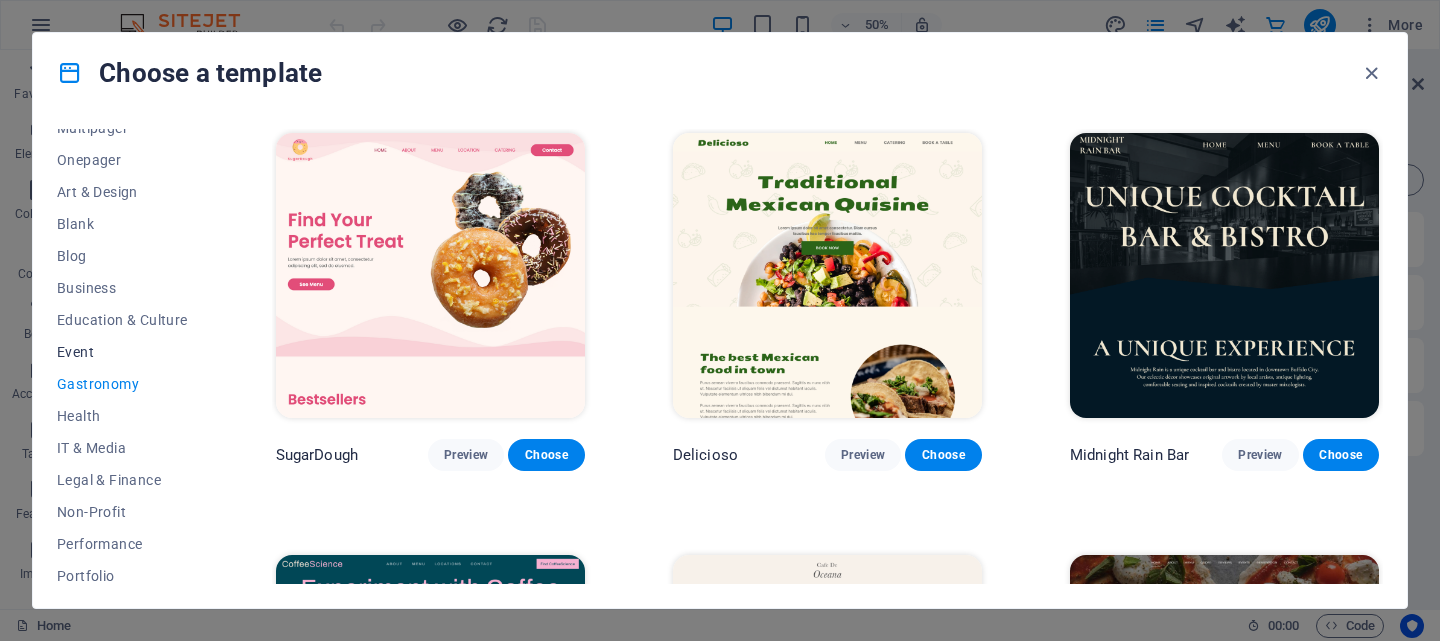click on "Event" at bounding box center (122, 352) 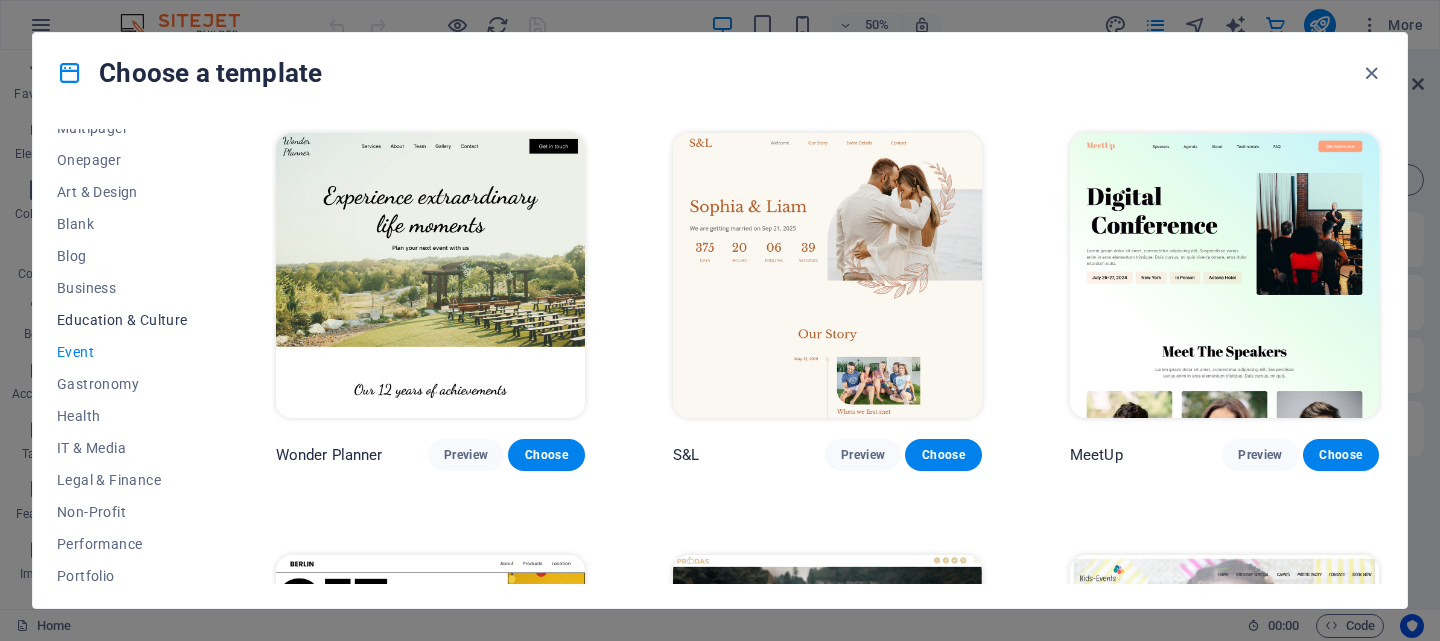 click on "Education & Culture" at bounding box center (122, 320) 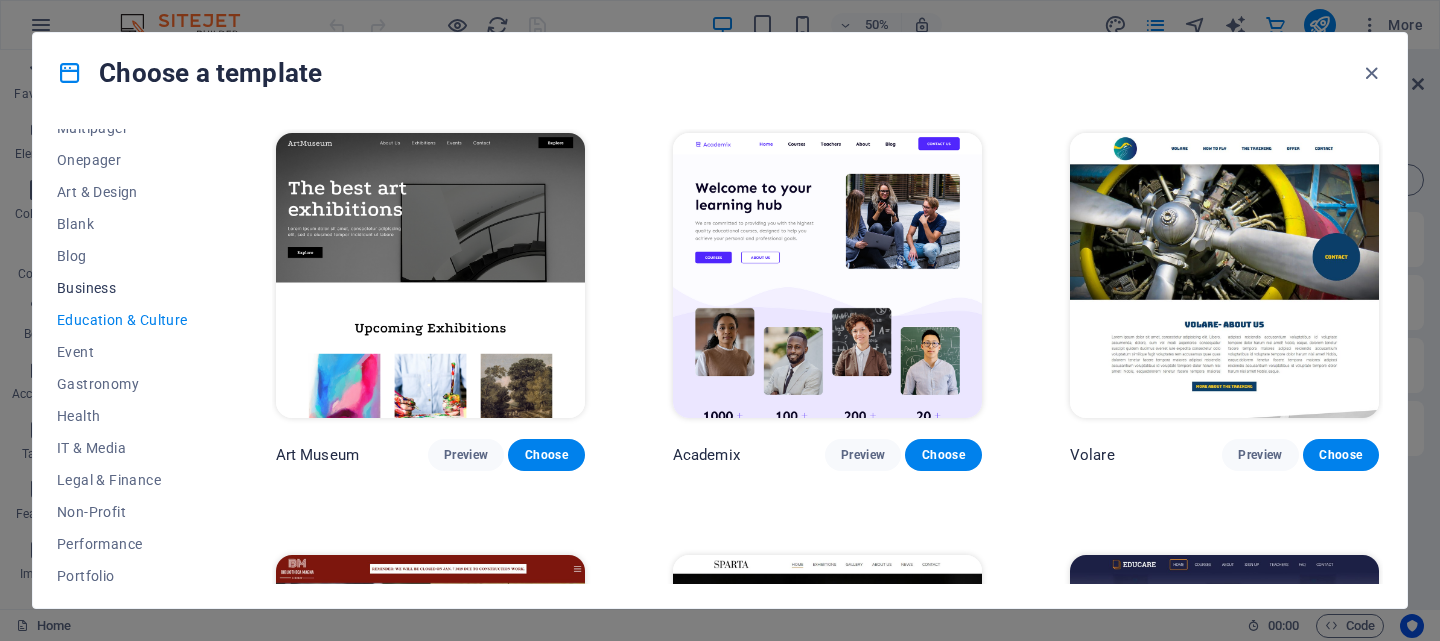 click on "Business" at bounding box center [122, 288] 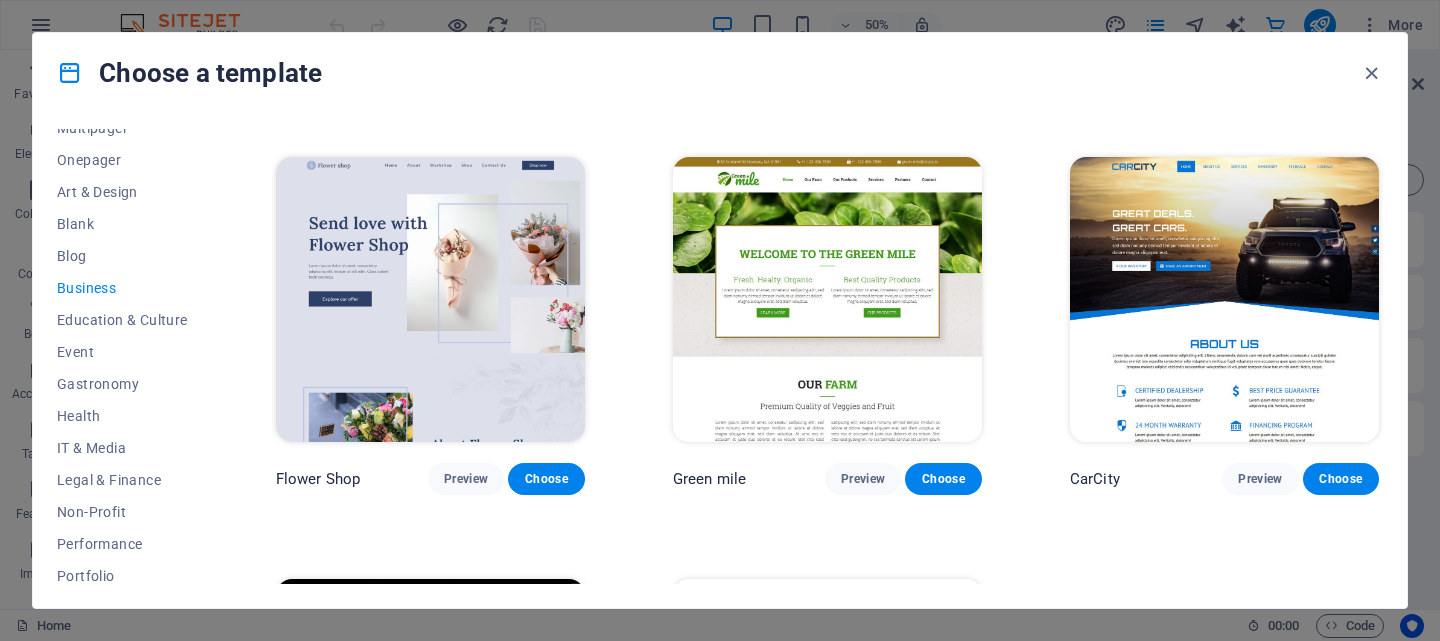 scroll, scrollTop: 400, scrollLeft: 0, axis: vertical 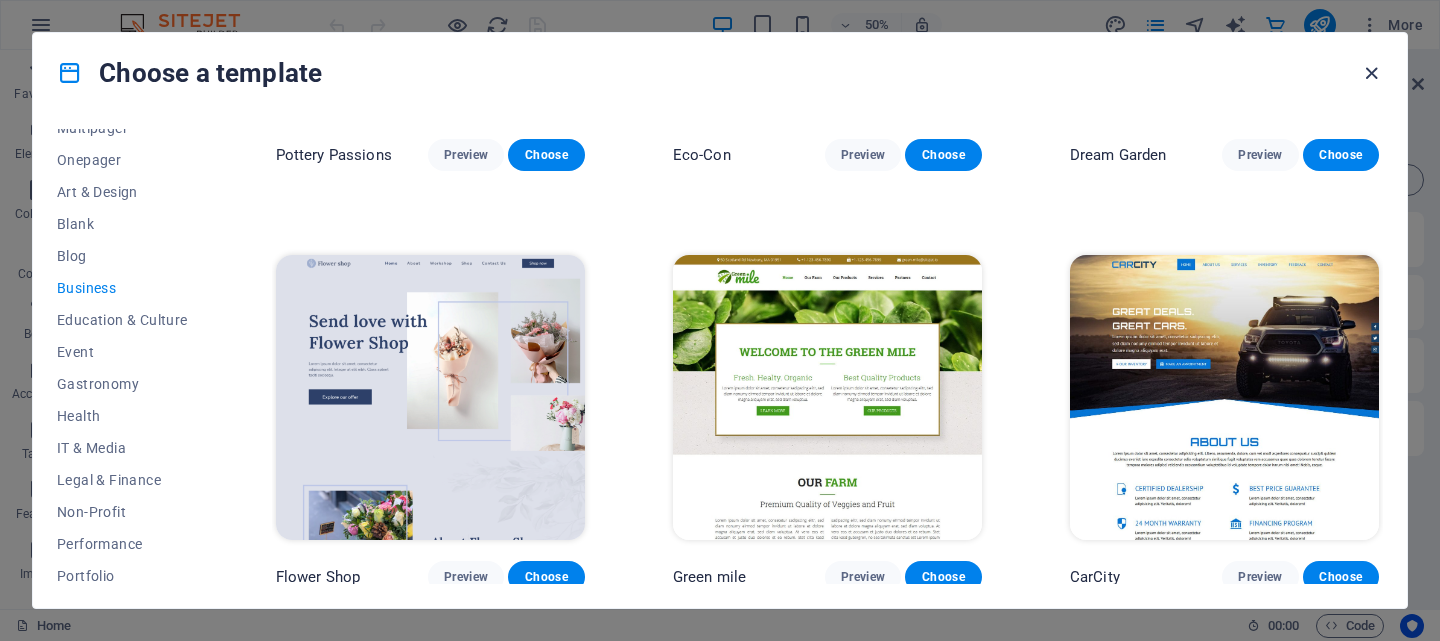 click at bounding box center (1371, 73) 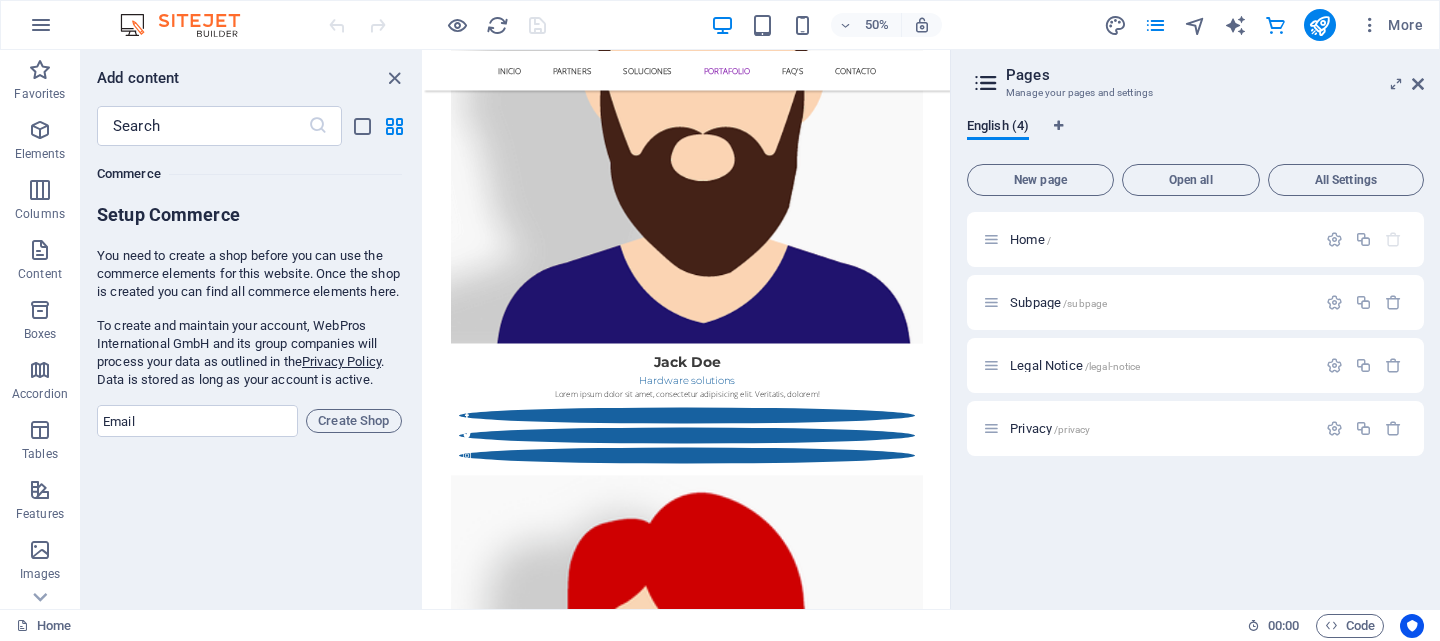 click at bounding box center [190, 25] 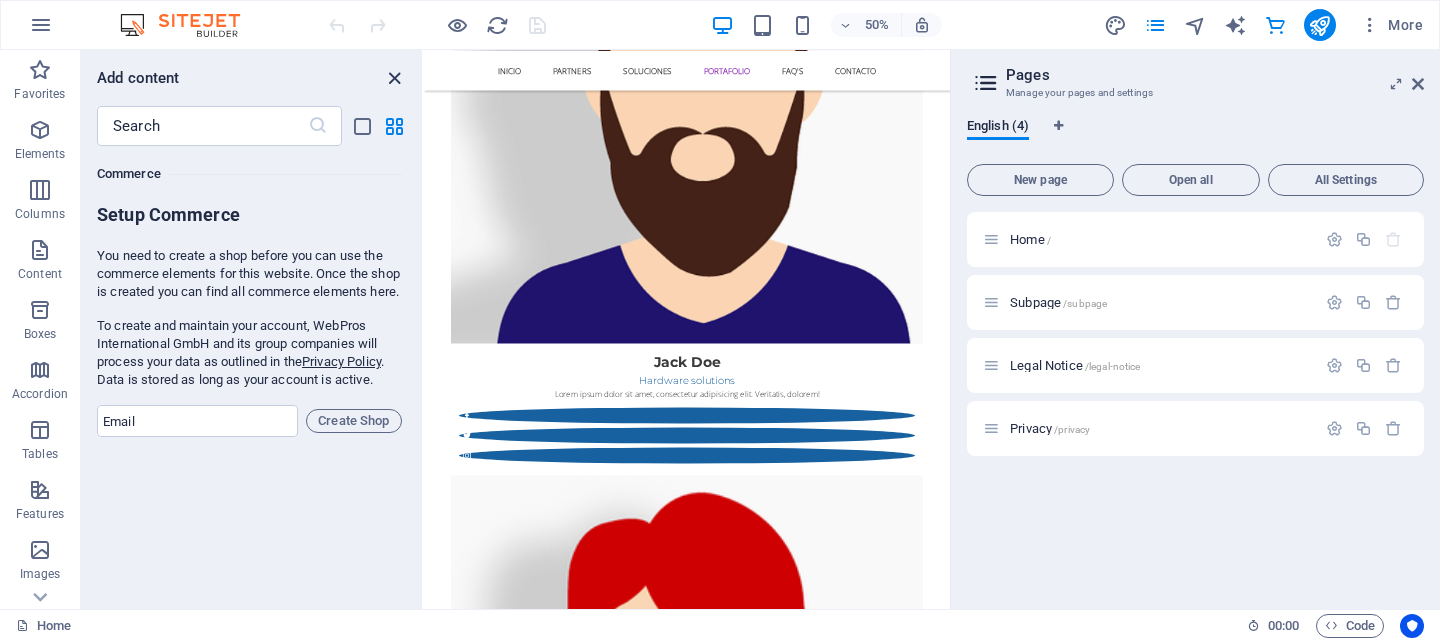 click at bounding box center (394, 78) 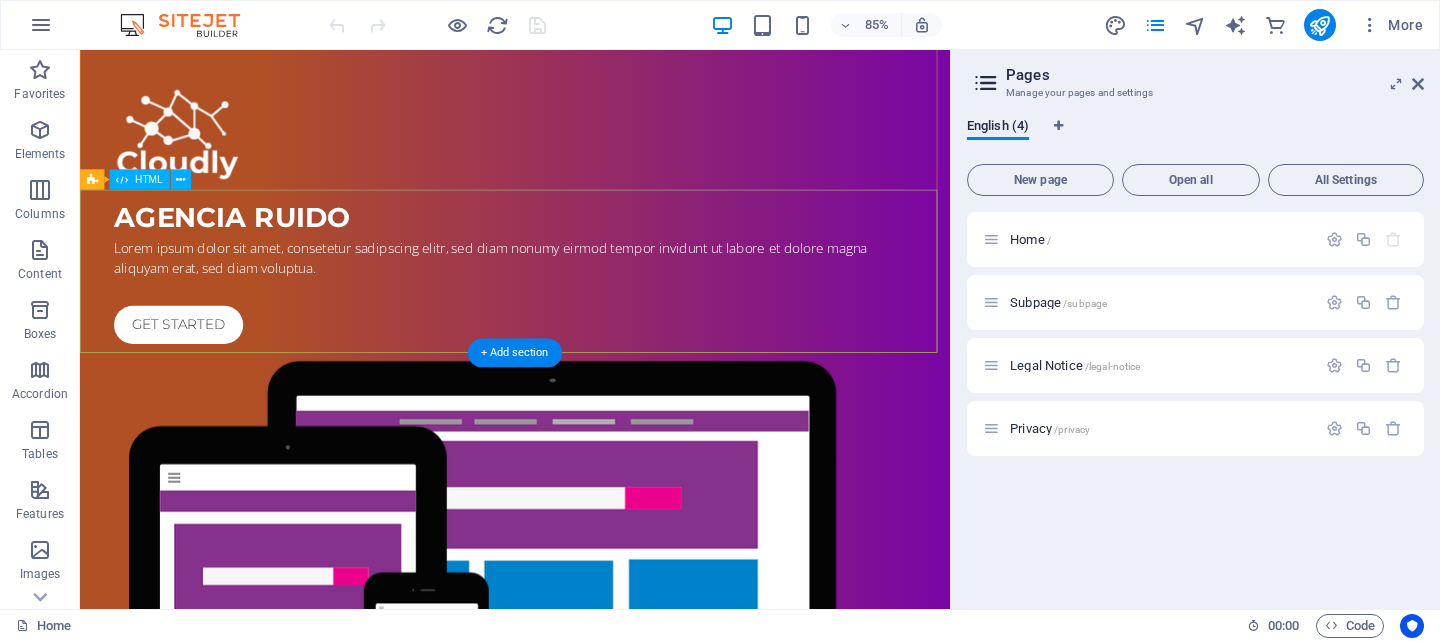 scroll, scrollTop: 0, scrollLeft: 0, axis: both 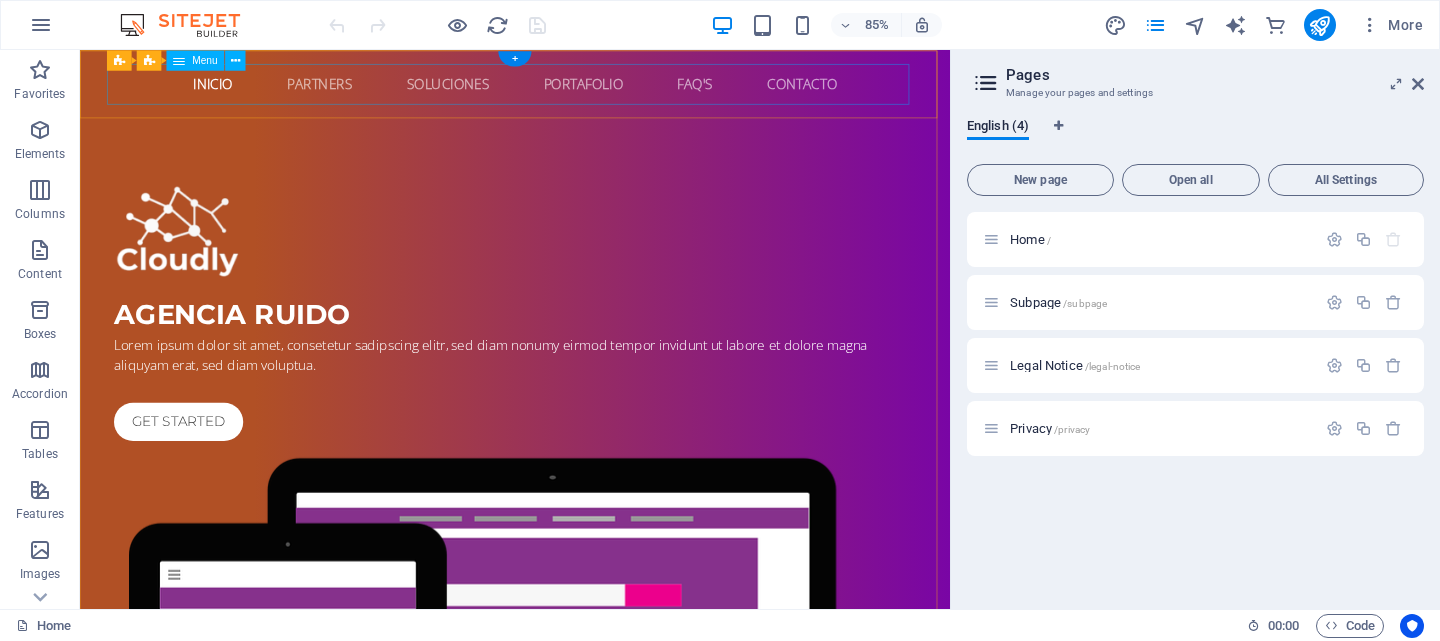 click on "Inicio PARTNERS SOLUCIONES PORTAFOLIO FAQ's Contacto" at bounding box center (592, 90) 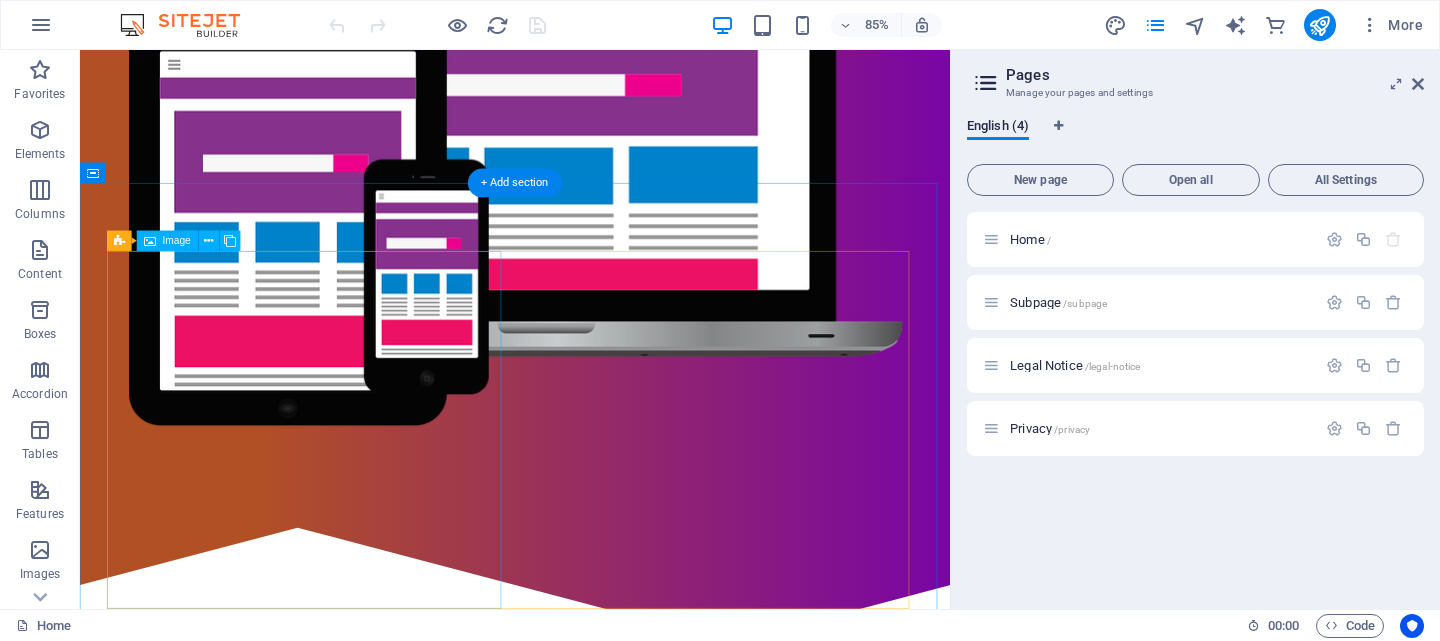 scroll, scrollTop: 700, scrollLeft: 0, axis: vertical 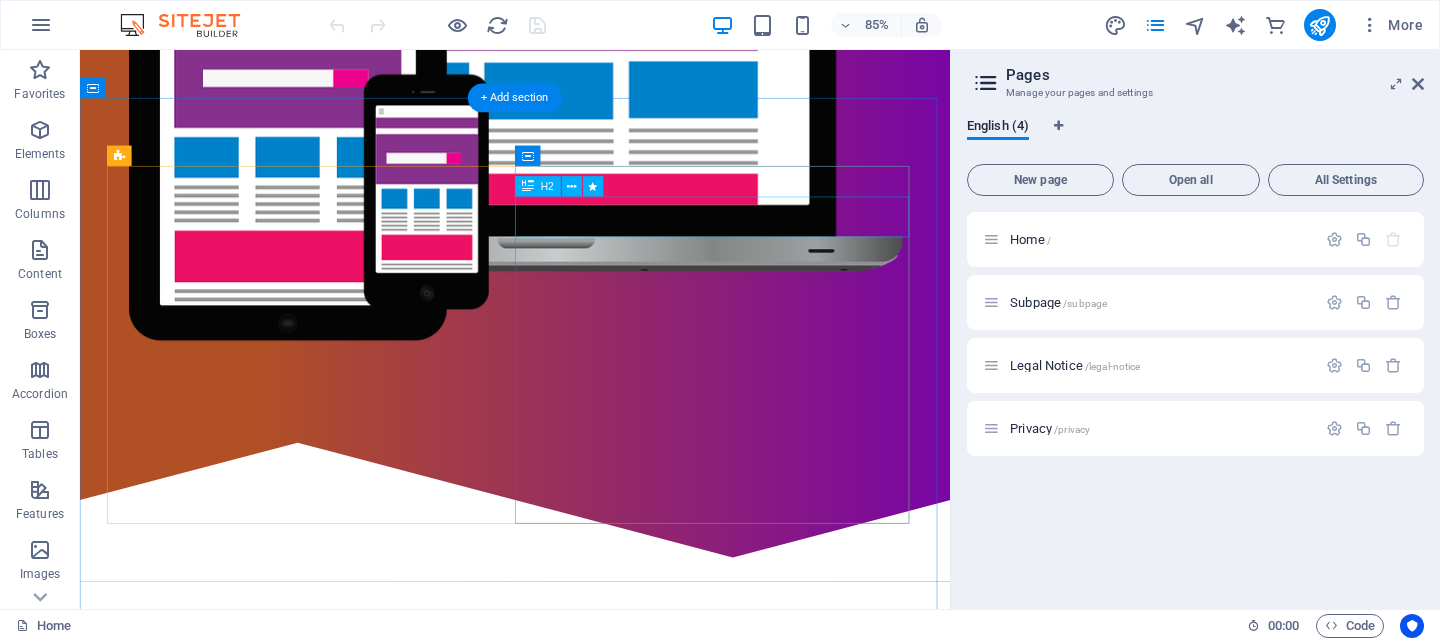 click on "Who are we?" at bounding box center (592, 1048) 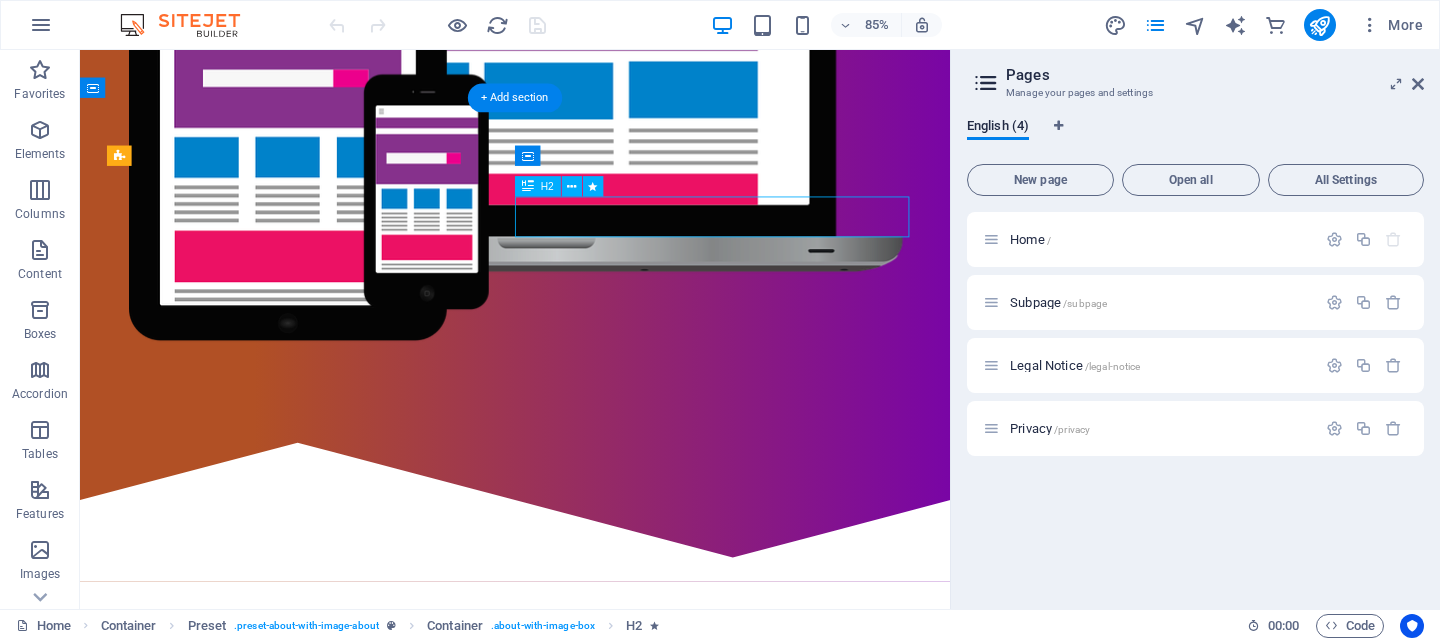 click on "Who are we?" at bounding box center (592, 1048) 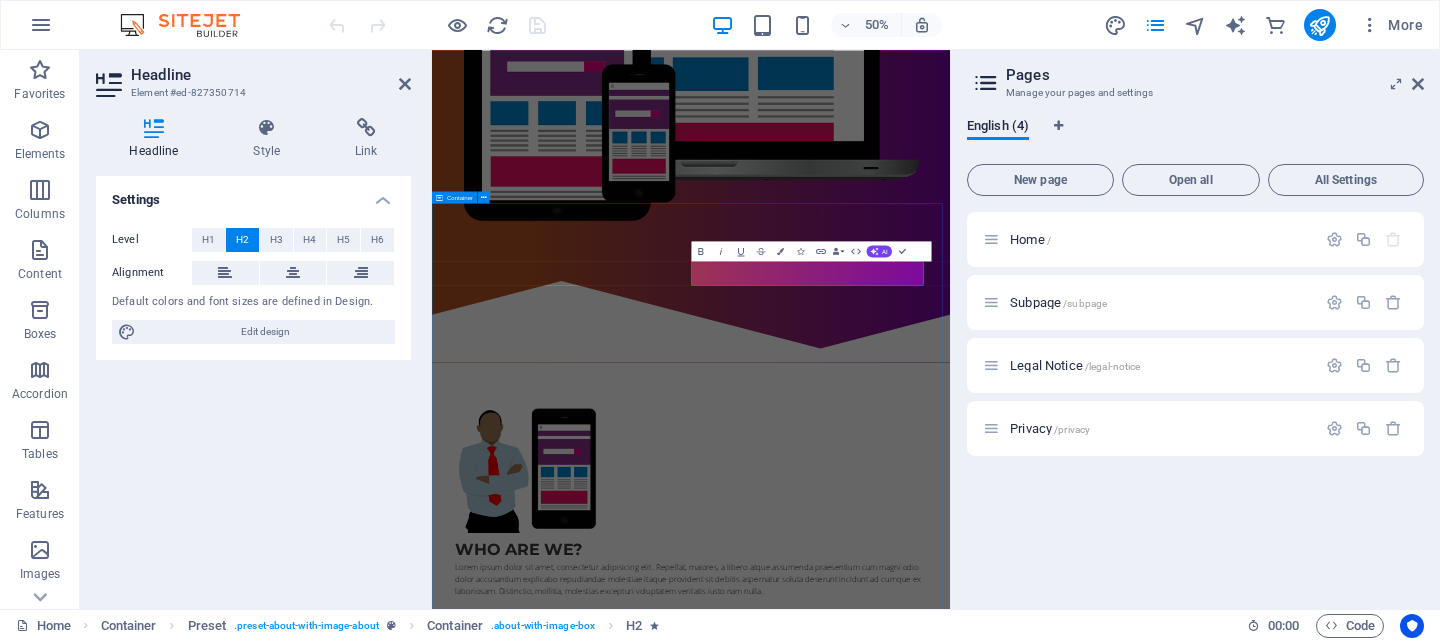 type 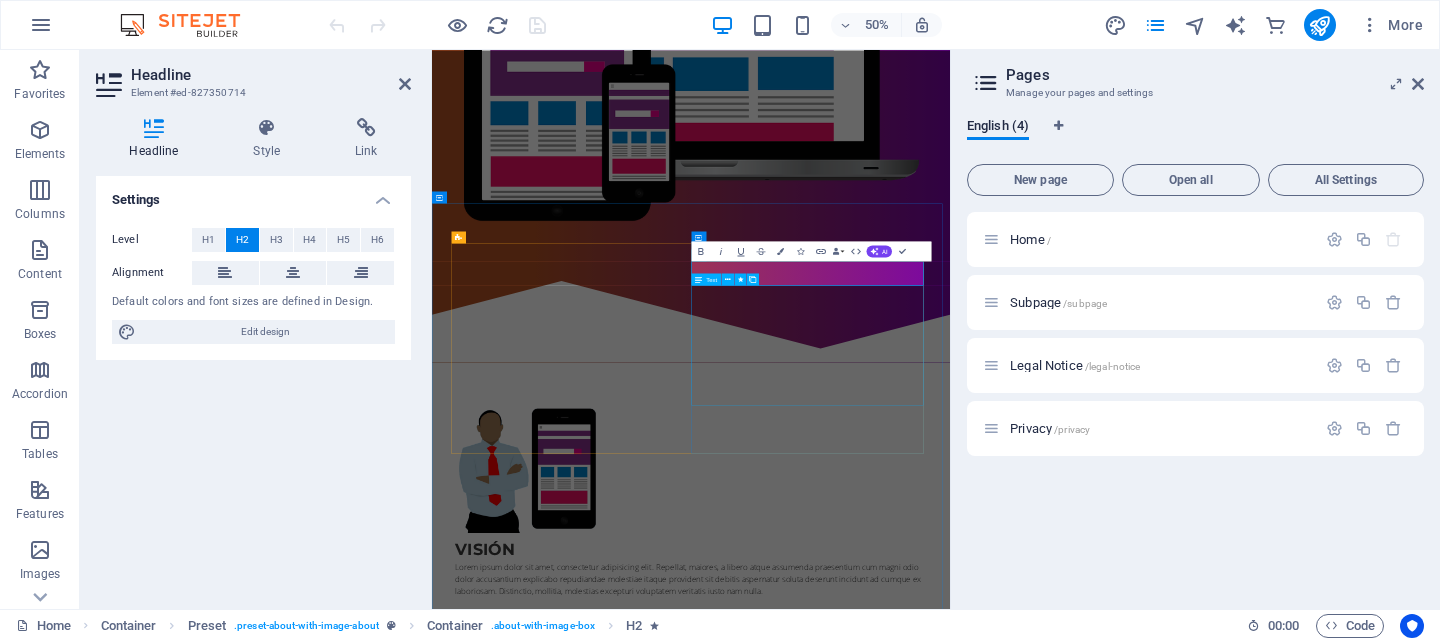 click on "Lorem ipsum dolor sit amet, consectetur adipisicing elit. Repellat, maiores, a libero atque assumenda praesentium cum magni odio dolor accusantium explicabo repudiandae molestiae itaque provident sit debitis aspernatur soluta deserunt incidunt ad cumque ex laboriosam. Distinctio, mollitia, molestias excepturi voluptatem veritatis iusto nam nulla.  At vero eos et accusam et justo duo dolores et ea rebum. Stet clita kasd gubergren, no sea takimata sanctus est Lorem ipsum dolor sit amet." at bounding box center (950, 1144) 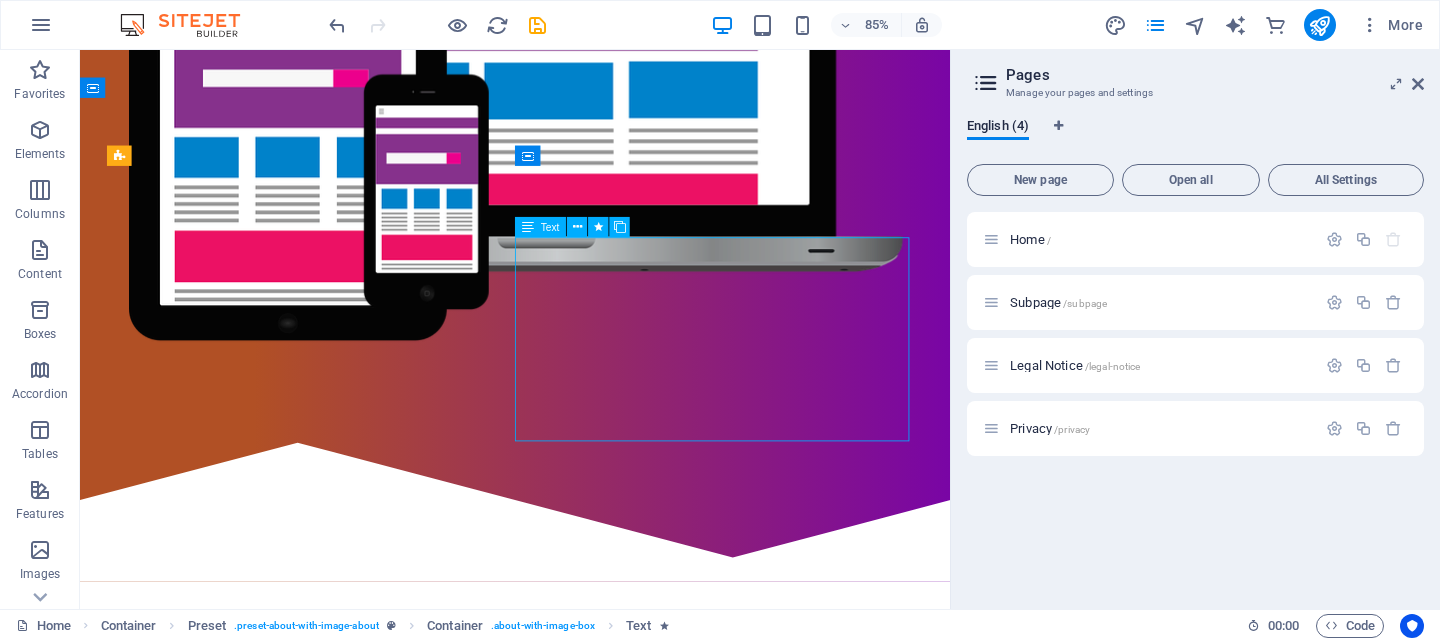 click on "Lorem ipsum dolor sit amet, consectetur adipisicing elit. Repellat, maiores, a libero atque assumenda praesentium cum magni odio dolor accusantium explicabo repudiandae molestiae itaque provident sit debitis aspernatur soluta deserunt incidunt ad cumque ex laboriosam. Distinctio, mollitia, molestias excepturi voluptatem veritatis iusto nam nulla.  At vero eos et accusam et justo duo dolores et ea rebum. Stet clita kasd gubergren, no sea takimata sanctus est Lorem ipsum dolor sit amet." at bounding box center [592, 1144] 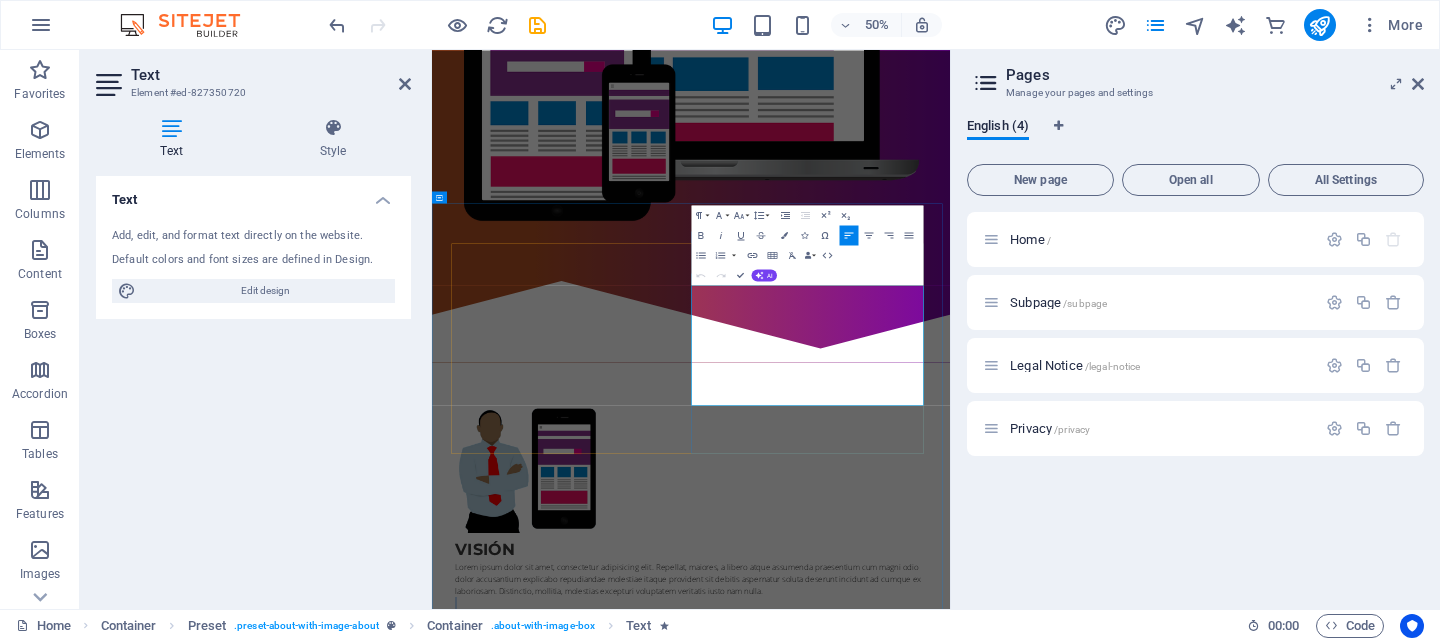 drag, startPoint x: 1065, startPoint y: 739, endPoint x: 899, endPoint y: 628, distance: 199.69226 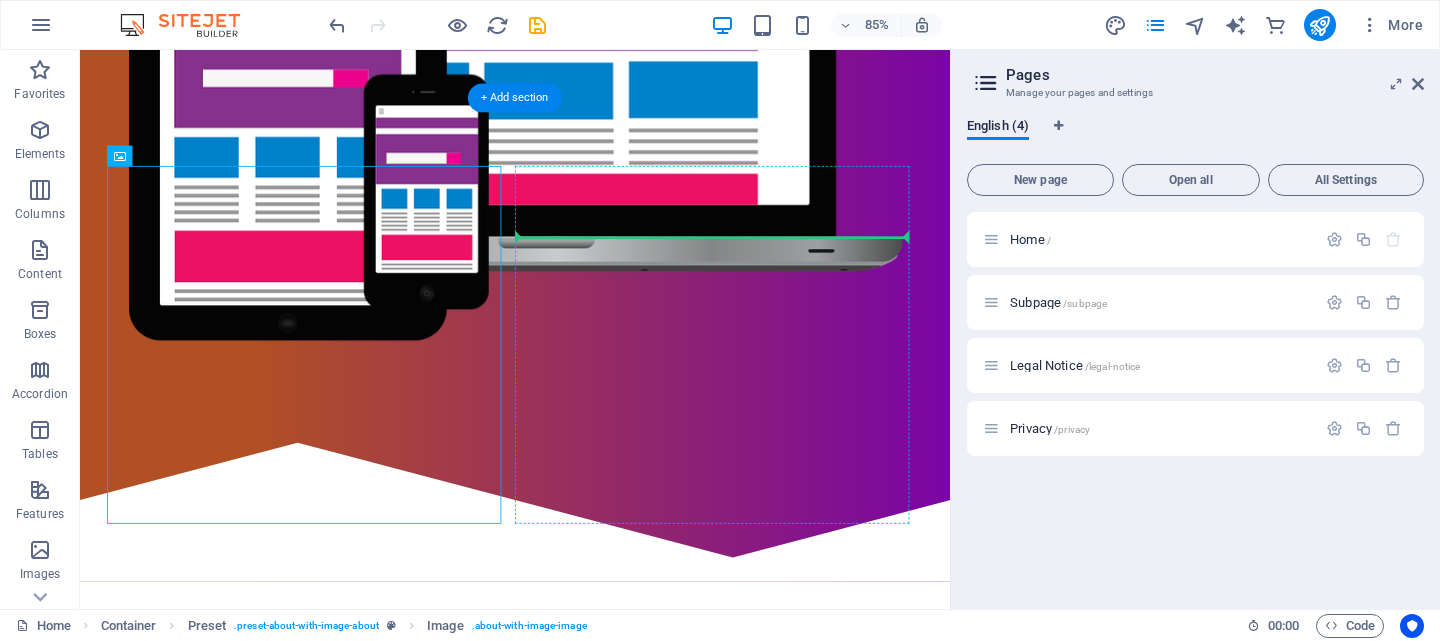 drag, startPoint x: 721, startPoint y: 325, endPoint x: 719, endPoint y: 279, distance: 46.043457 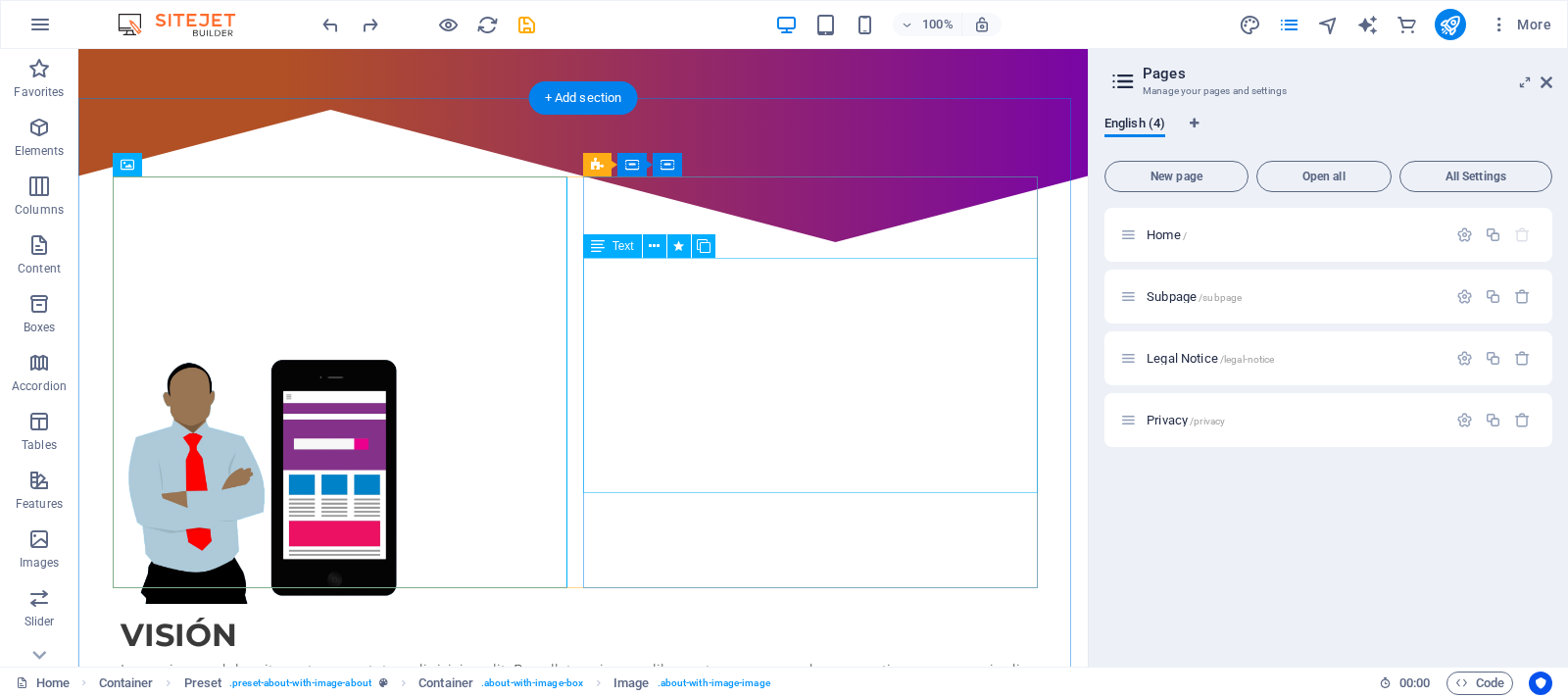 scroll, scrollTop: 692, scrollLeft: 0, axis: vertical 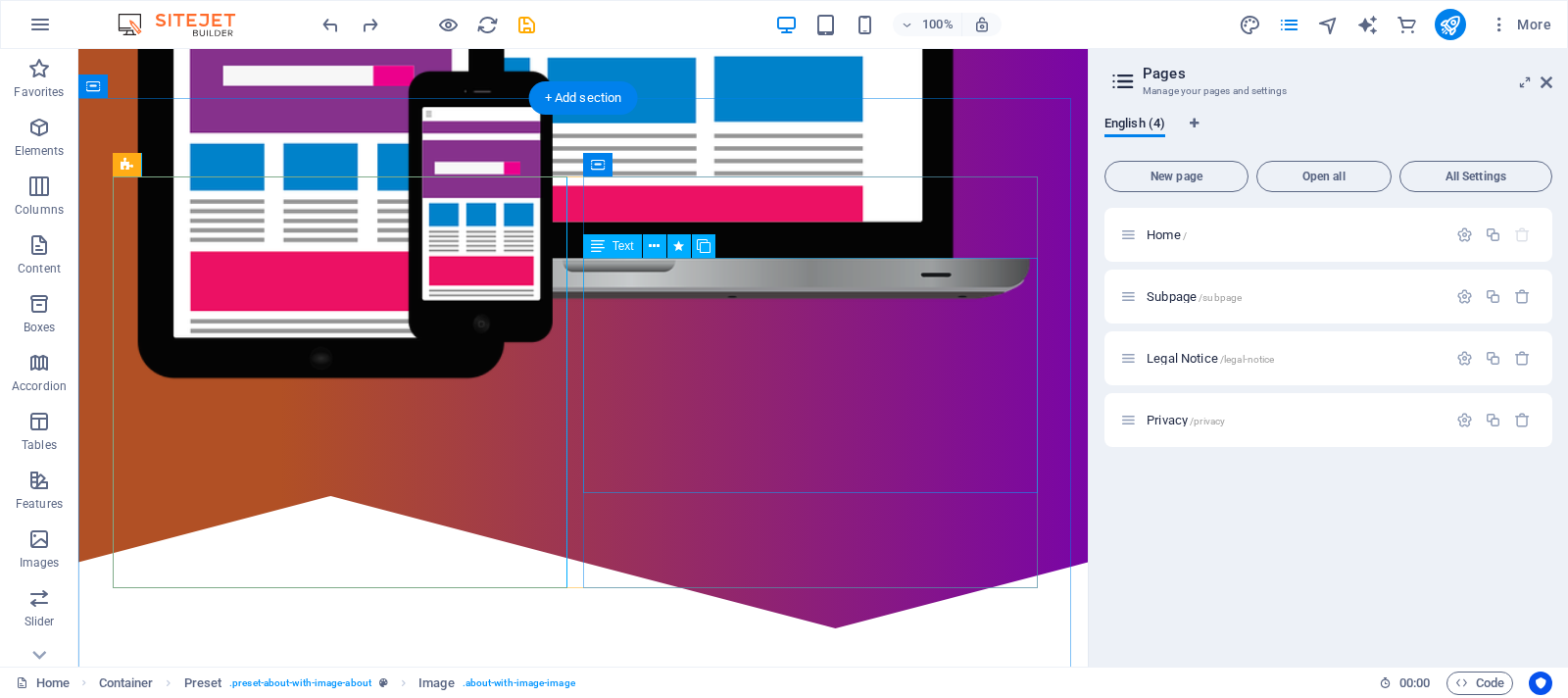 click on "Lorem ipsum dolor sit amet, consectetur adipisicing elit. Repellat, maiores, a libero atque assumenda praesentium cum magni odio dolor accusantium explicabo repudiandae molestiae itaque provident sit debitis aspernatur soluta deserunt incidunt ad cumque ex laboriosam. Distinctio, mollitia, molestias excepturi voluptatem veritatis iusto nam nulla.  At vero eos et accusam et justo duo dolores et ea rebum. Stet clita kasd gubergren, no sea takimata sanctus est Lorem ipsum dolor sit amet." at bounding box center (583, 1116) 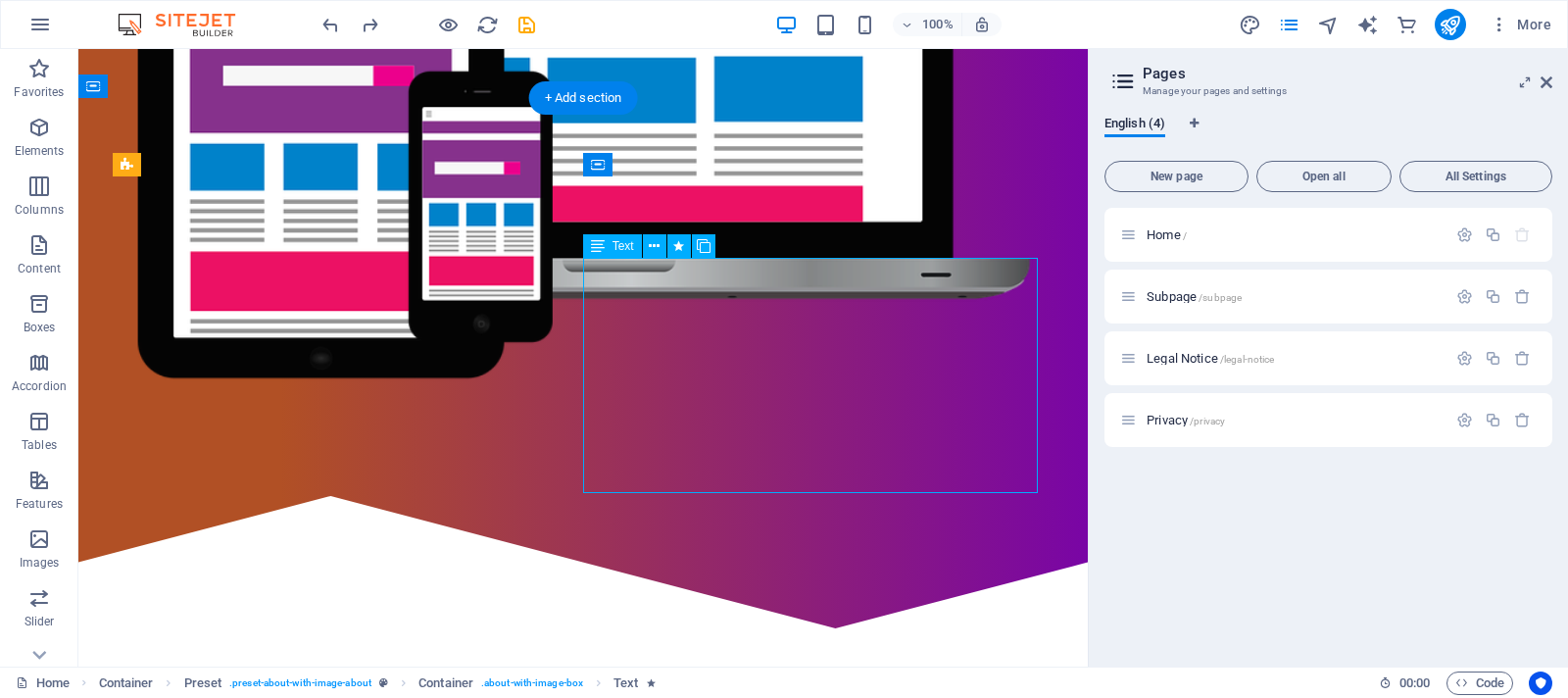 click on "Lorem ipsum dolor sit amet, consectetur adipisicing elit. Repellat, maiores, a libero atque assumenda praesentium cum magni odio dolor accusantium explicabo repudiandae molestiae itaque provident sit debitis aspernatur soluta deserunt incidunt ad cumque ex laboriosam. Distinctio, mollitia, molestias excepturi voluptatem veritatis iusto nam nulla.  At vero eos et accusam et justo duo dolores et ea rebum. Stet clita kasd gubergren, no sea takimata sanctus est Lorem ipsum dolor sit amet." at bounding box center [583, 1116] 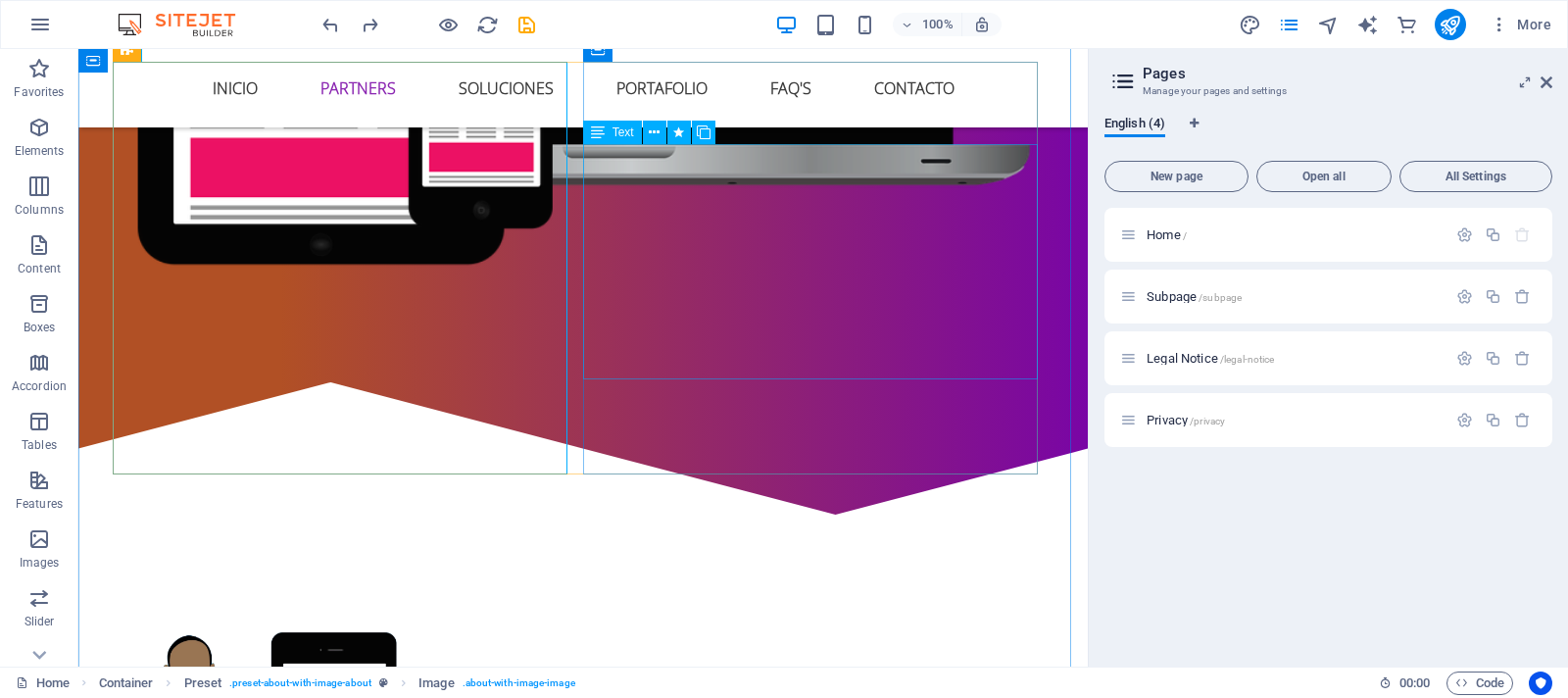 click on "Lorem ipsum dolor sit amet, consectetur adipisicing elit. Repellat, maiores, a libero atque assumenda praesentium cum magni odio dolor accusantium explicabo repudiandae molestiae itaque provident sit debitis aspernatur soluta deserunt incidunt ad cumque ex laboriosam. Distinctio, mollitia, molestias excepturi voluptatem veritatis iusto nam nulla.  At vero eos et accusam et justo duo dolores et ea rebum. Stet clita kasd gubergren, no sea takimata sanctus est Lorem ipsum dolor sit amet." at bounding box center (583, 1002) 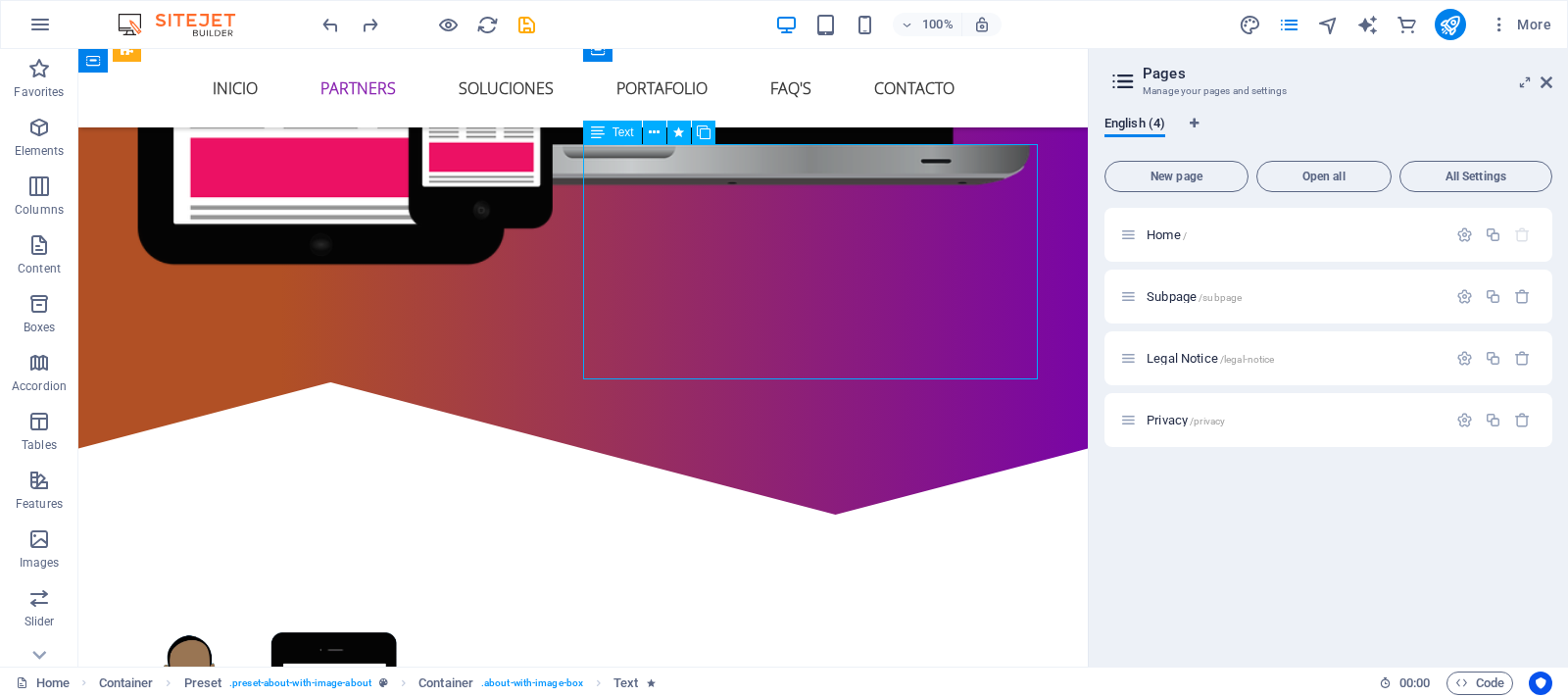 click on "Lorem ipsum dolor sit amet, consectetur adipisicing elit. Repellat, maiores, a libero atque assumenda praesentium cum magni odio dolor accusantium explicabo repudiandae molestiae itaque provident sit debitis aspernatur soluta deserunt incidunt ad cumque ex laboriosam. Distinctio, mollitia, molestias excepturi voluptatem veritatis iusto nam nulla.  At vero eos et accusam et justo duo dolores et ea rebum. Stet clita kasd gubergren, no sea takimata sanctus est Lorem ipsum dolor sit amet." at bounding box center (583, 1002) 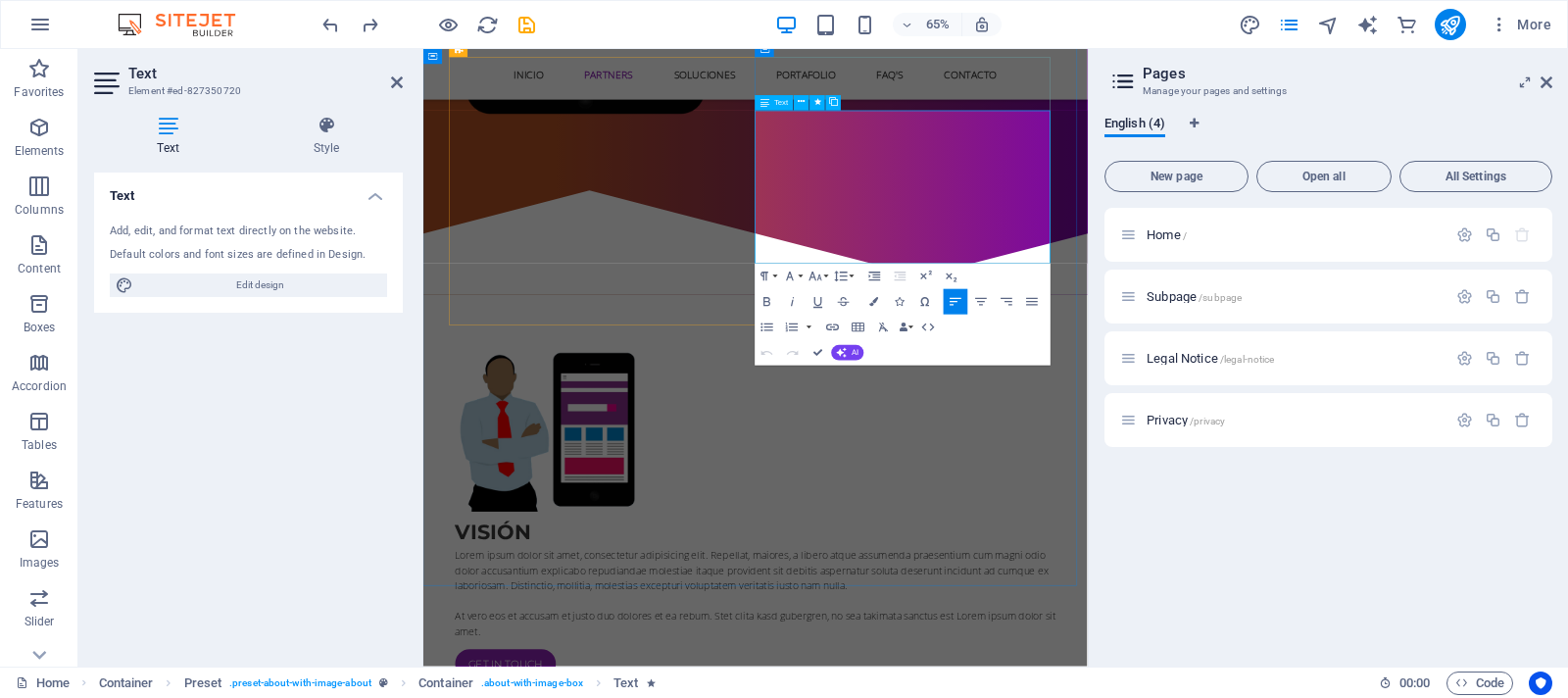 click on "At vero eos et accusam et justo duo dolores et ea rebum. Stet clita kasd gubergren, no sea takimata sanctus est Lorem ipsum dolor sit amet." at bounding box center [935, 934] 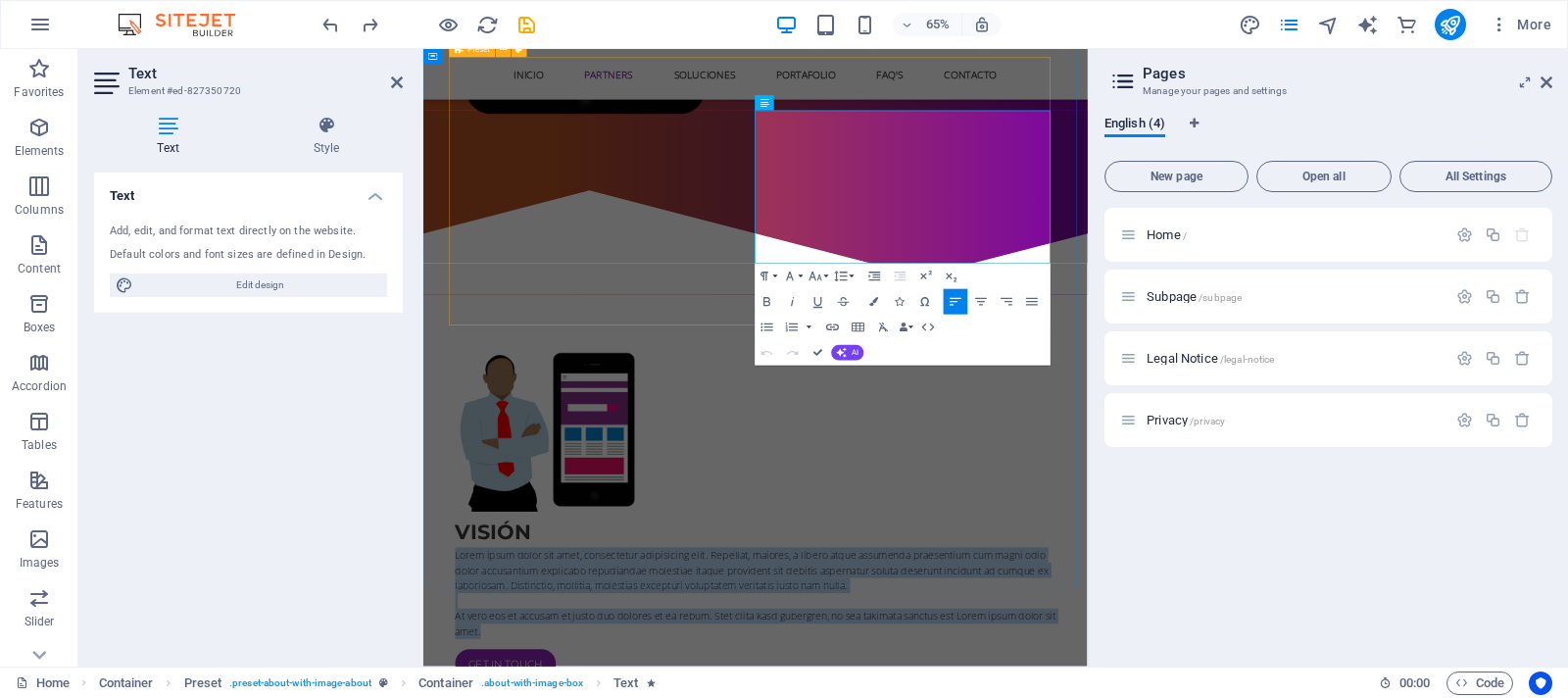 drag, startPoint x: 1053, startPoint y: 361, endPoint x: 925, endPoint y: 158, distance: 239.98542 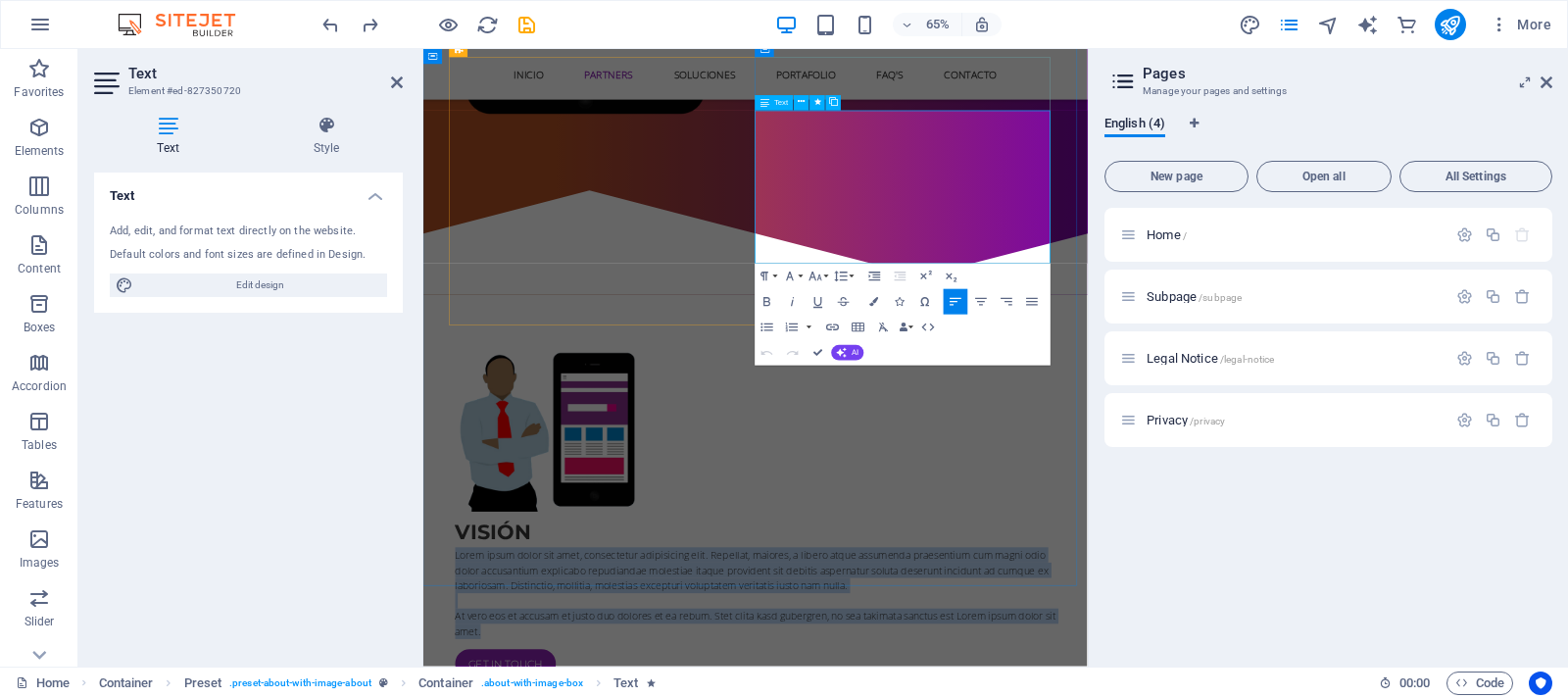 type 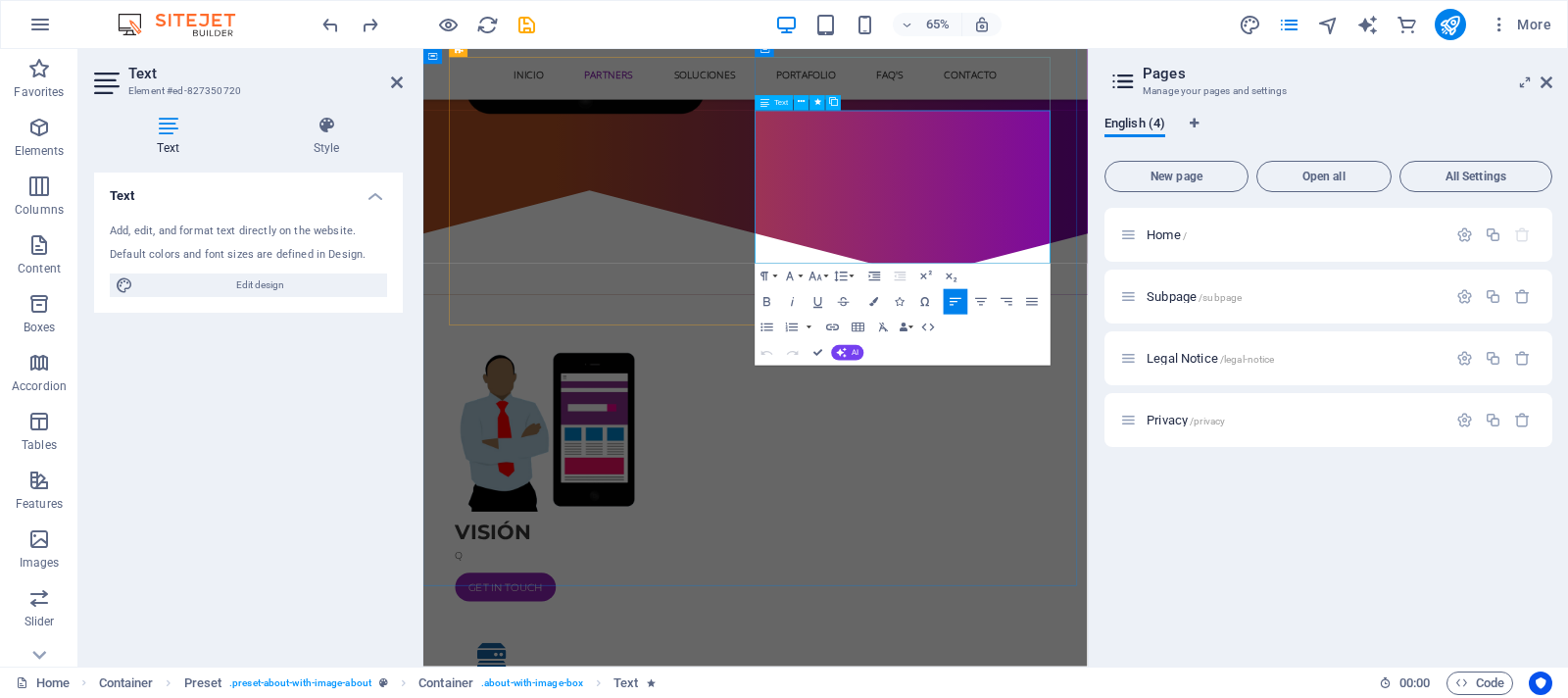 scroll, scrollTop: 1026, scrollLeft: 0, axis: vertical 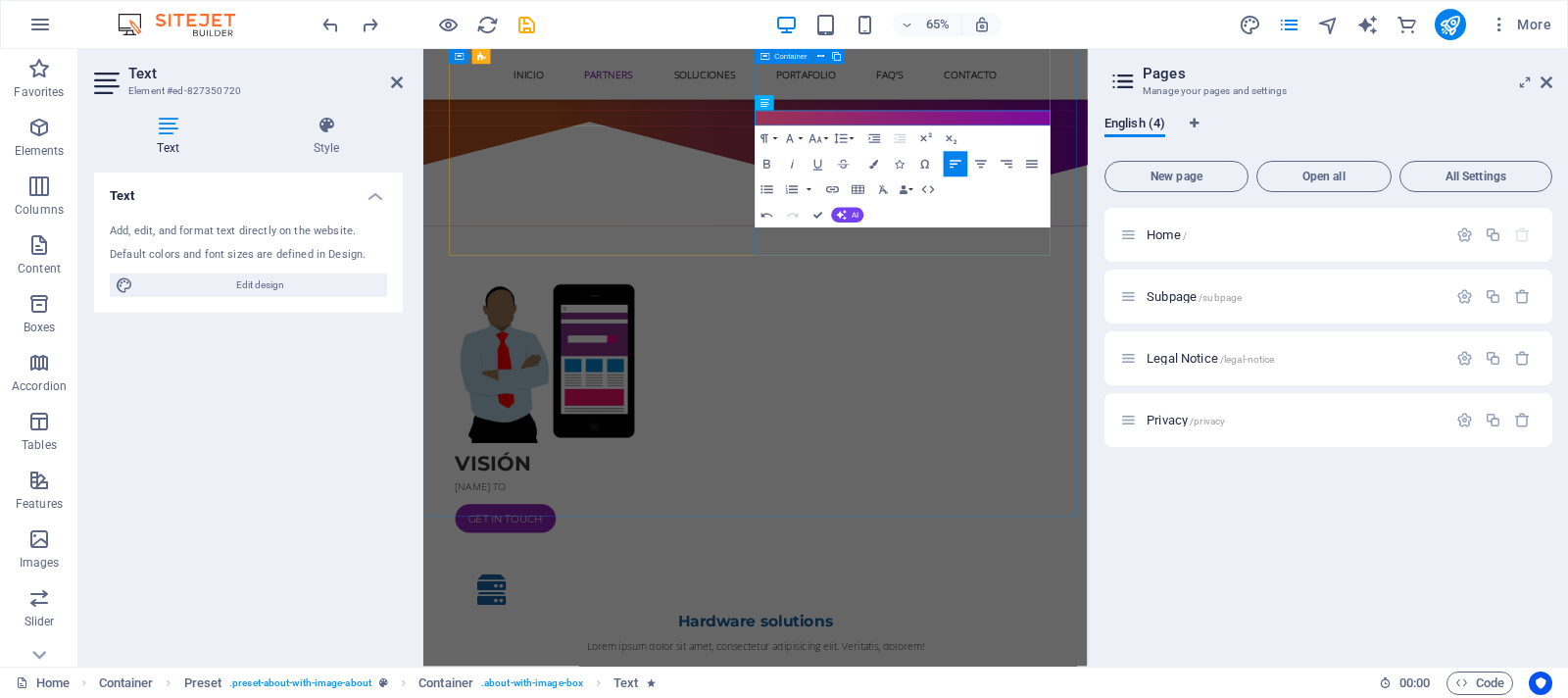 click on "VISIÓN KERI TO Get in touch" at bounding box center [935, 728] 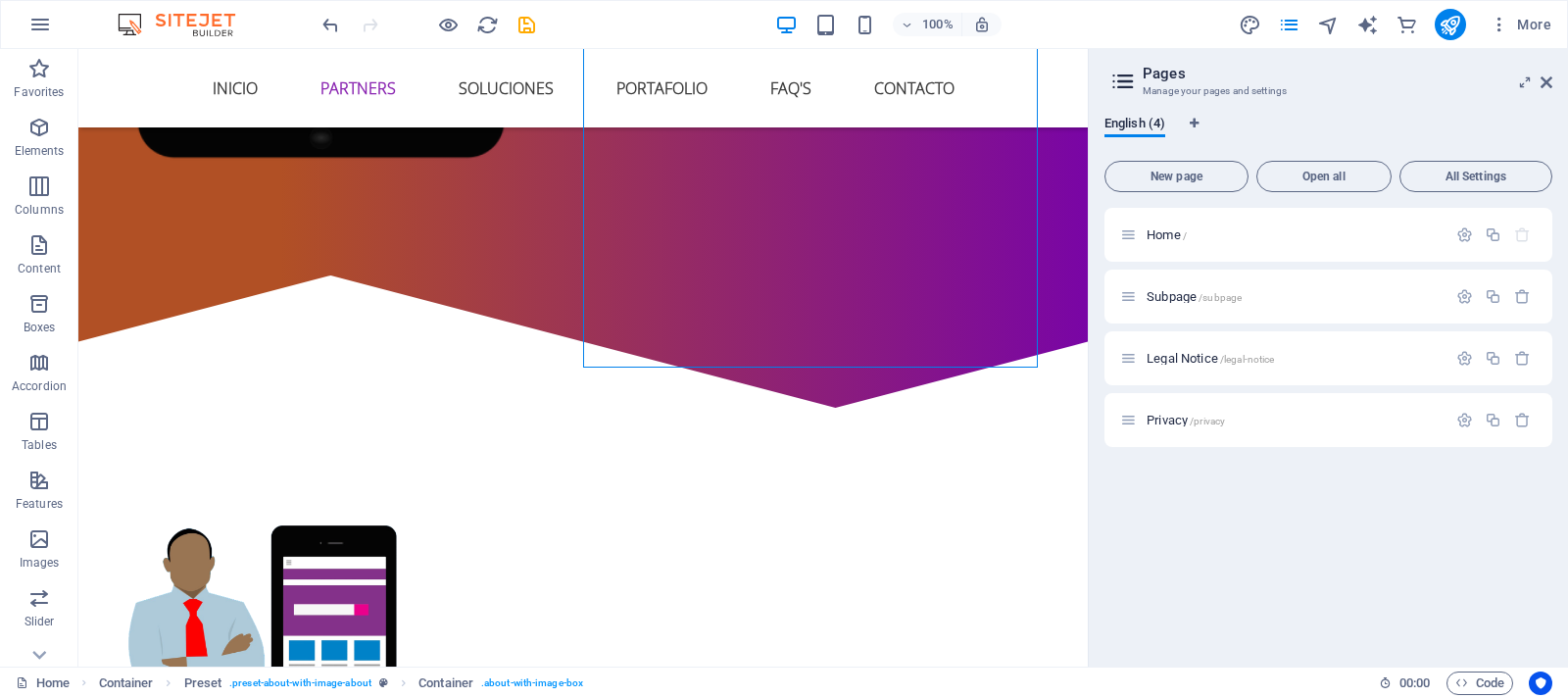scroll, scrollTop: 586, scrollLeft: 0, axis: vertical 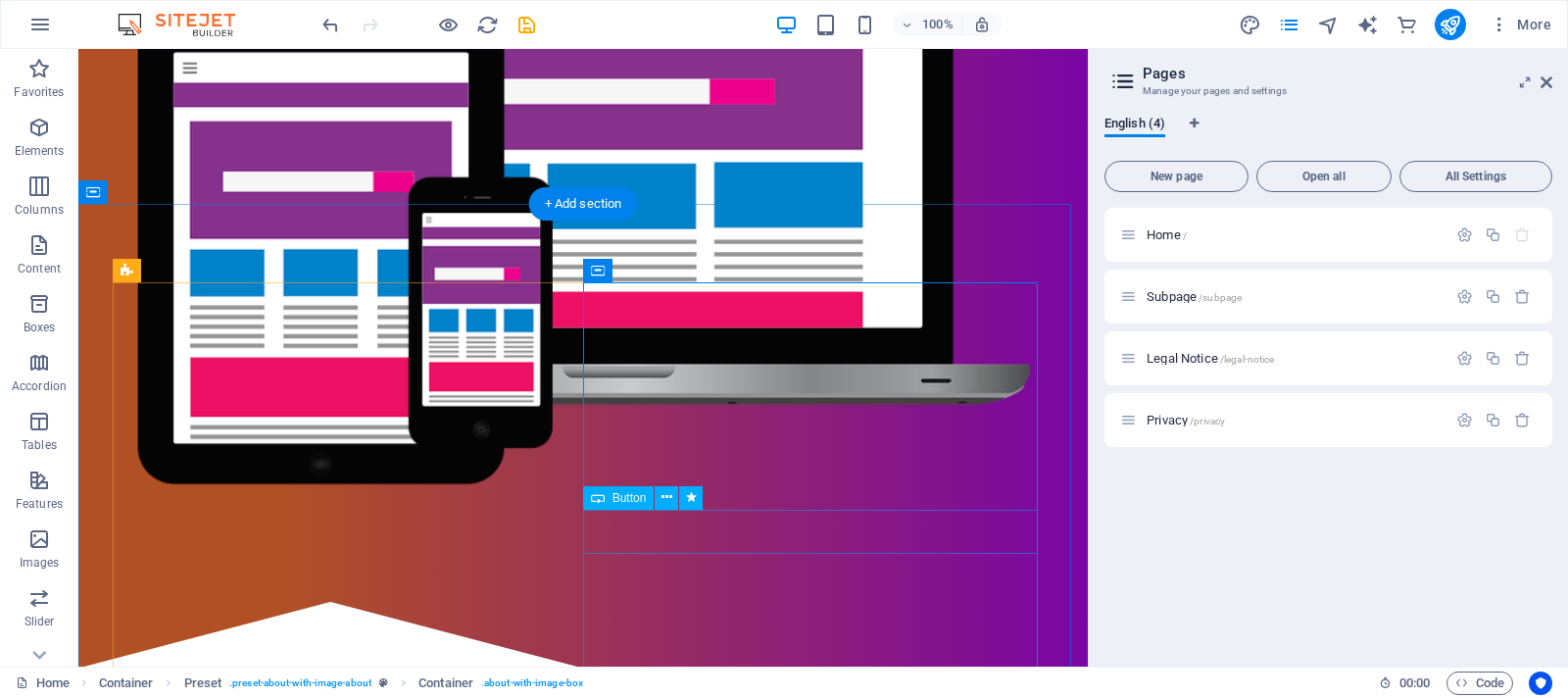 click on "Get in touch" at bounding box center [583, 1212] 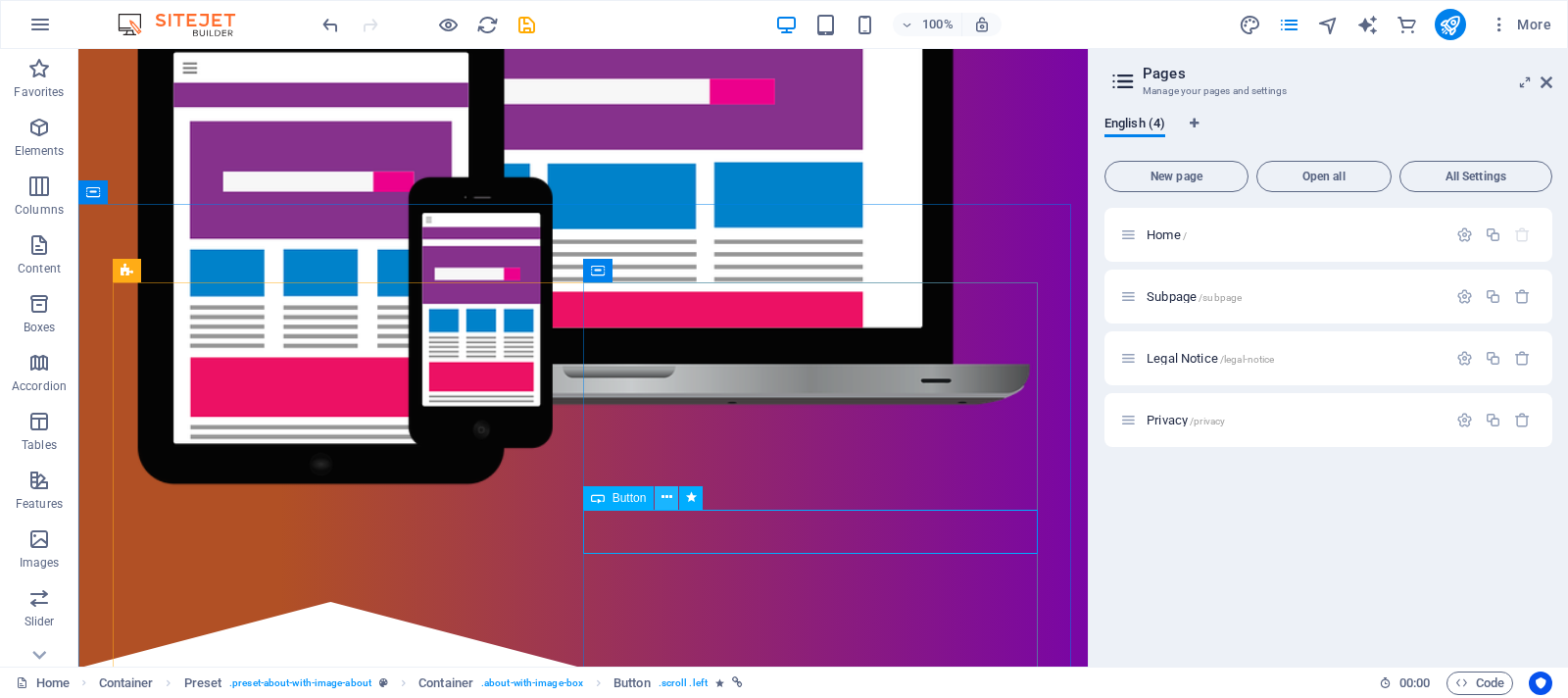 click at bounding box center [666, 497] 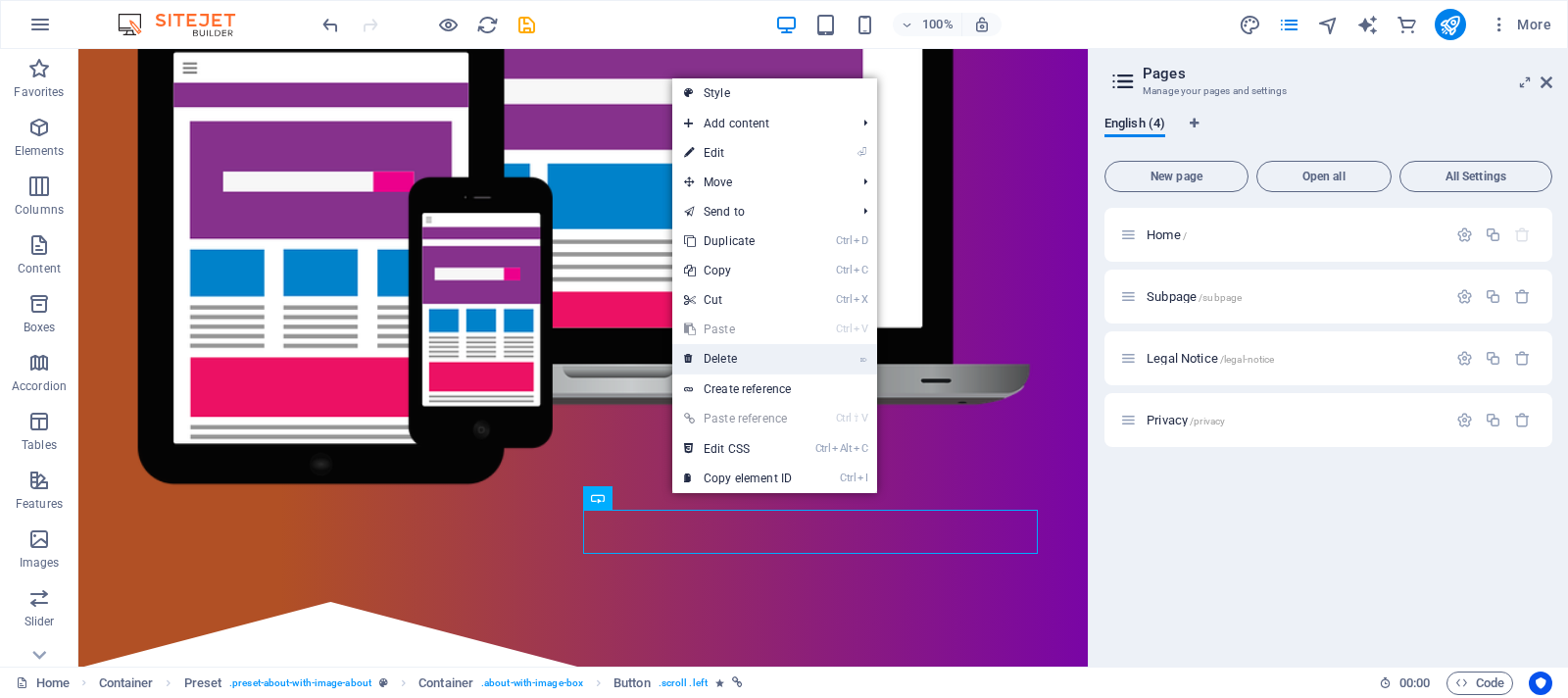 click on "⌦  Delete" at bounding box center (738, 359) 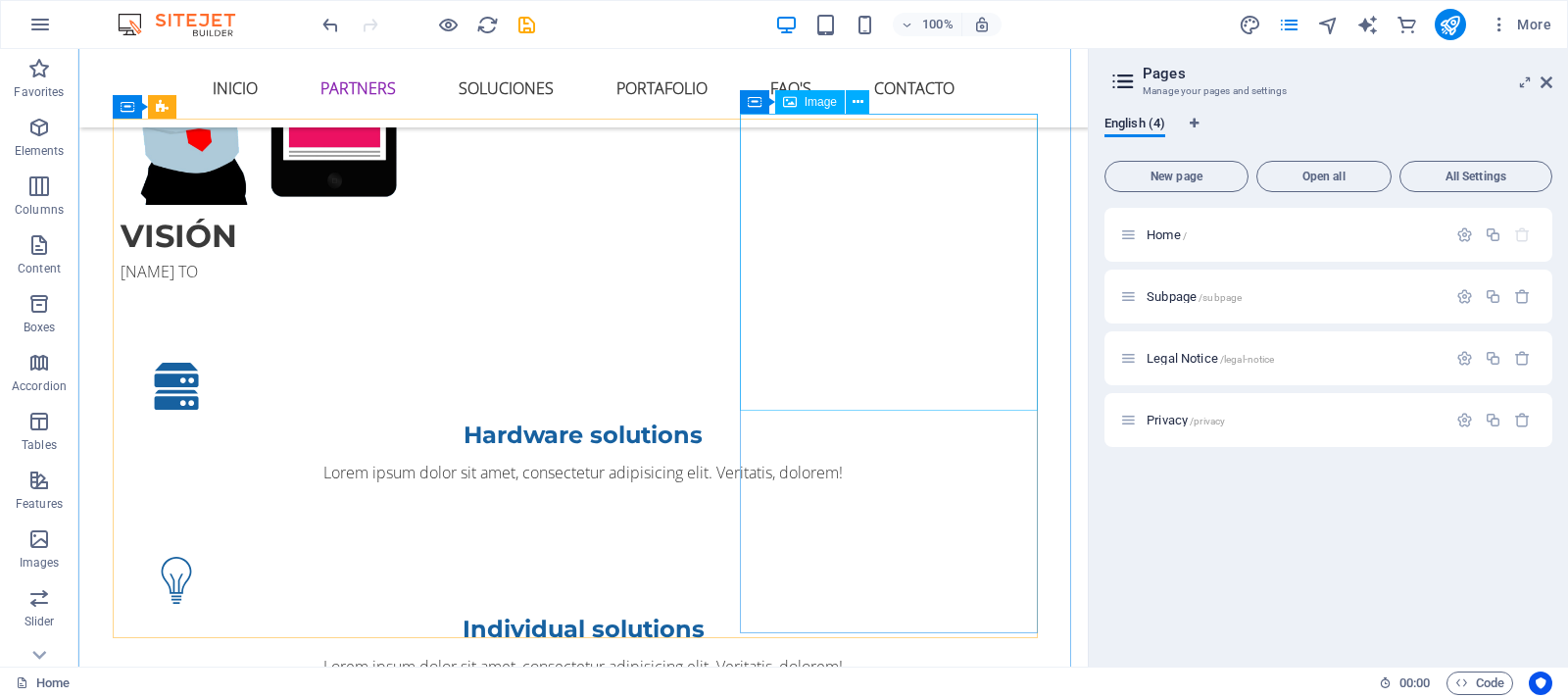 scroll, scrollTop: 1458, scrollLeft: 0, axis: vertical 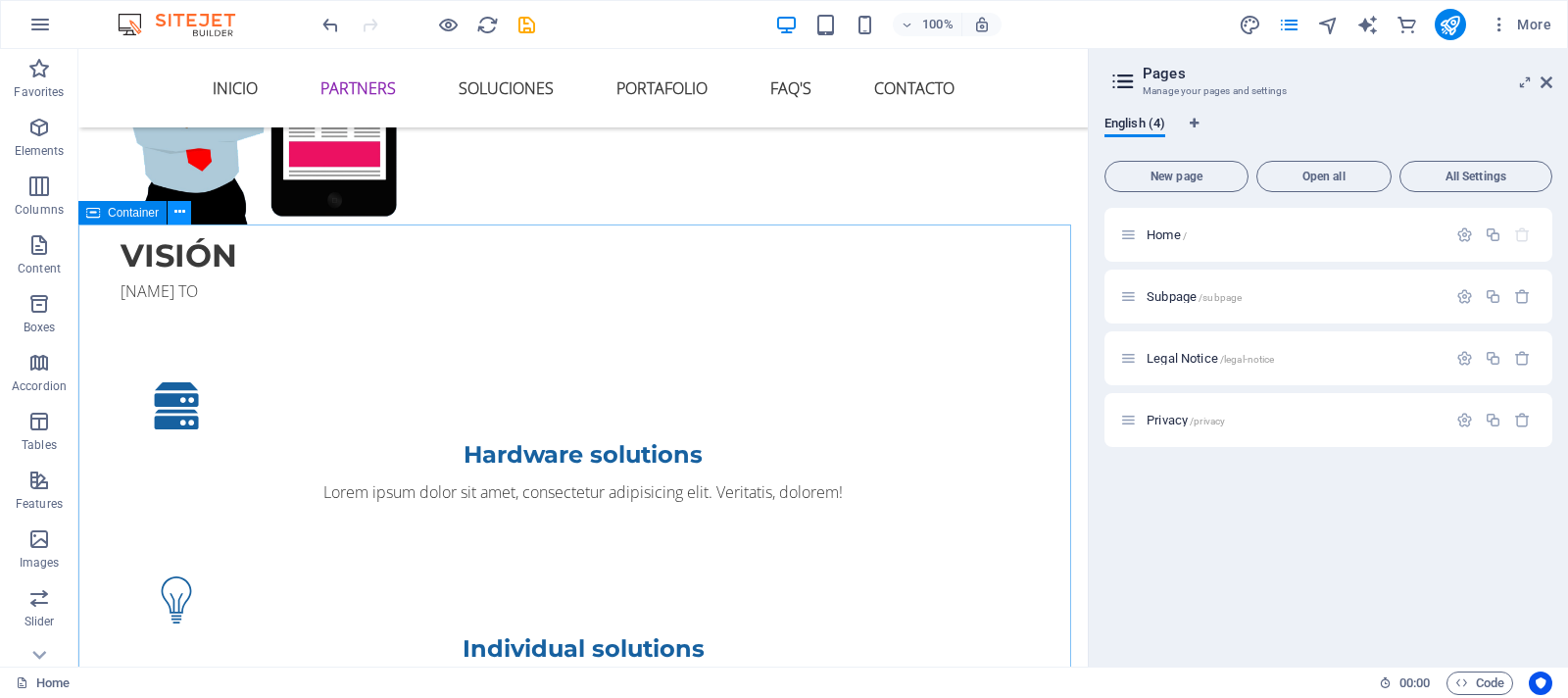 click at bounding box center (179, 212) 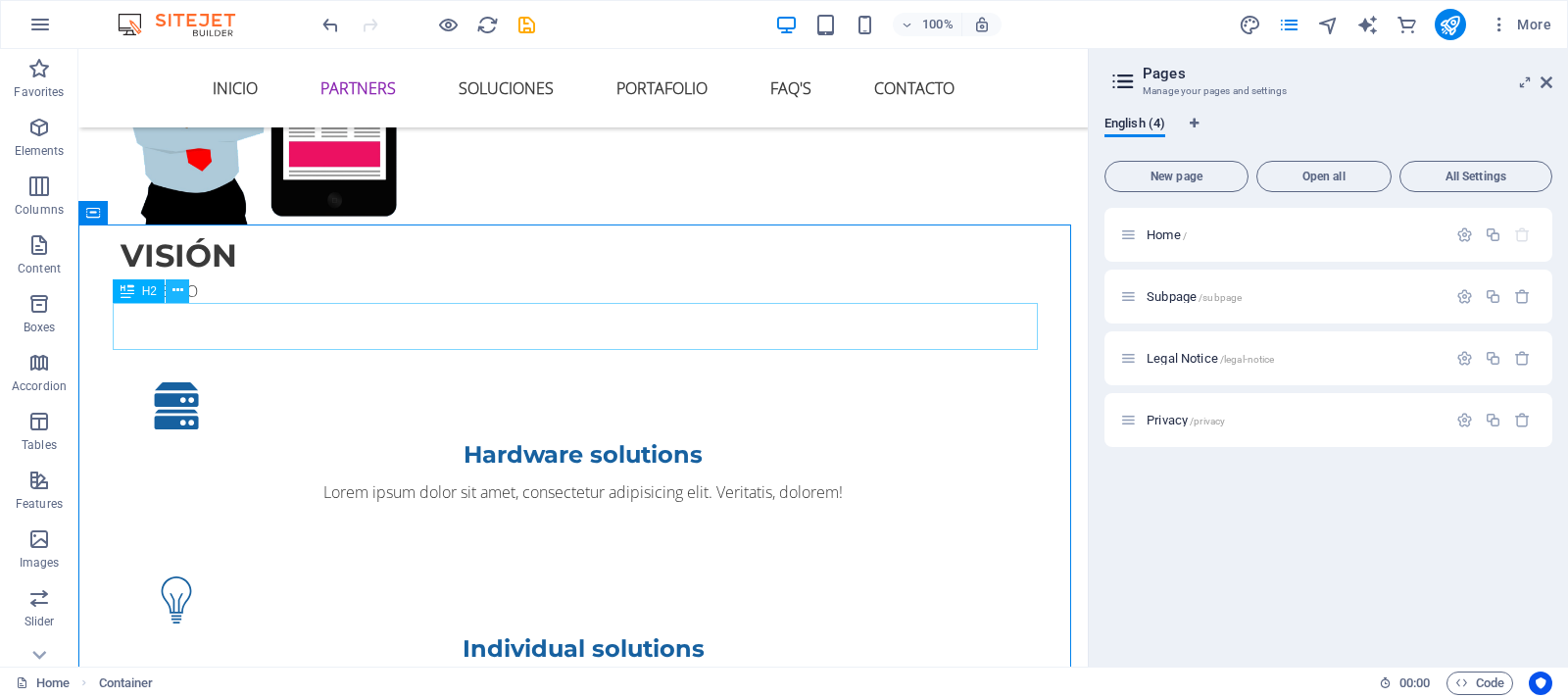 click at bounding box center [177, 290] 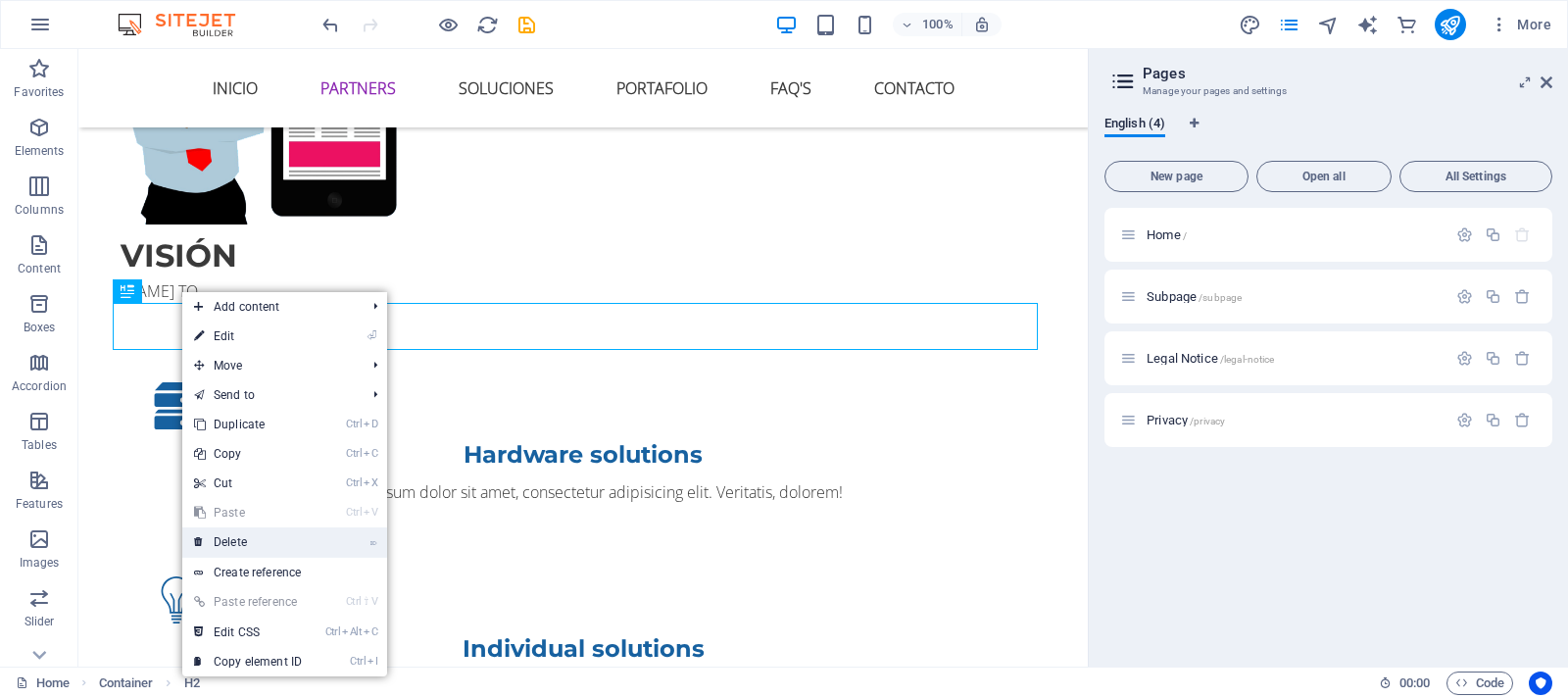 click on "⌦  Delete" at bounding box center [248, 542] 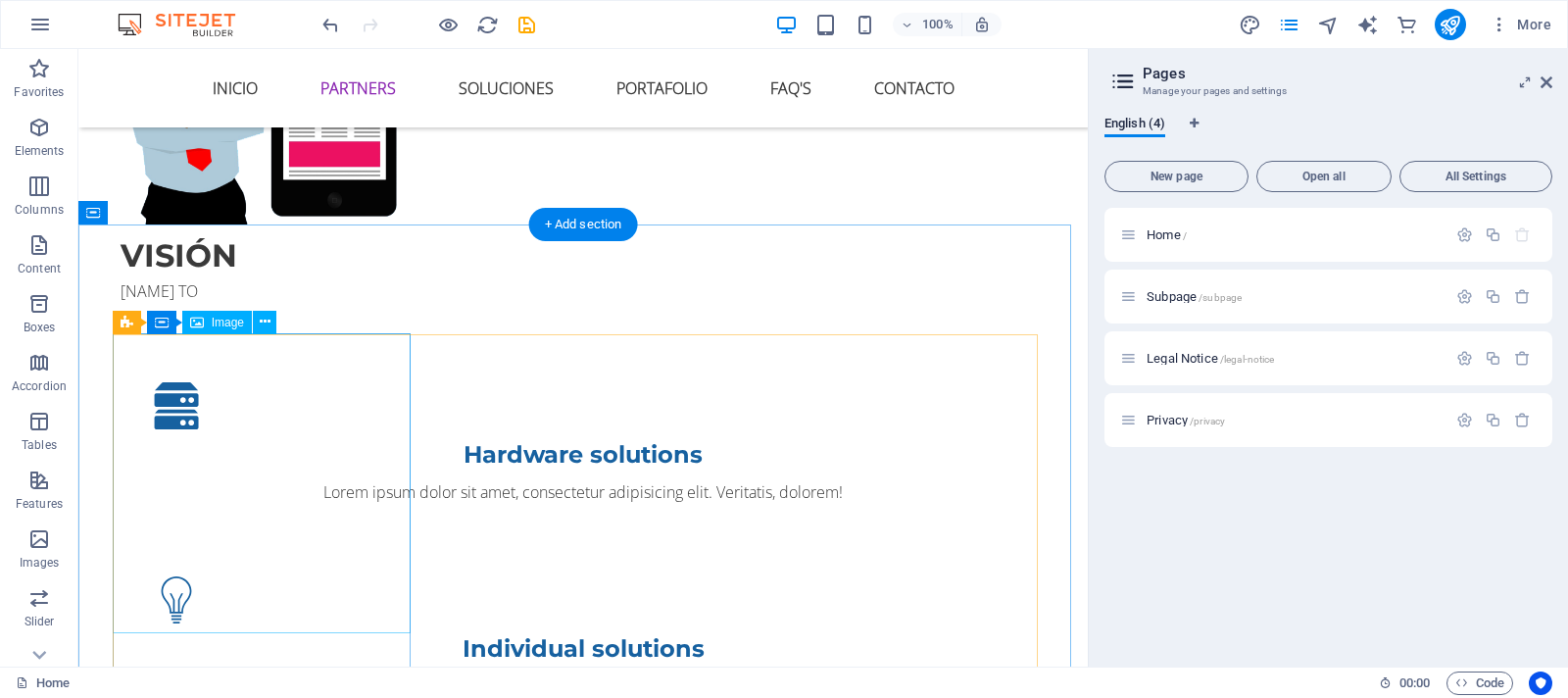 click at bounding box center (583, 1768) 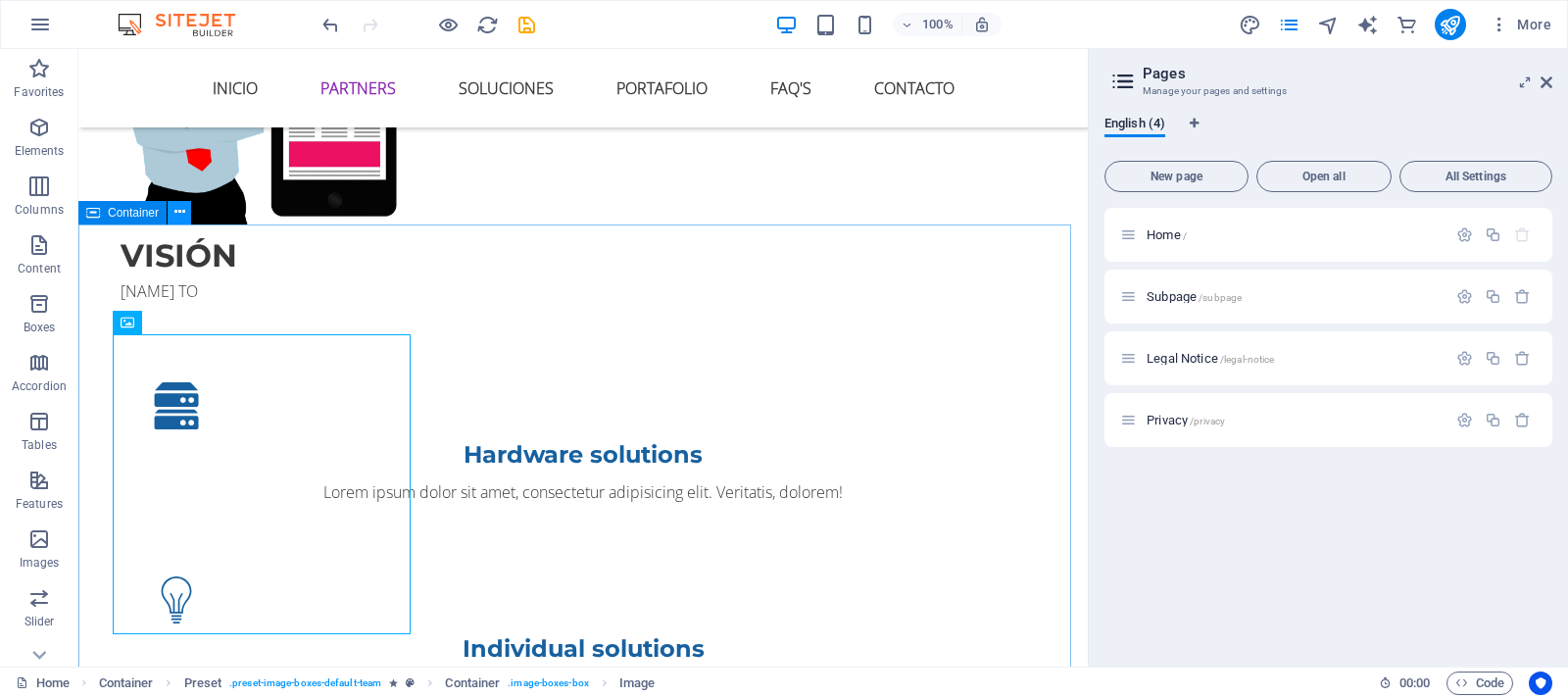 click at bounding box center (179, 212) 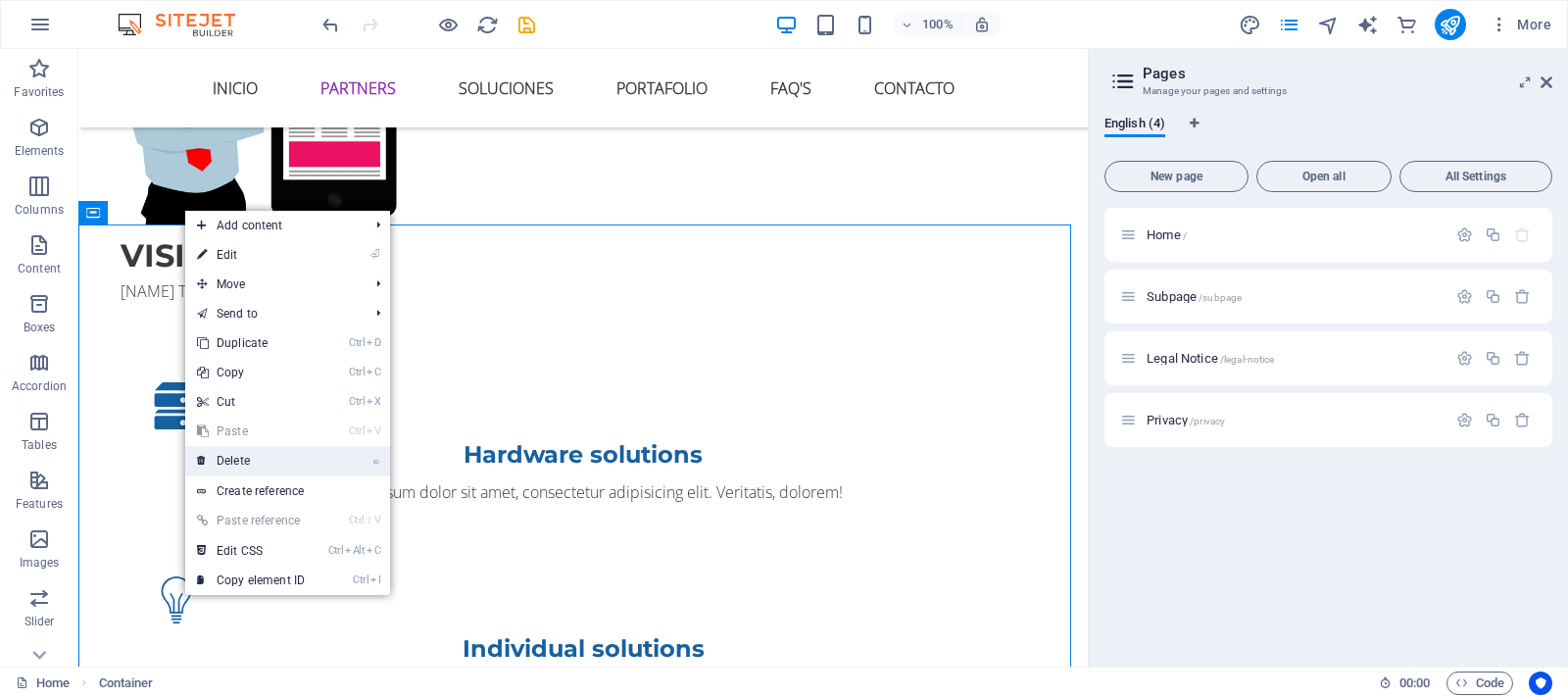 click on "⌦  Delete" at bounding box center (251, 461) 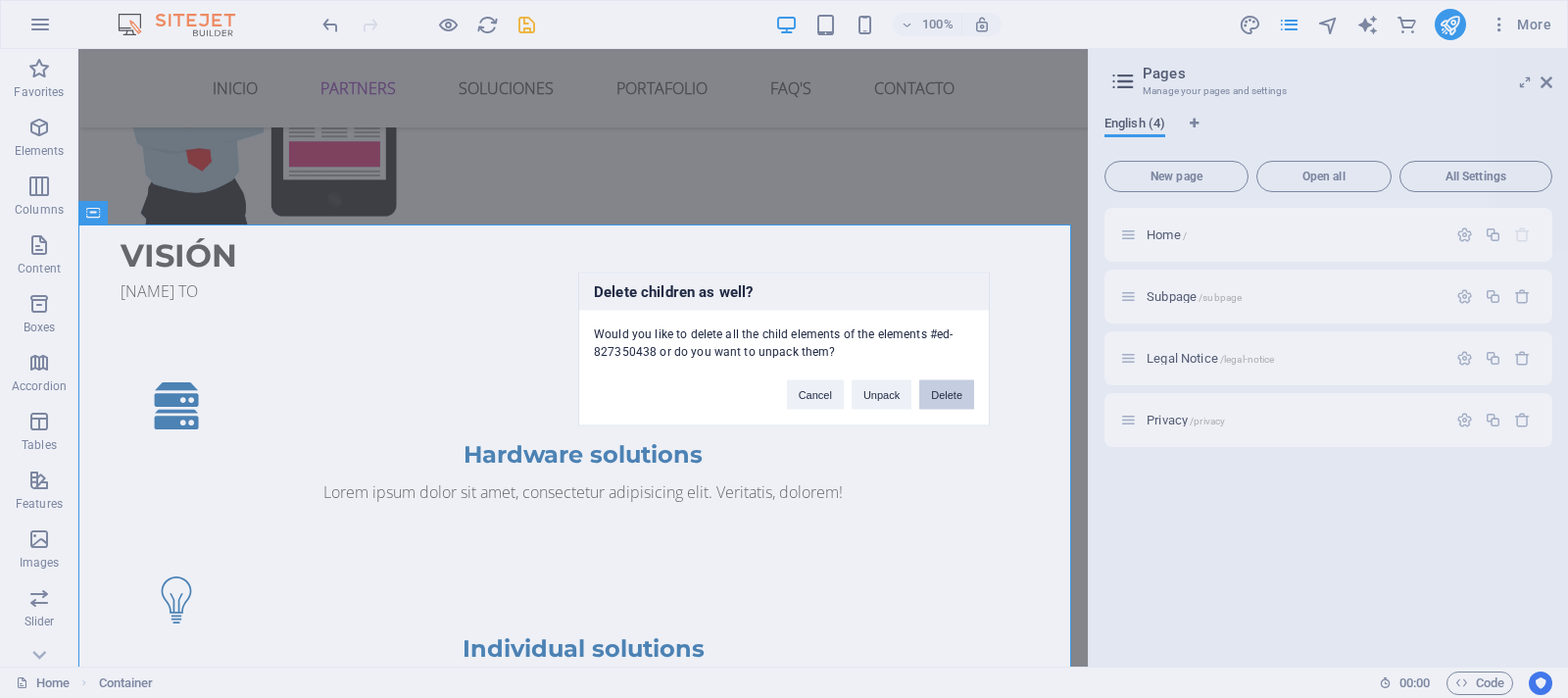 click on "Delete" at bounding box center (947, 395) 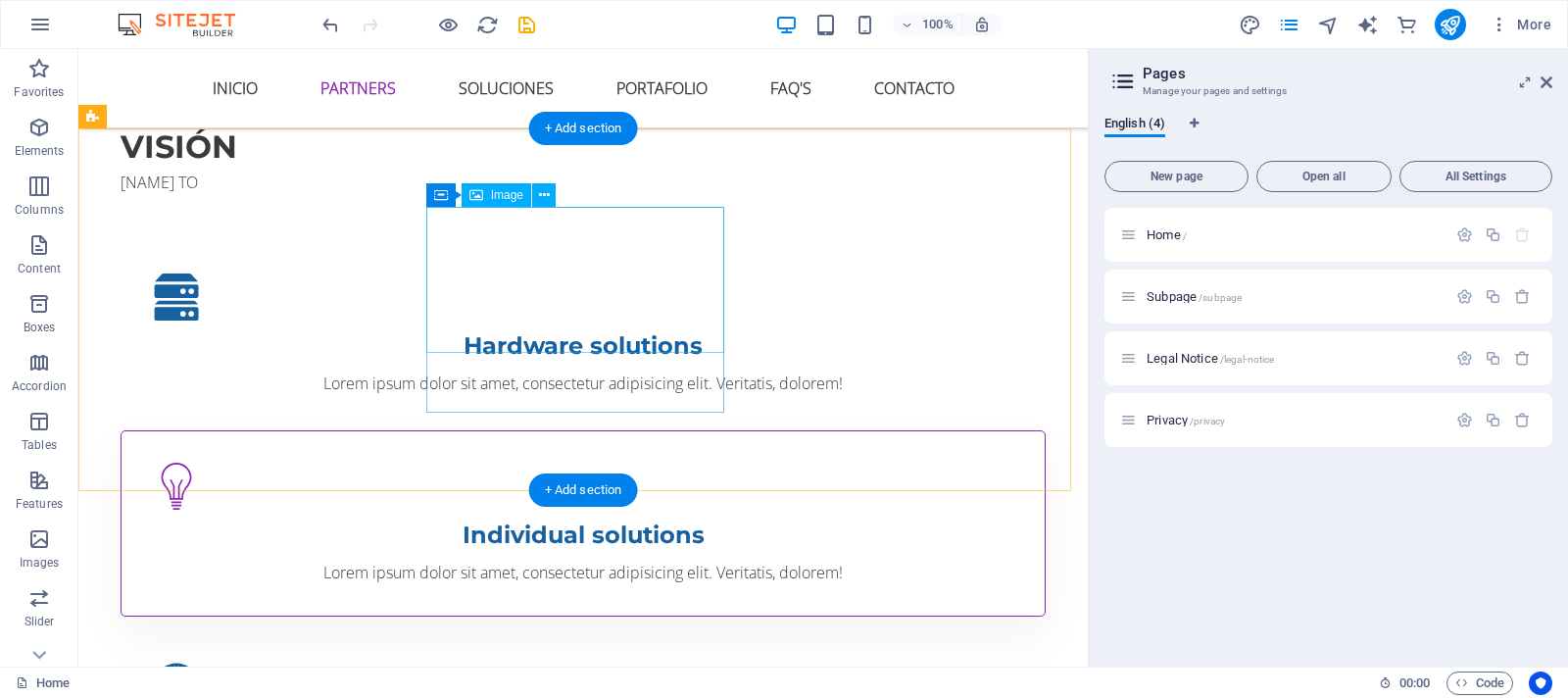 scroll, scrollTop: 1240, scrollLeft: 0, axis: vertical 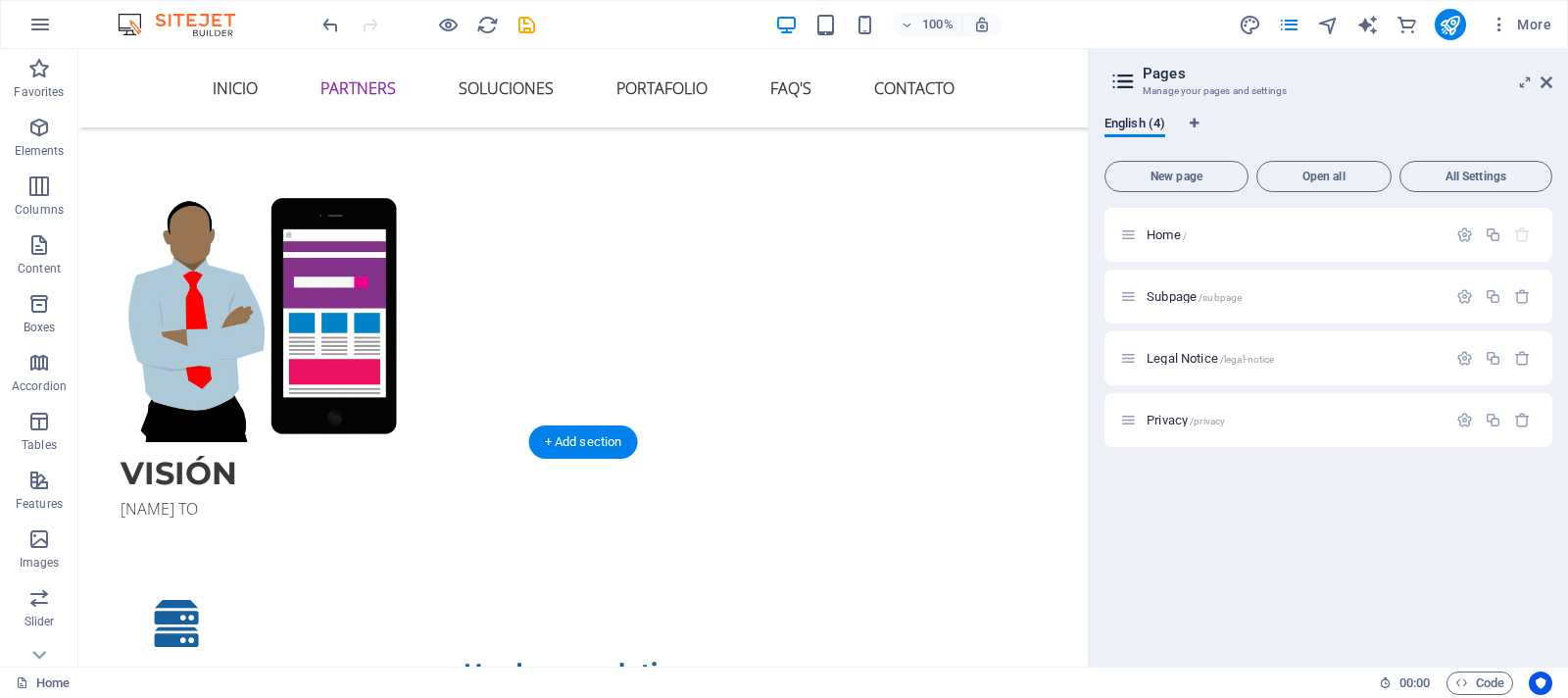 click at bounding box center (583, 1723) 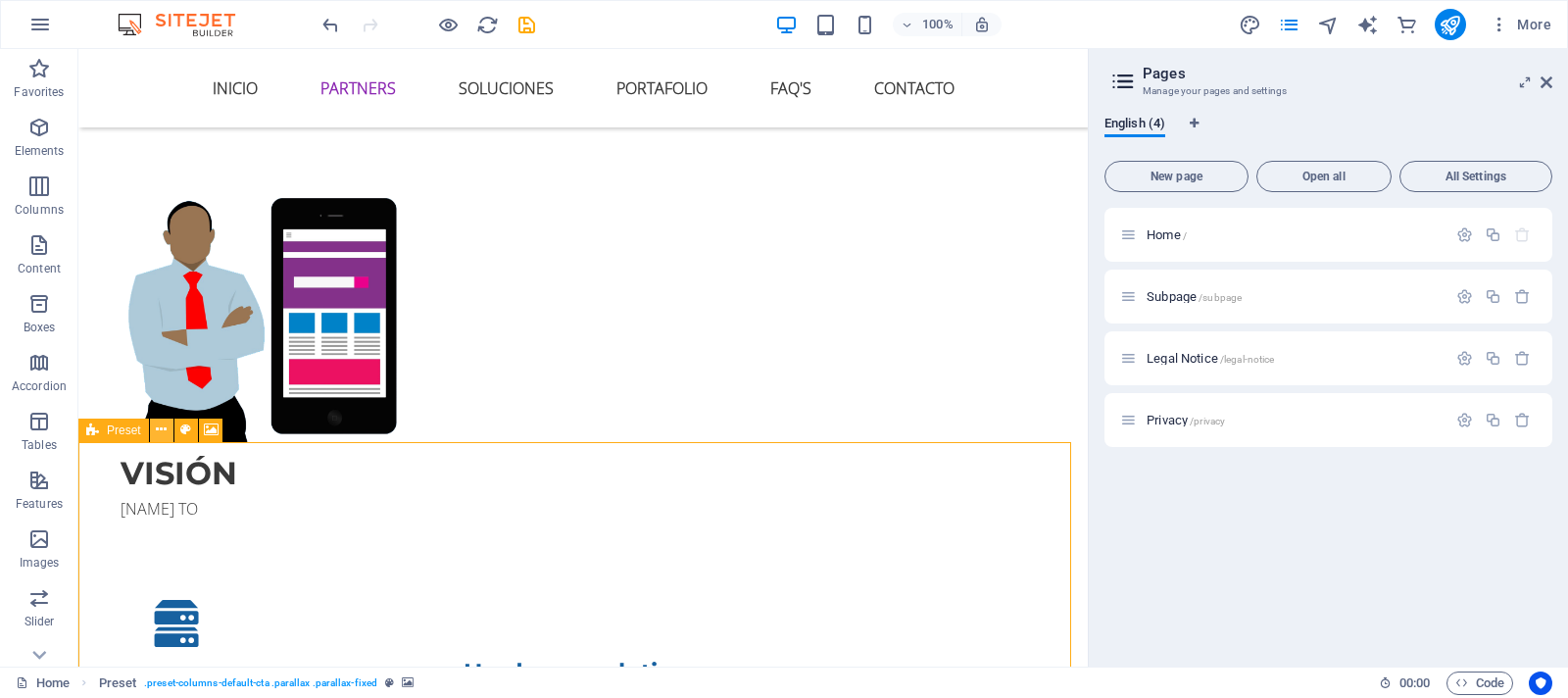 click at bounding box center (161, 429) 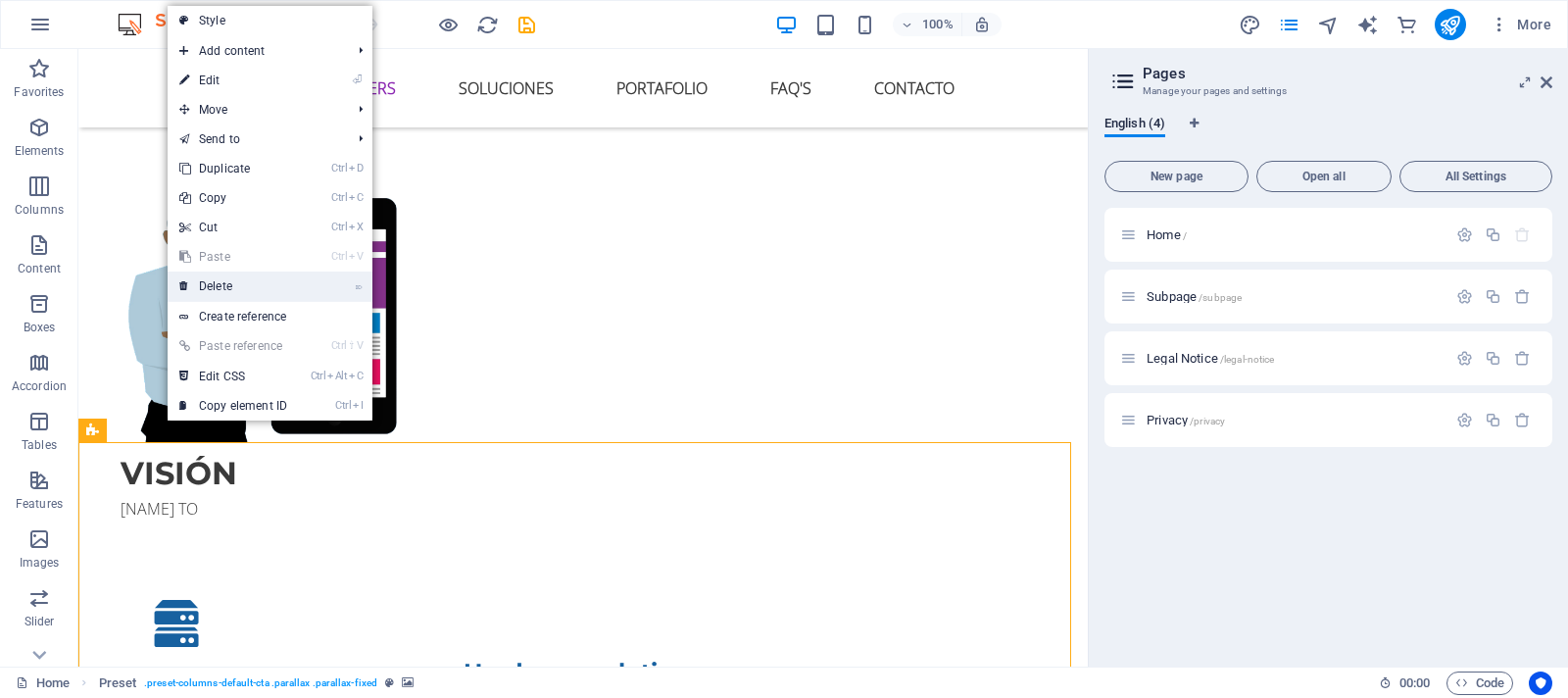 click on "⌦  Delete" at bounding box center (233, 286) 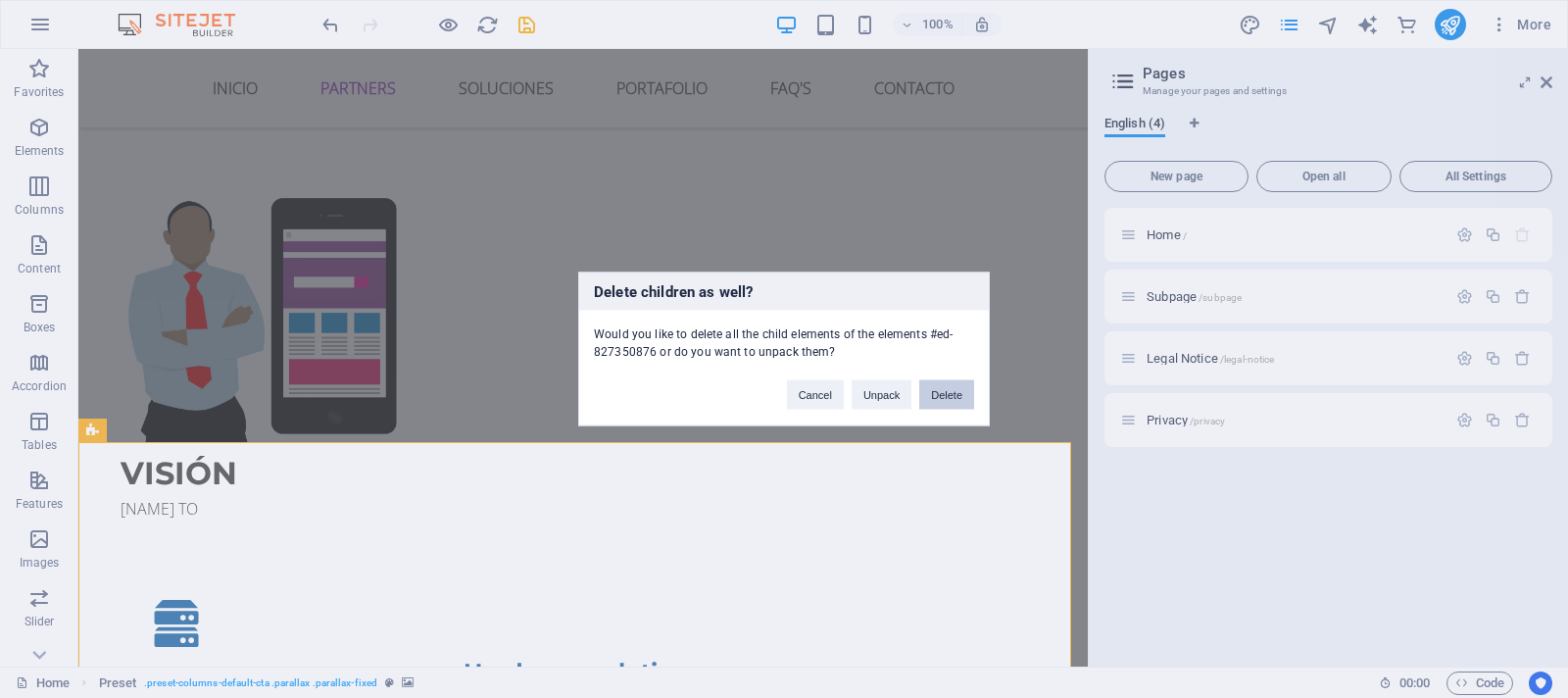 drag, startPoint x: 949, startPoint y: 398, endPoint x: 668, endPoint y: 347, distance: 285.59062 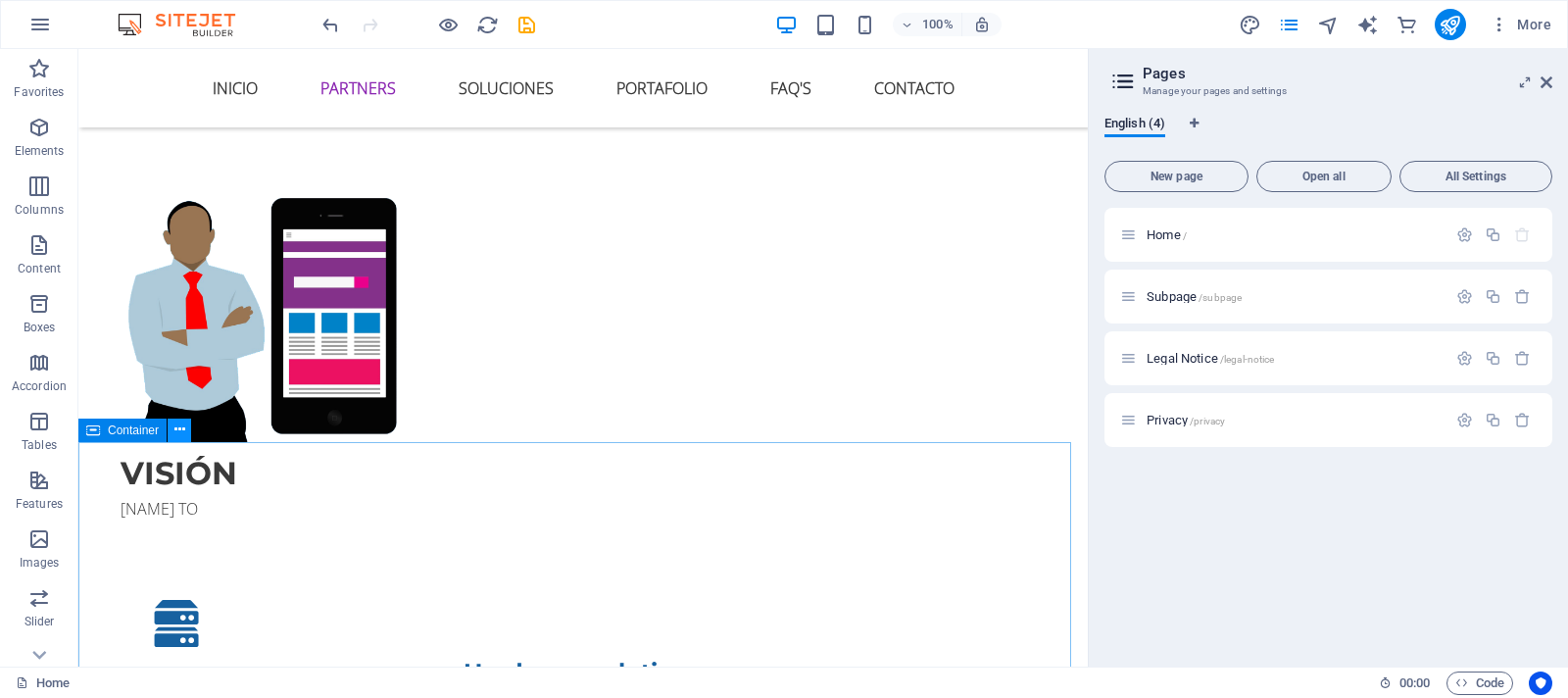 click at bounding box center [179, 429] 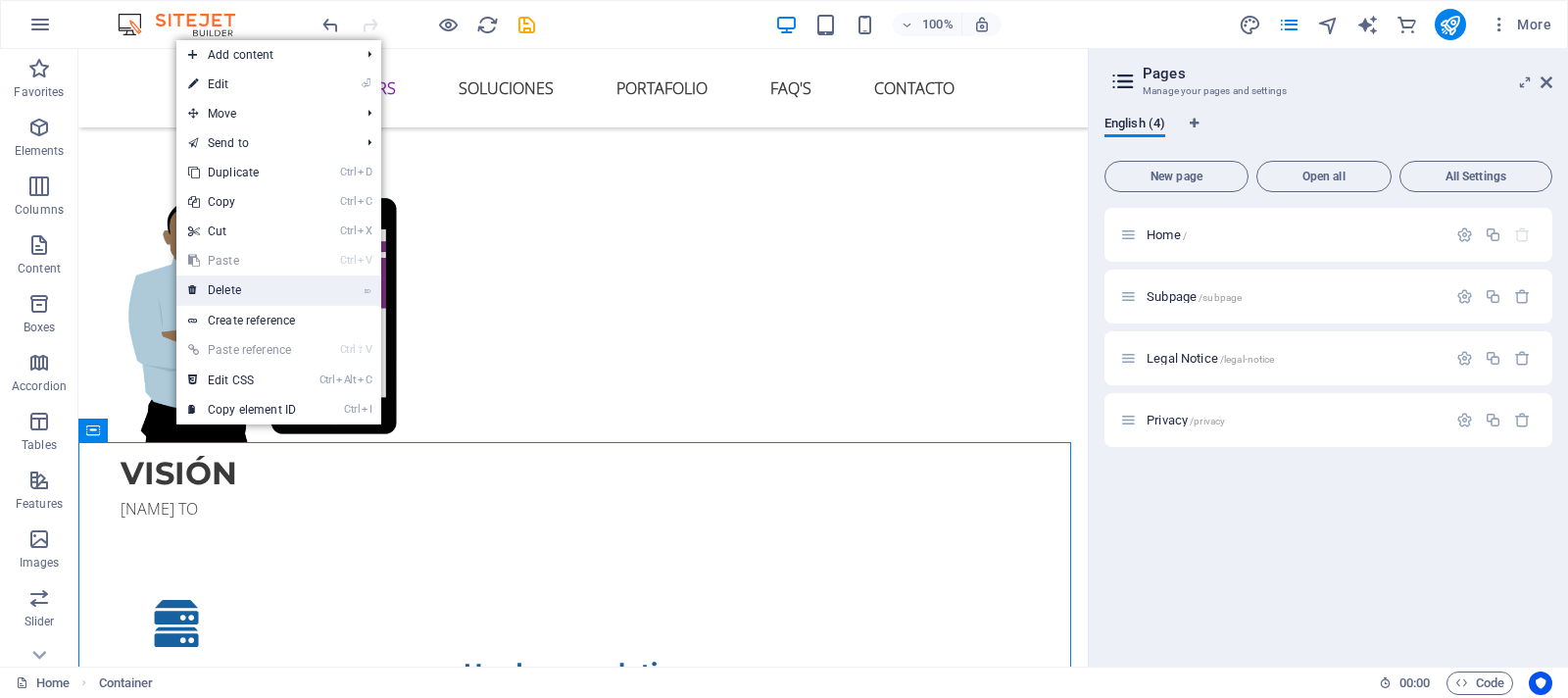 click on "⌦  Delete" at bounding box center (242, 290) 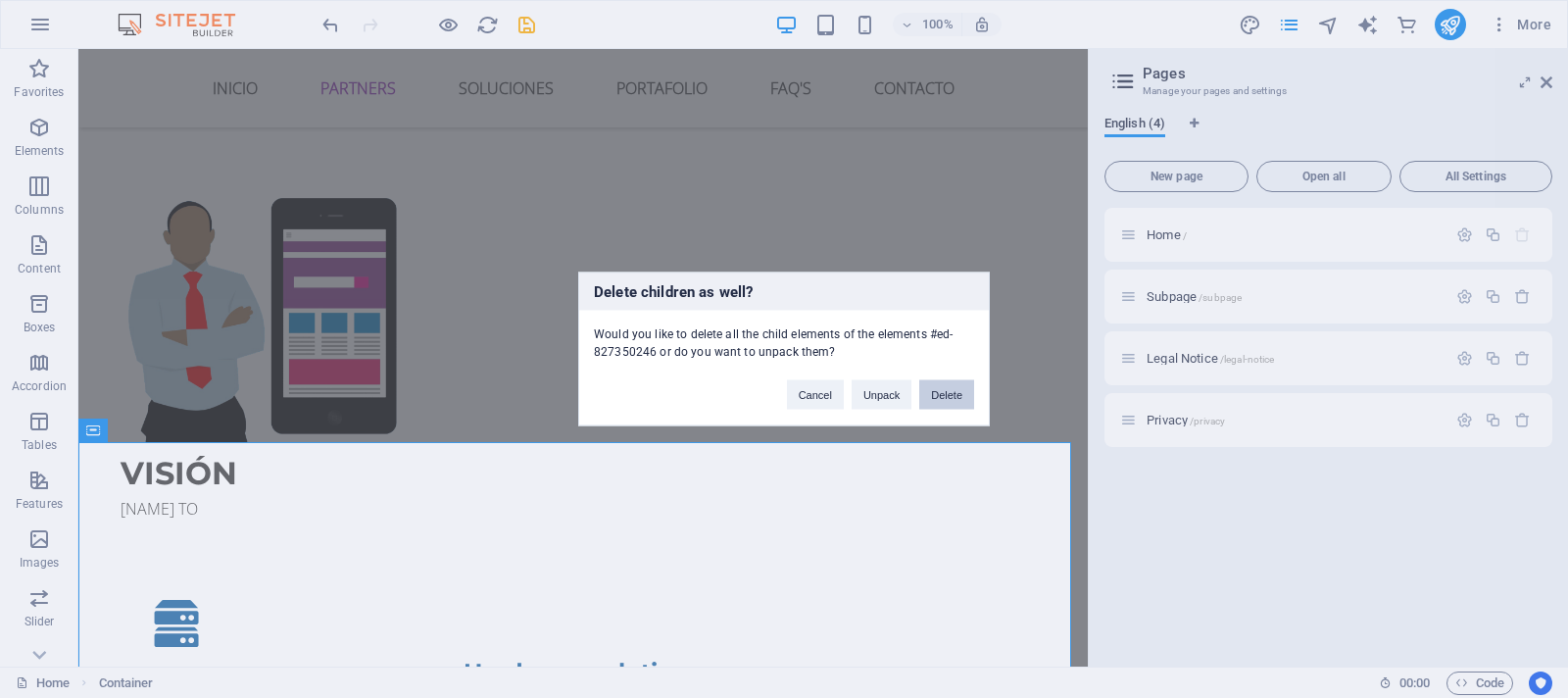 drag, startPoint x: 941, startPoint y: 392, endPoint x: 771, endPoint y: 368, distance: 171.68576 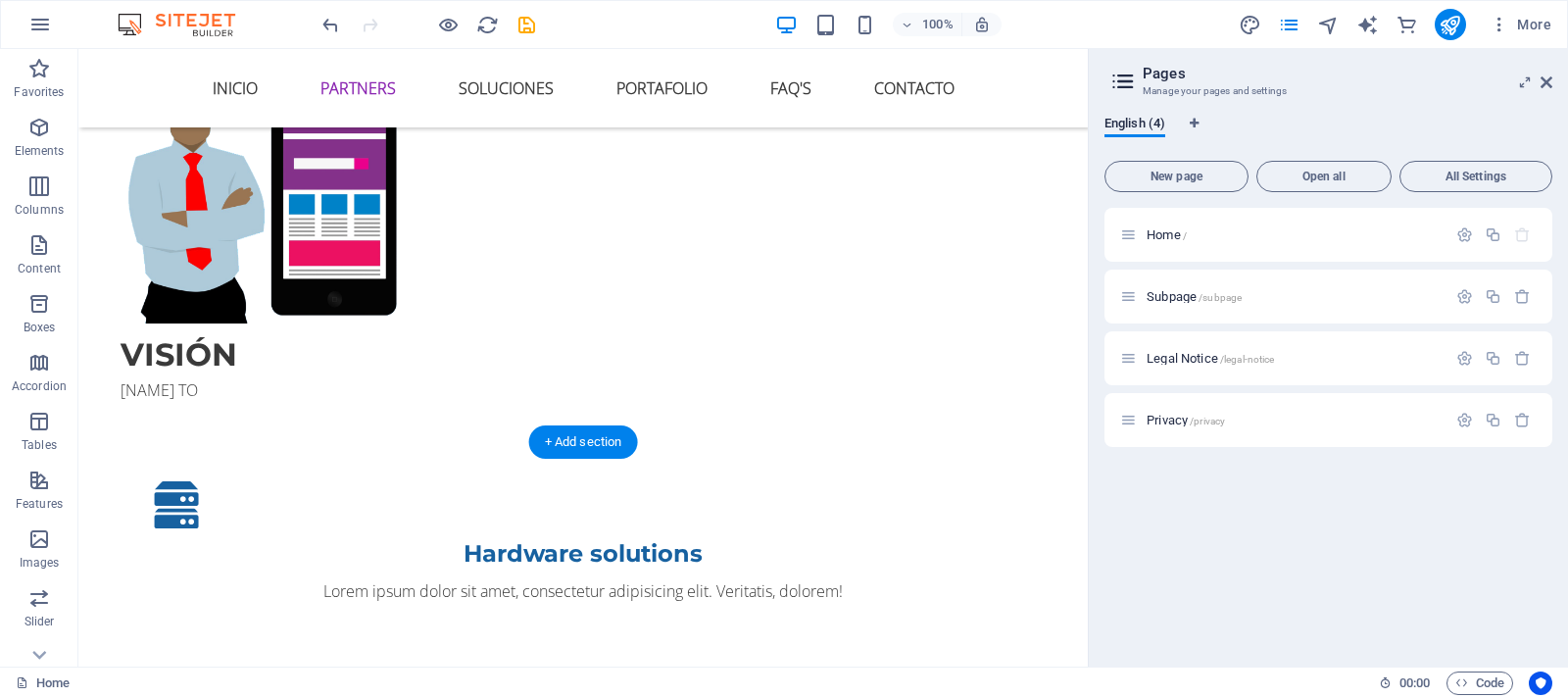 scroll, scrollTop: 1458, scrollLeft: 0, axis: vertical 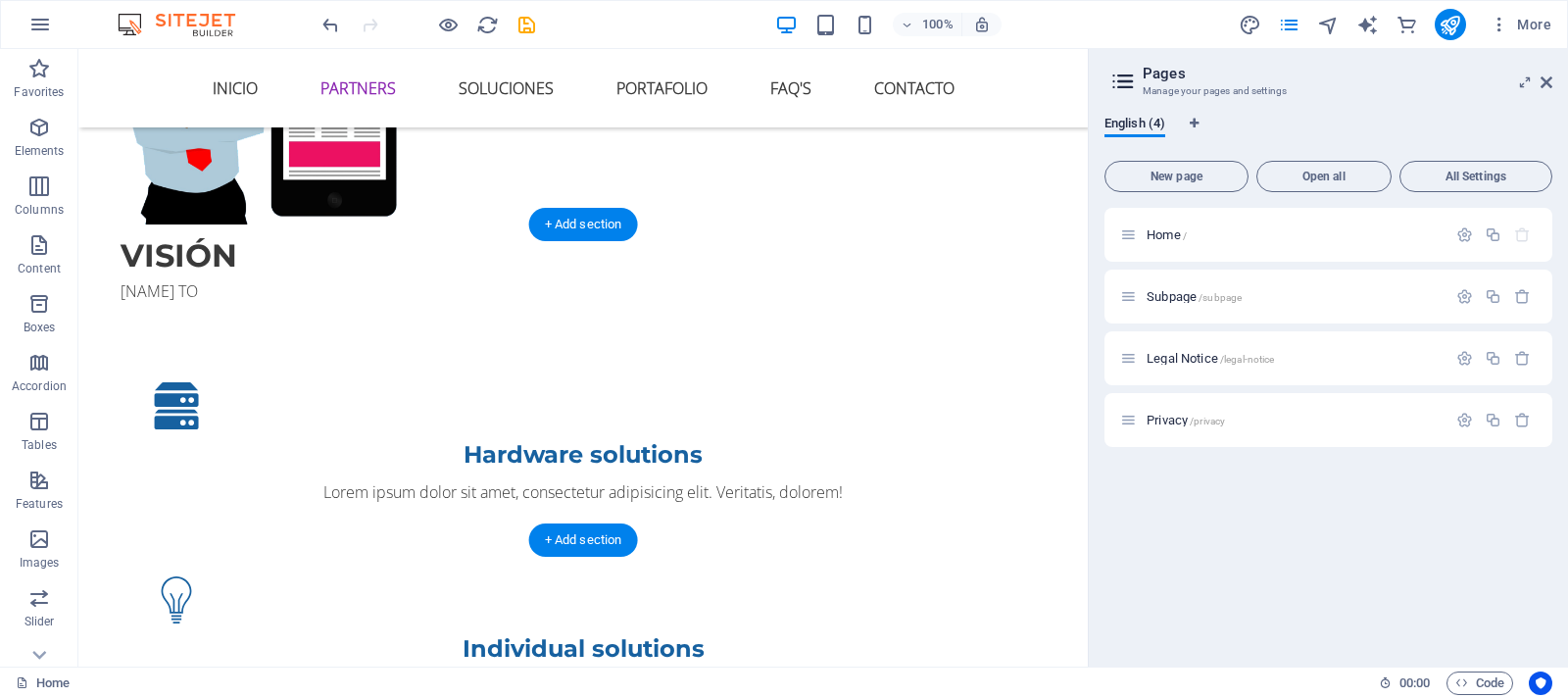 click at bounding box center [583, 1506] 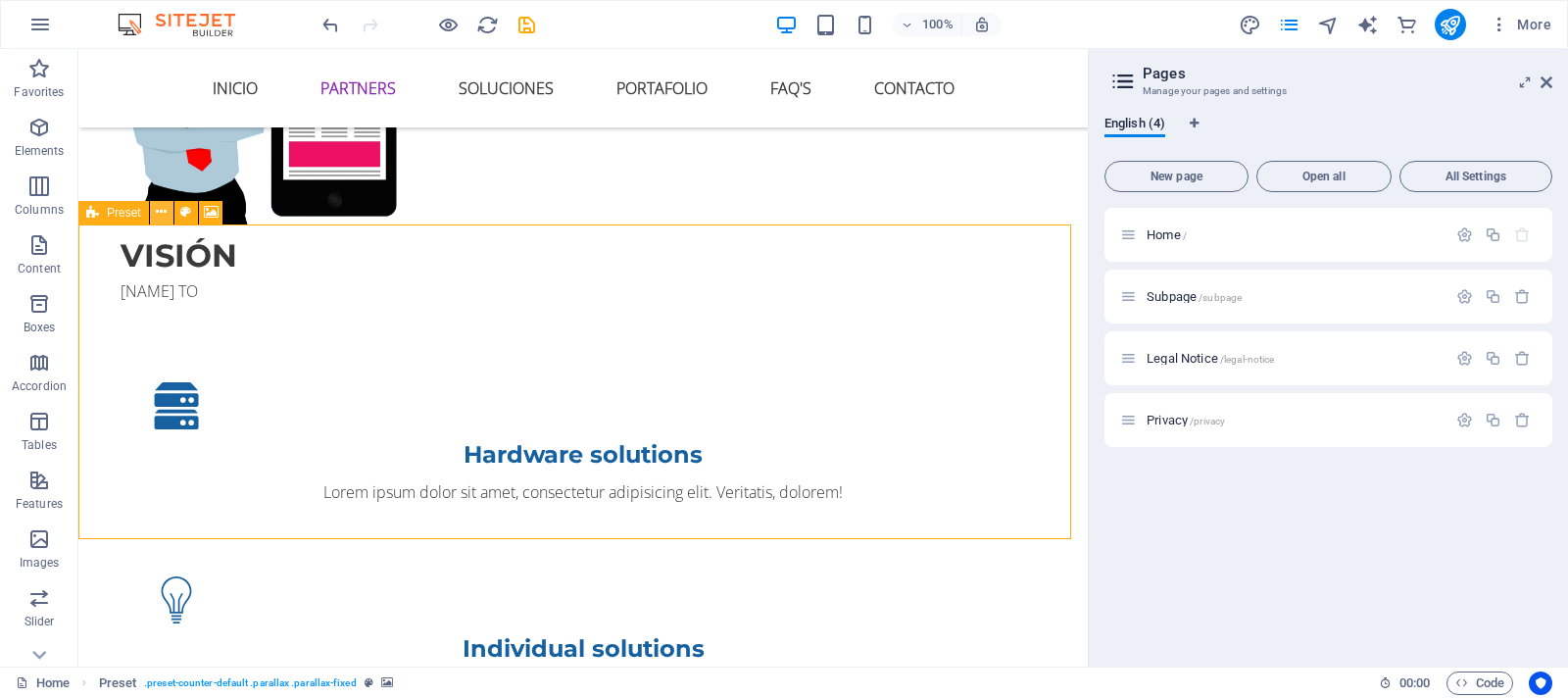 click at bounding box center [162, 213] 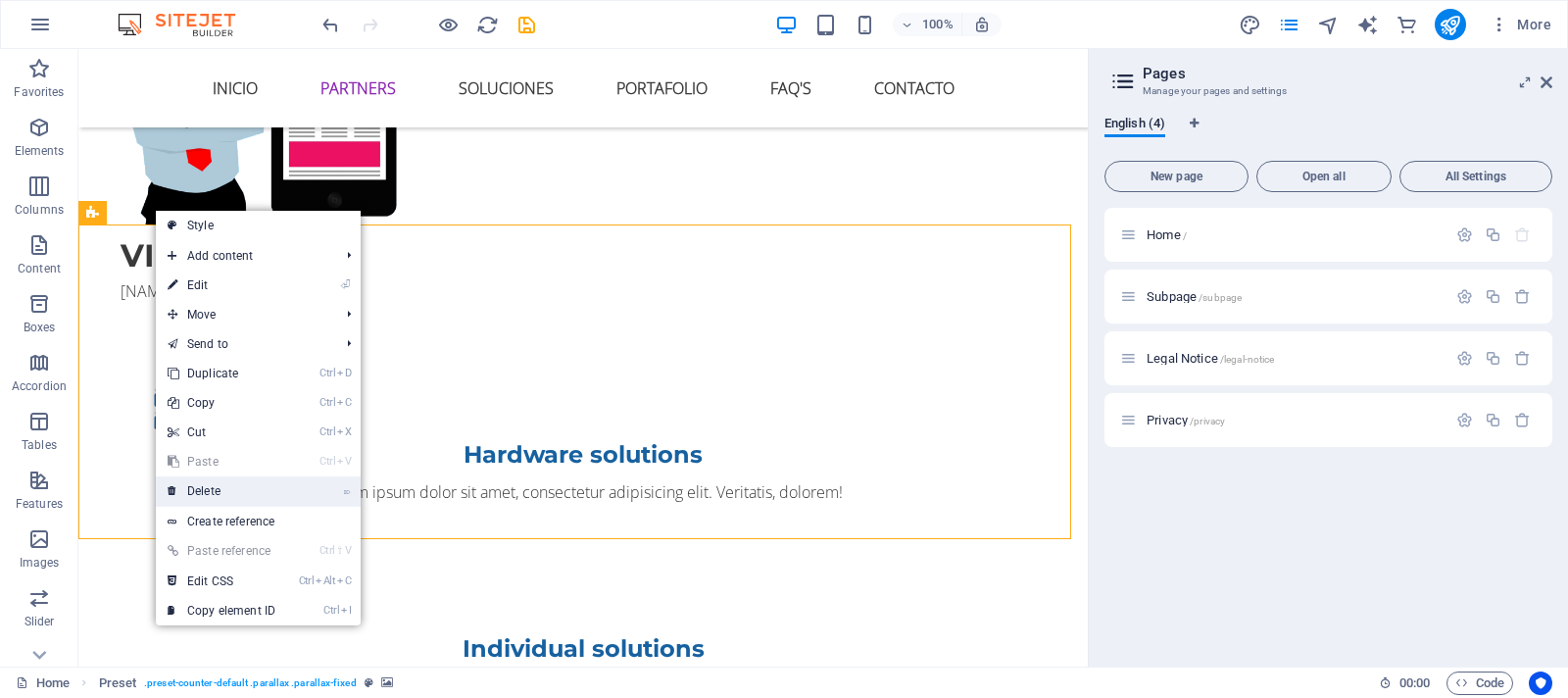 click on "⌦  Delete" at bounding box center [221, 491] 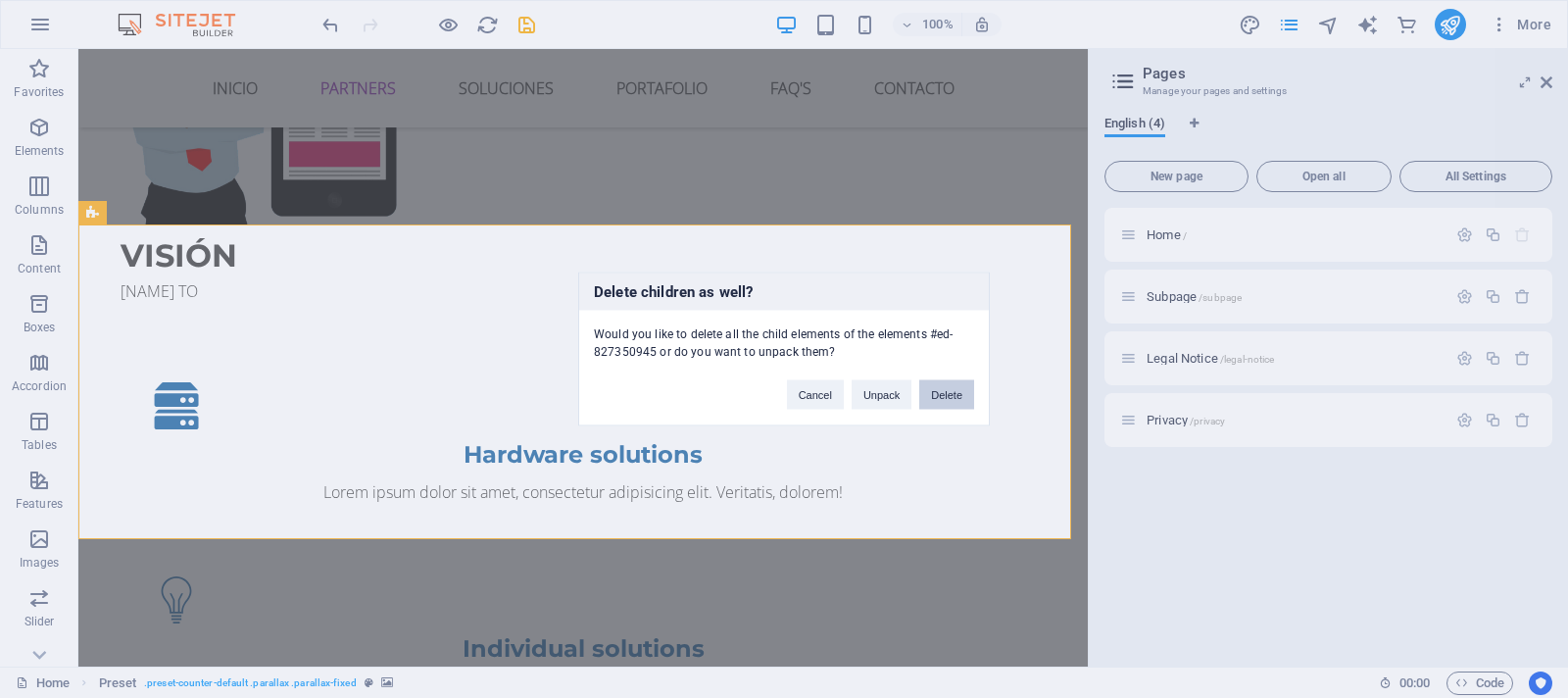 click on "Delete" at bounding box center (947, 395) 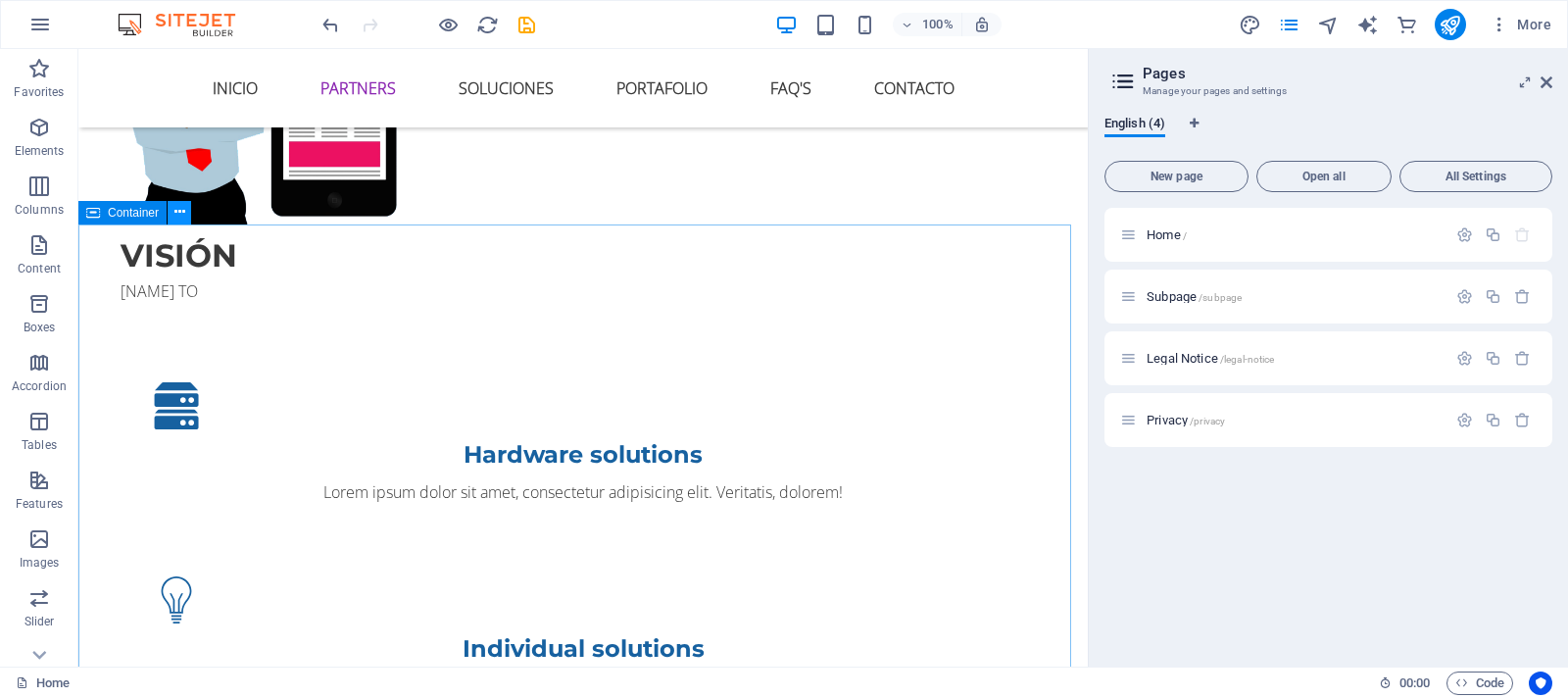 click at bounding box center [179, 213] 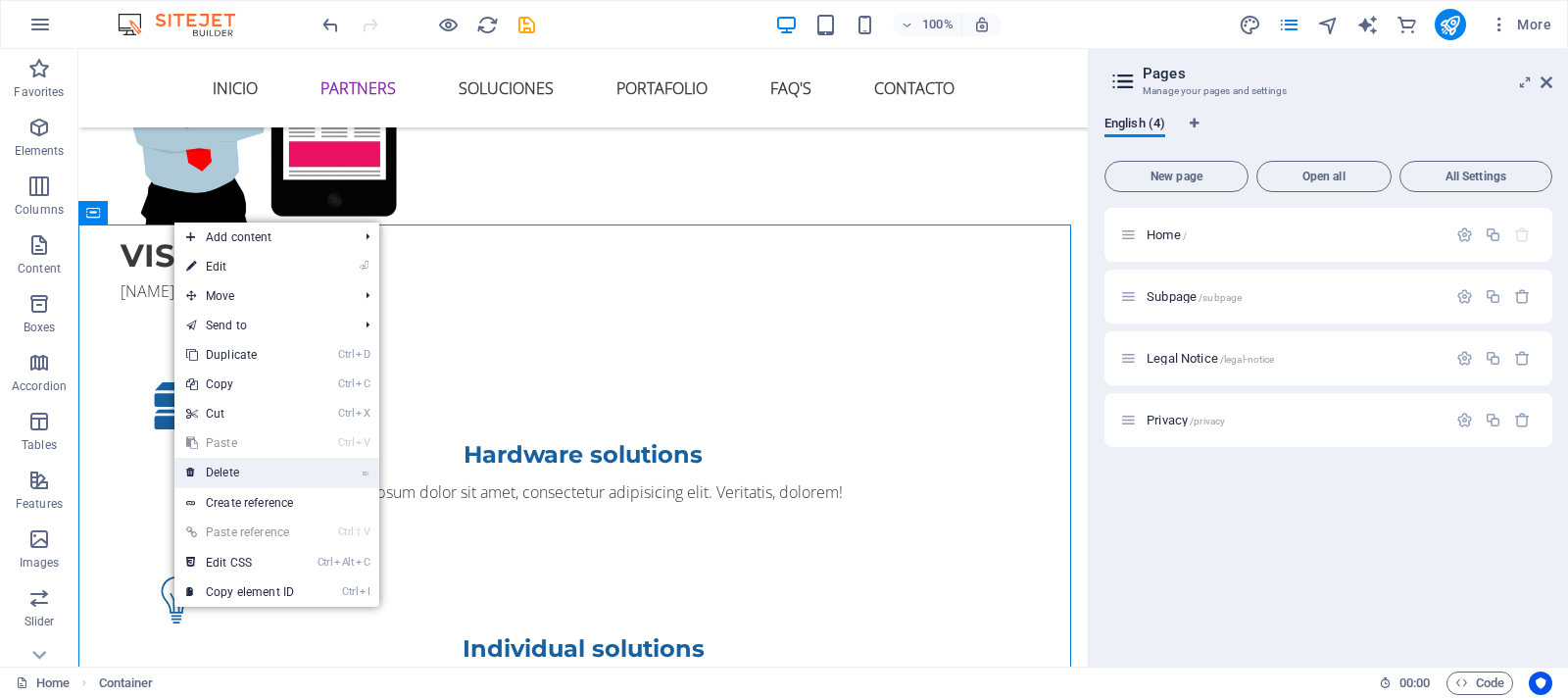 click on "⌦  Delete" at bounding box center [240, 473] 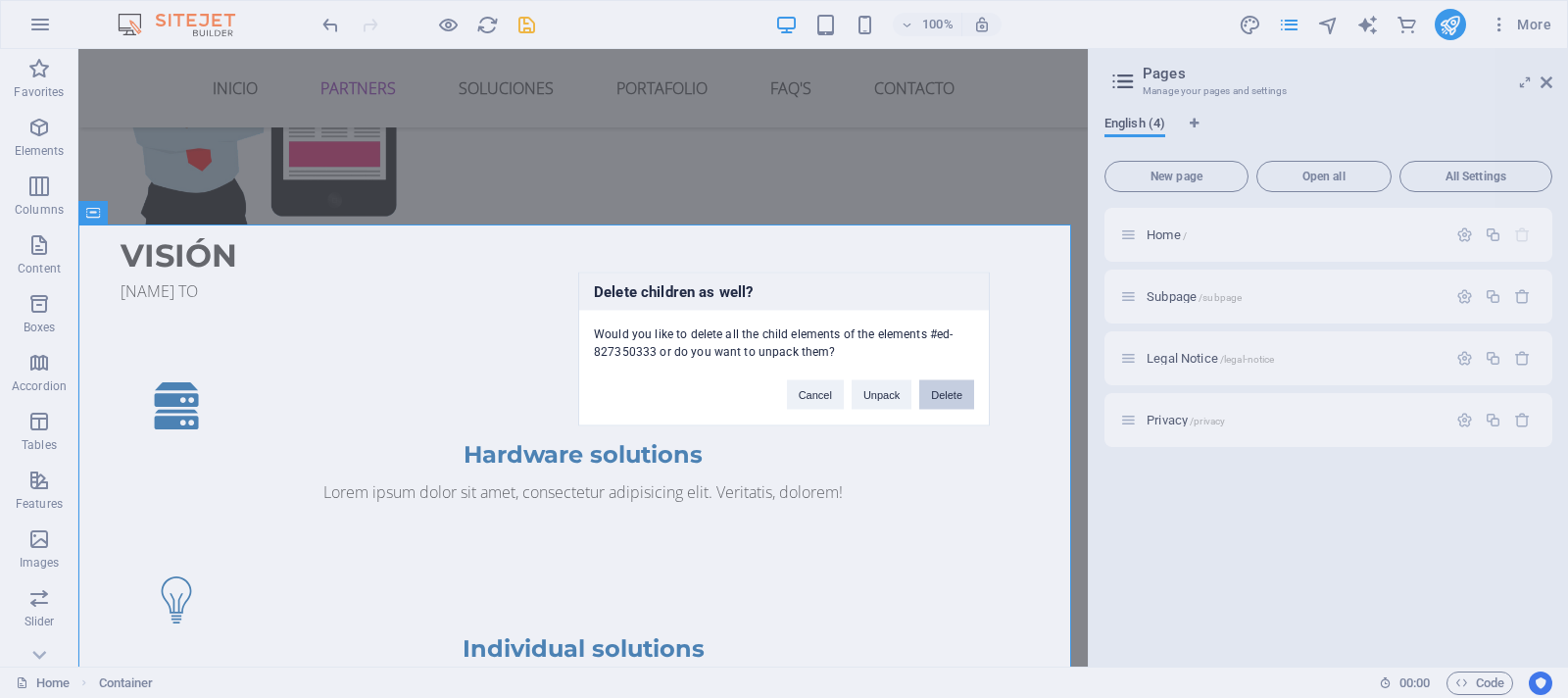 click on "Delete" at bounding box center (947, 395) 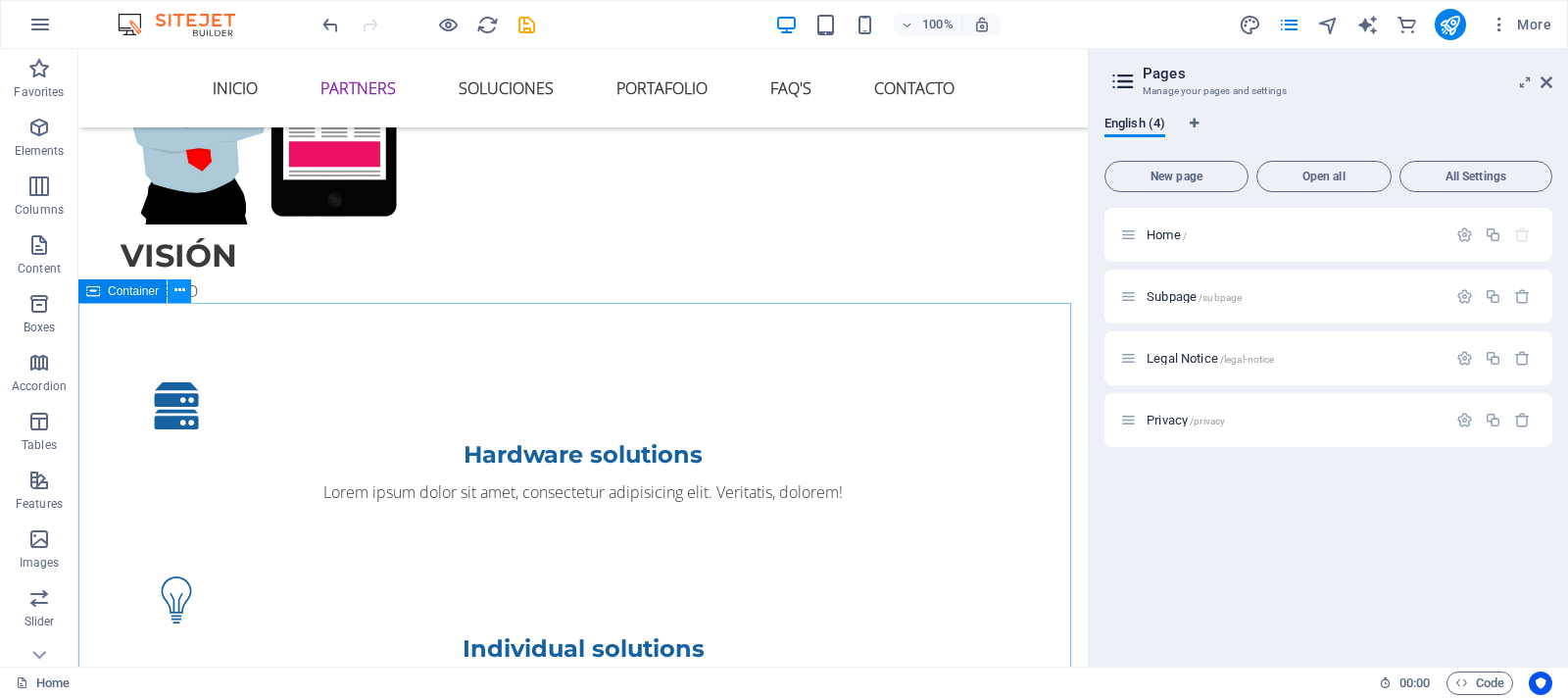 click at bounding box center (179, 291) 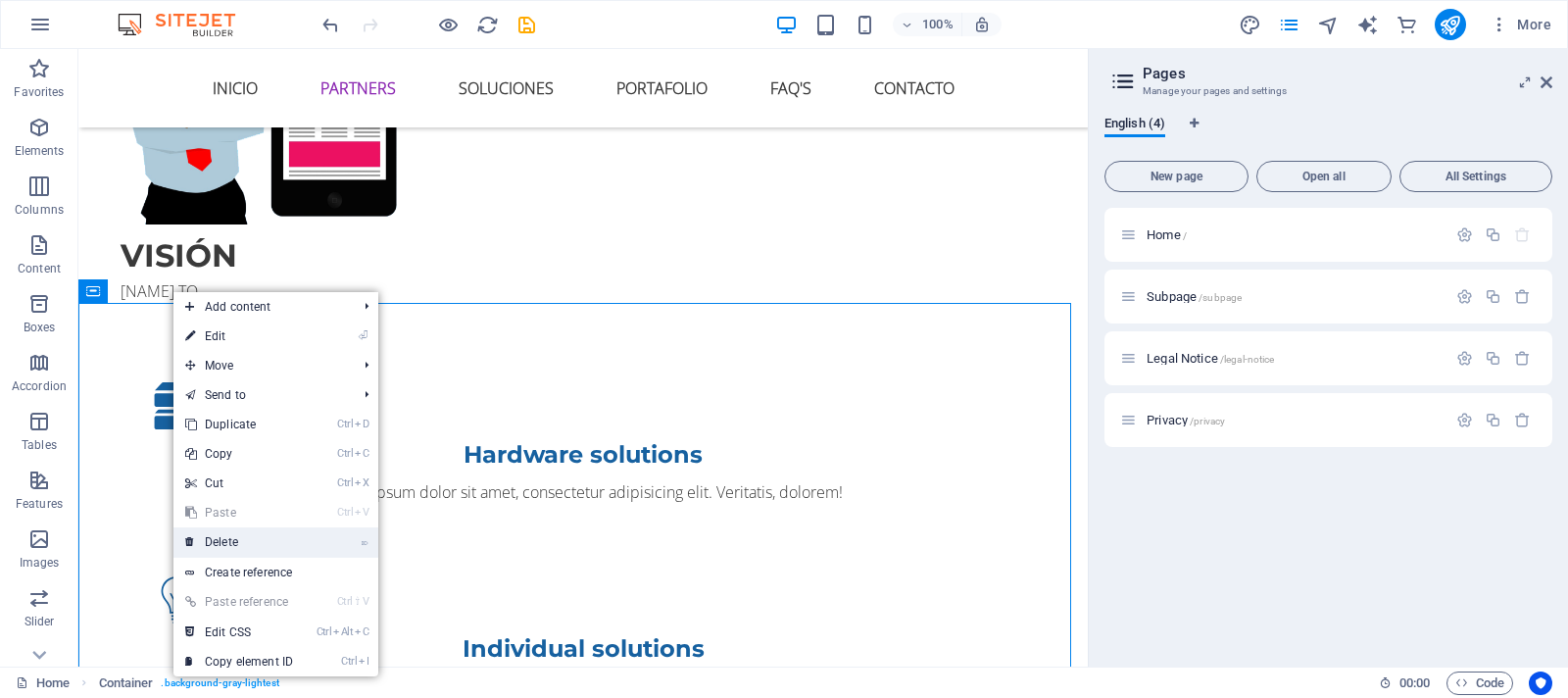 click on "⌦  Delete" at bounding box center (239, 542) 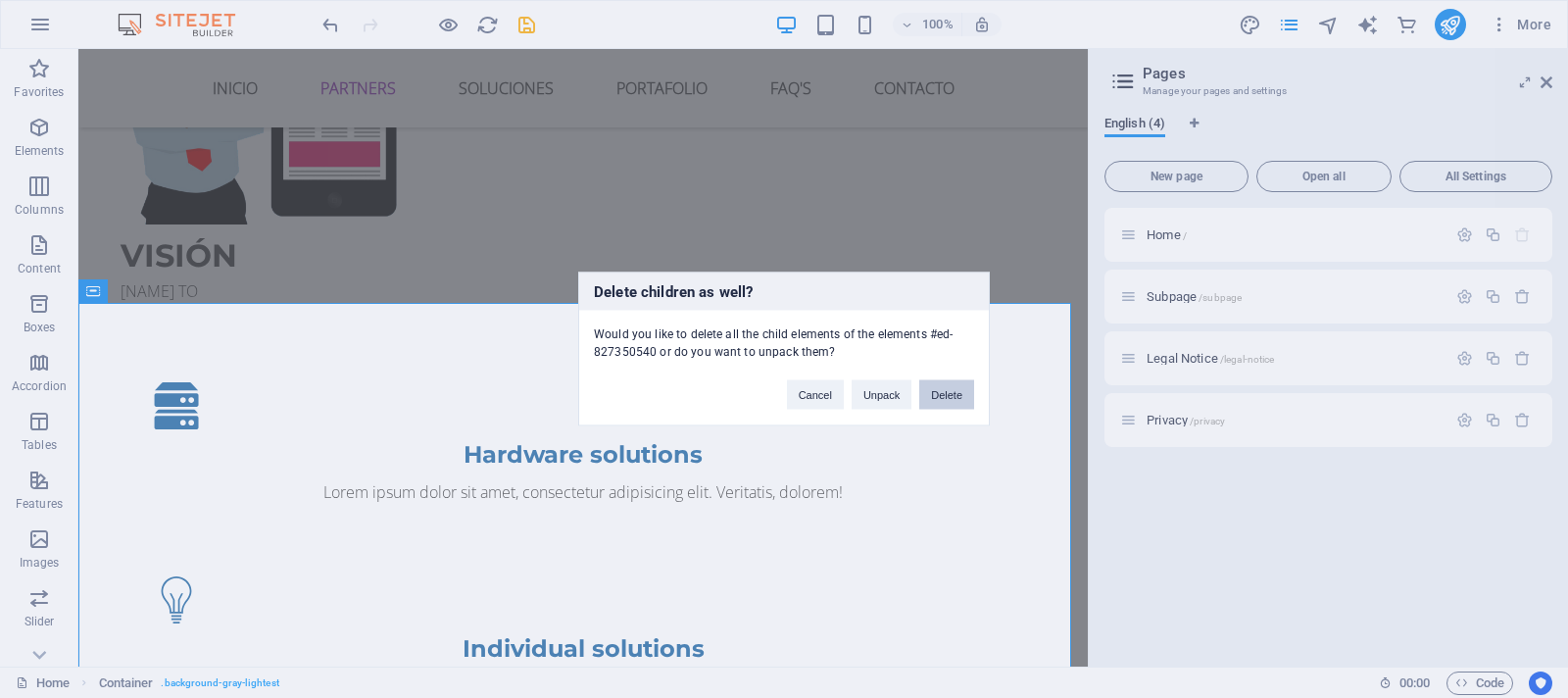 click on "Delete" at bounding box center [947, 395] 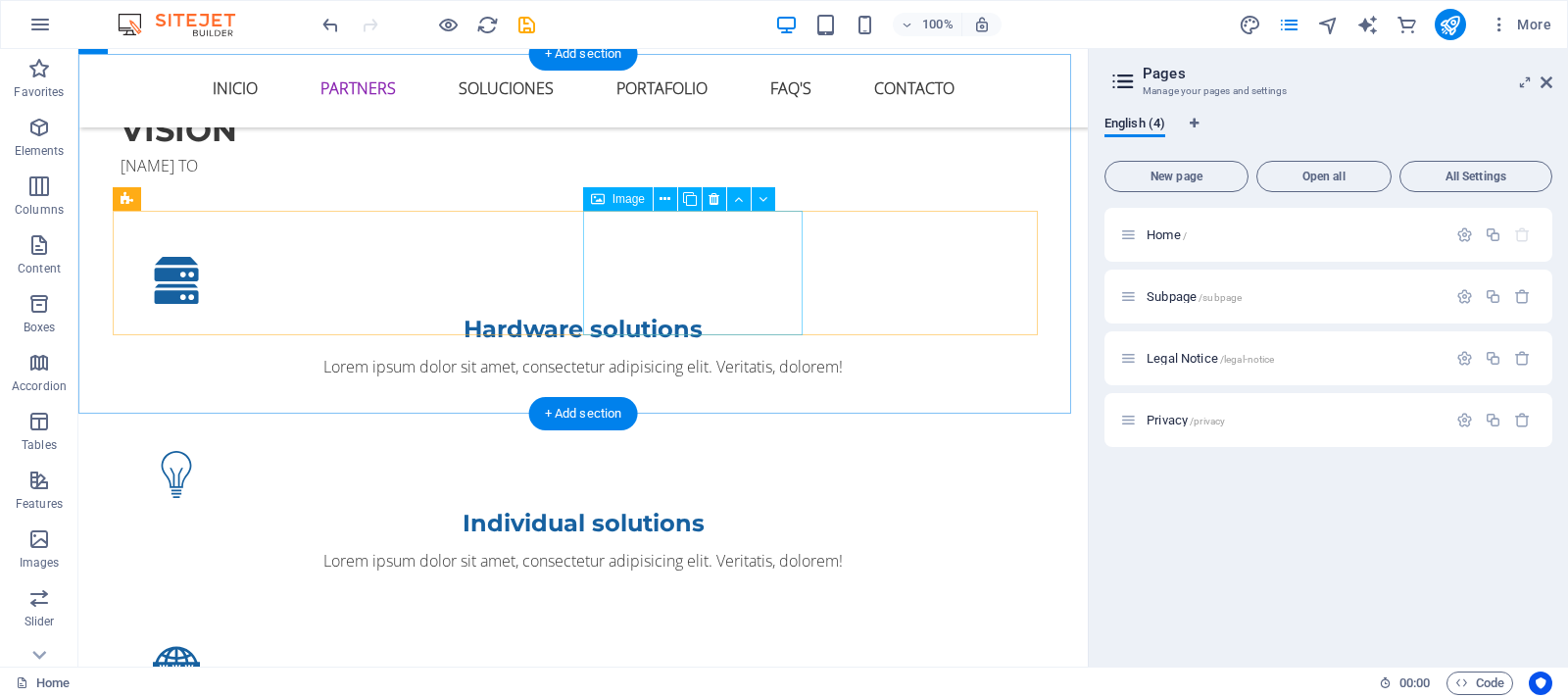 scroll, scrollTop: 1567, scrollLeft: 0, axis: vertical 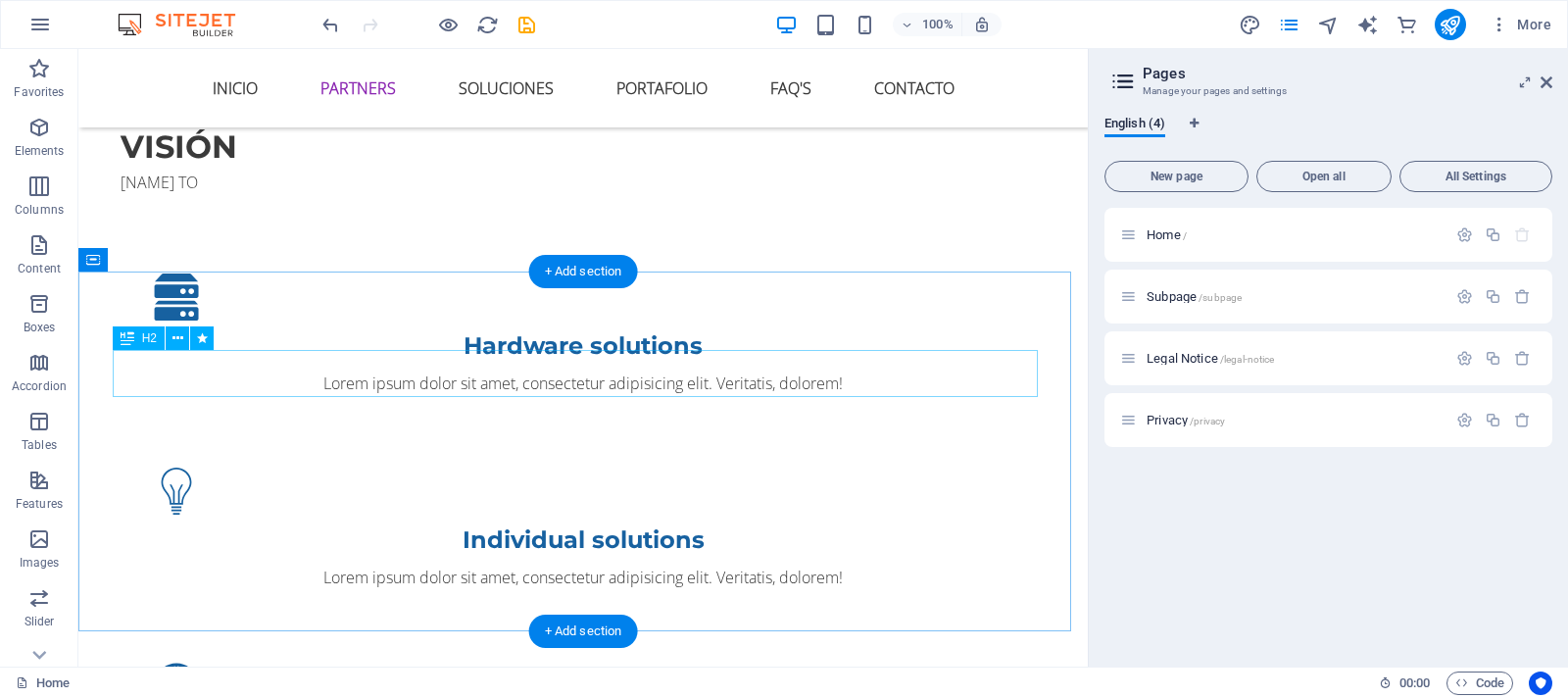 click on "Trusted by the world's best companies" at bounding box center (583, 1347) 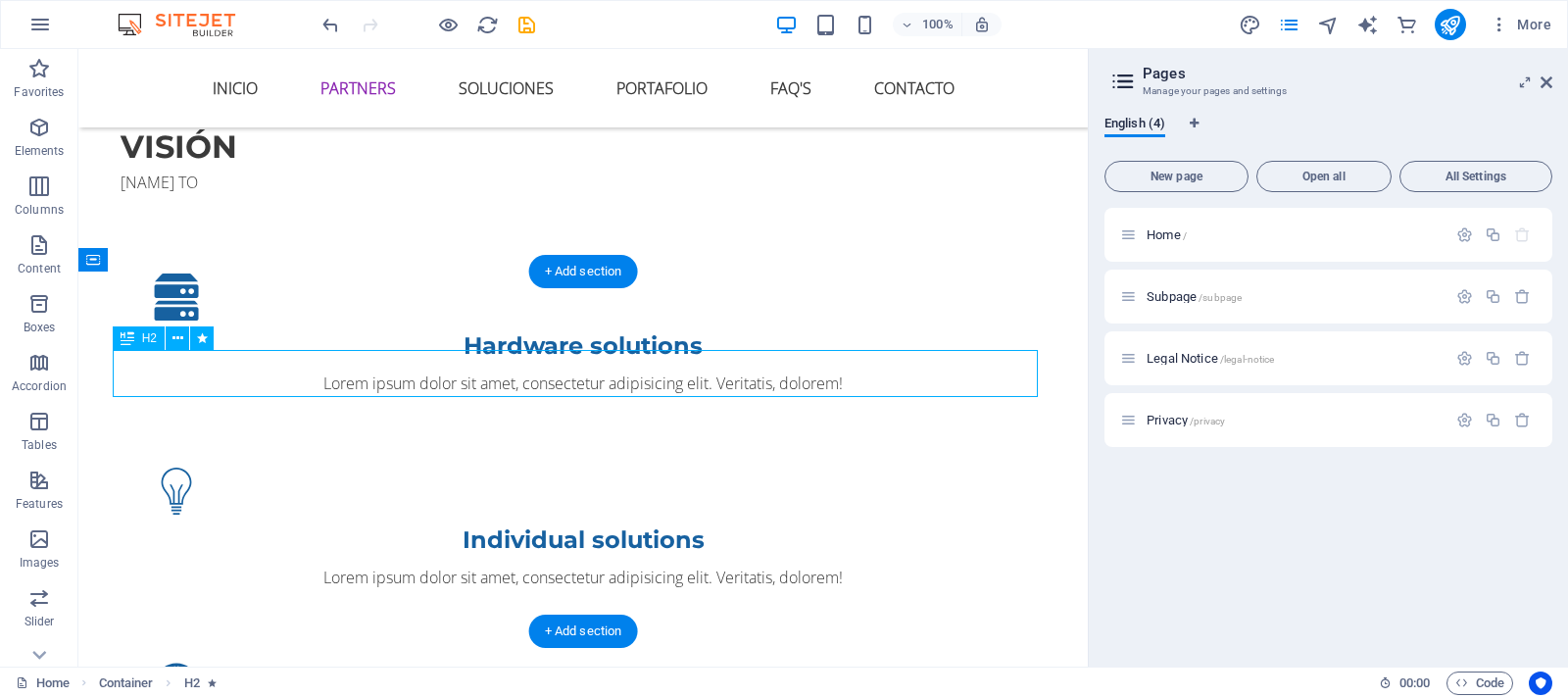 click on "Trusted by the world's best companies" at bounding box center [583, 1347] 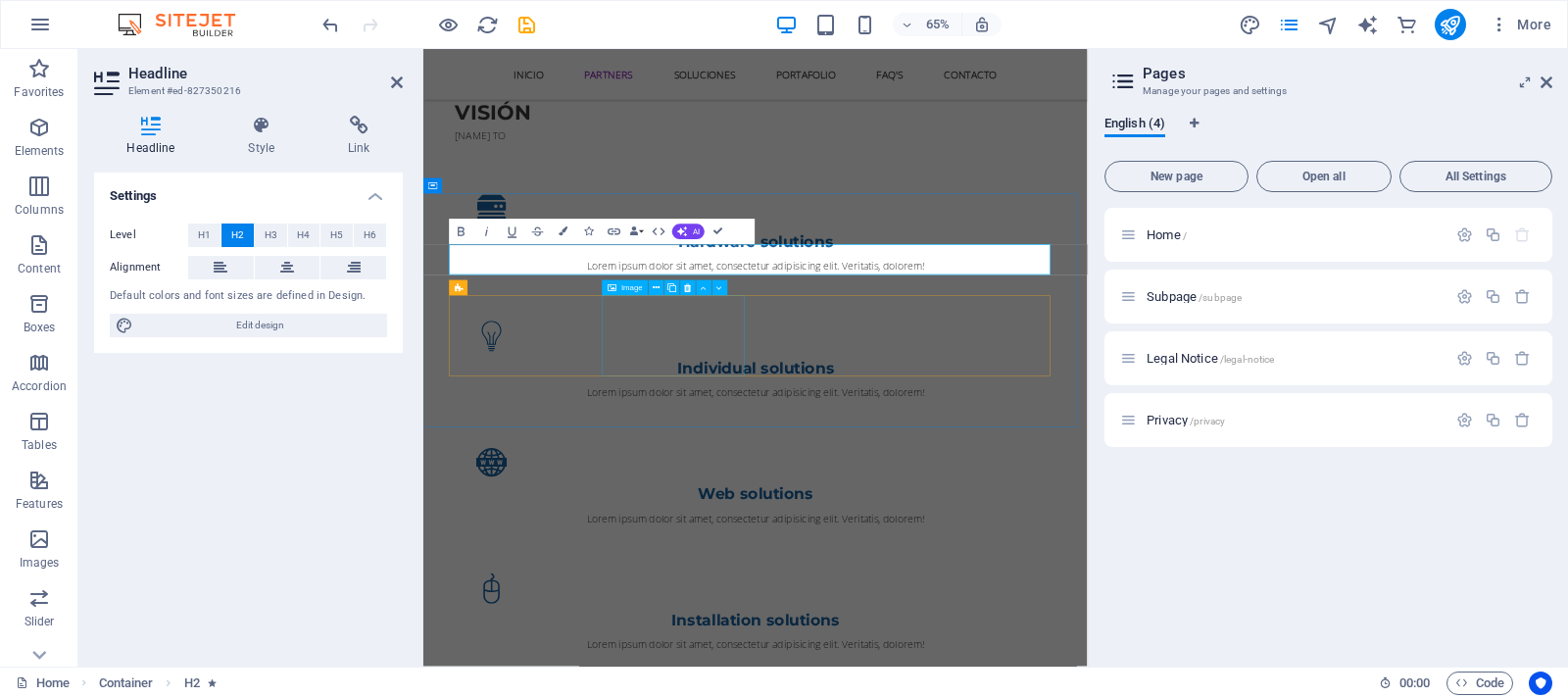 scroll, scrollTop: 1681, scrollLeft: 0, axis: vertical 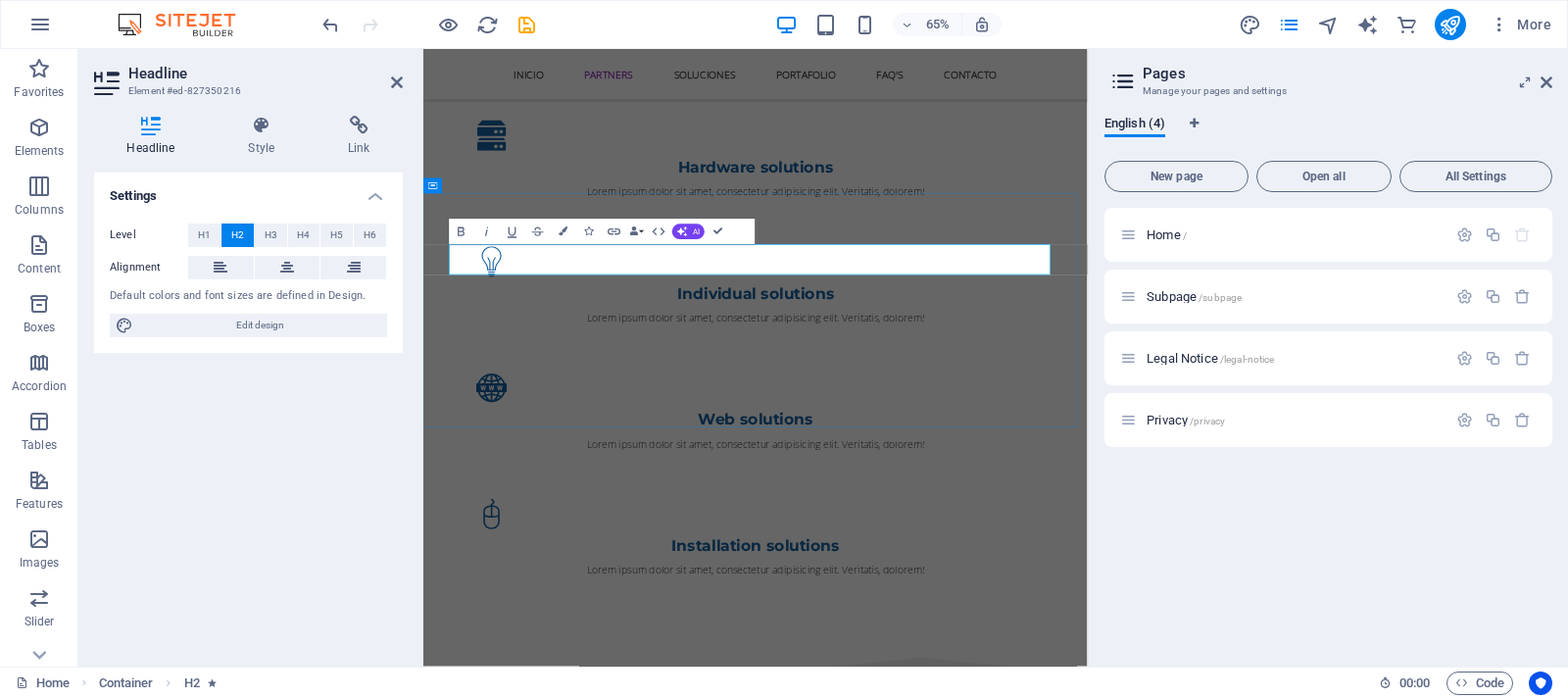 type 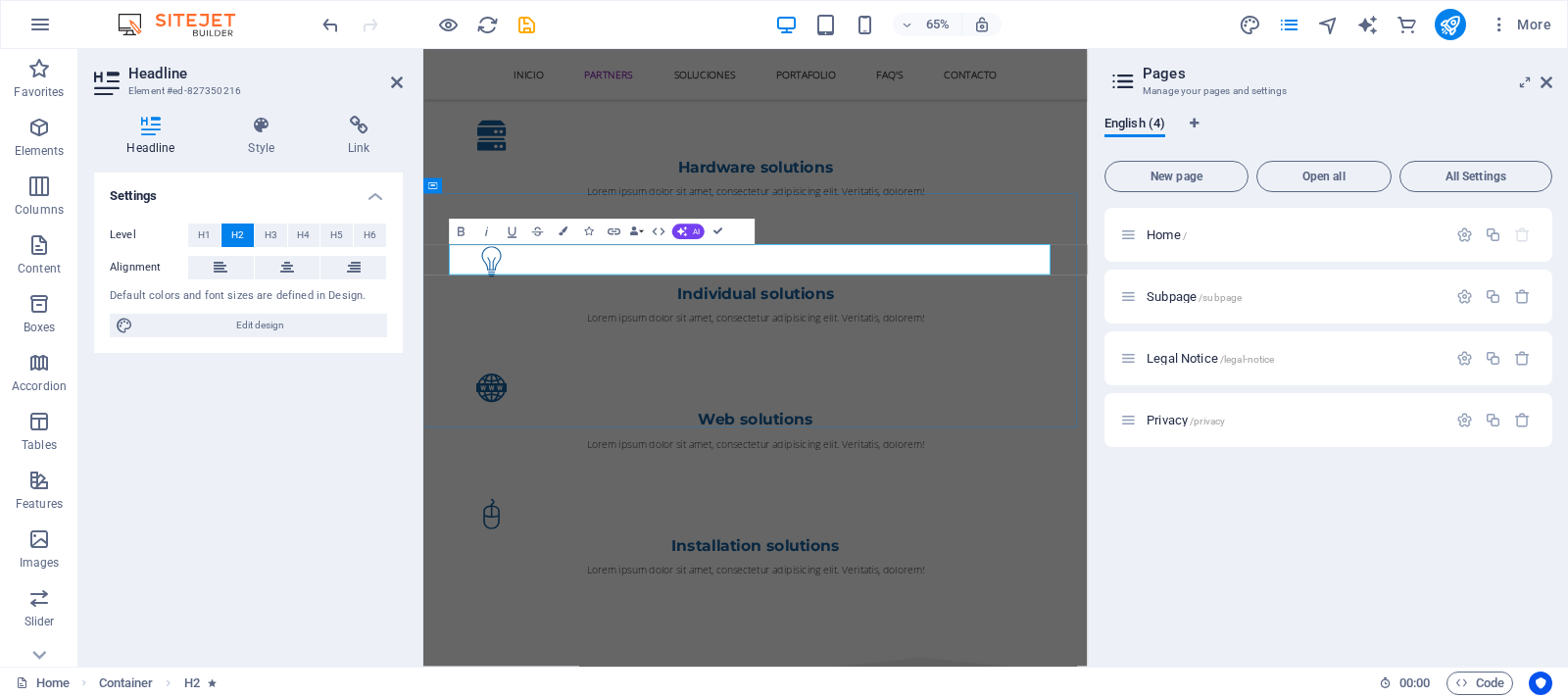 scroll, scrollTop: 1571, scrollLeft: 0, axis: vertical 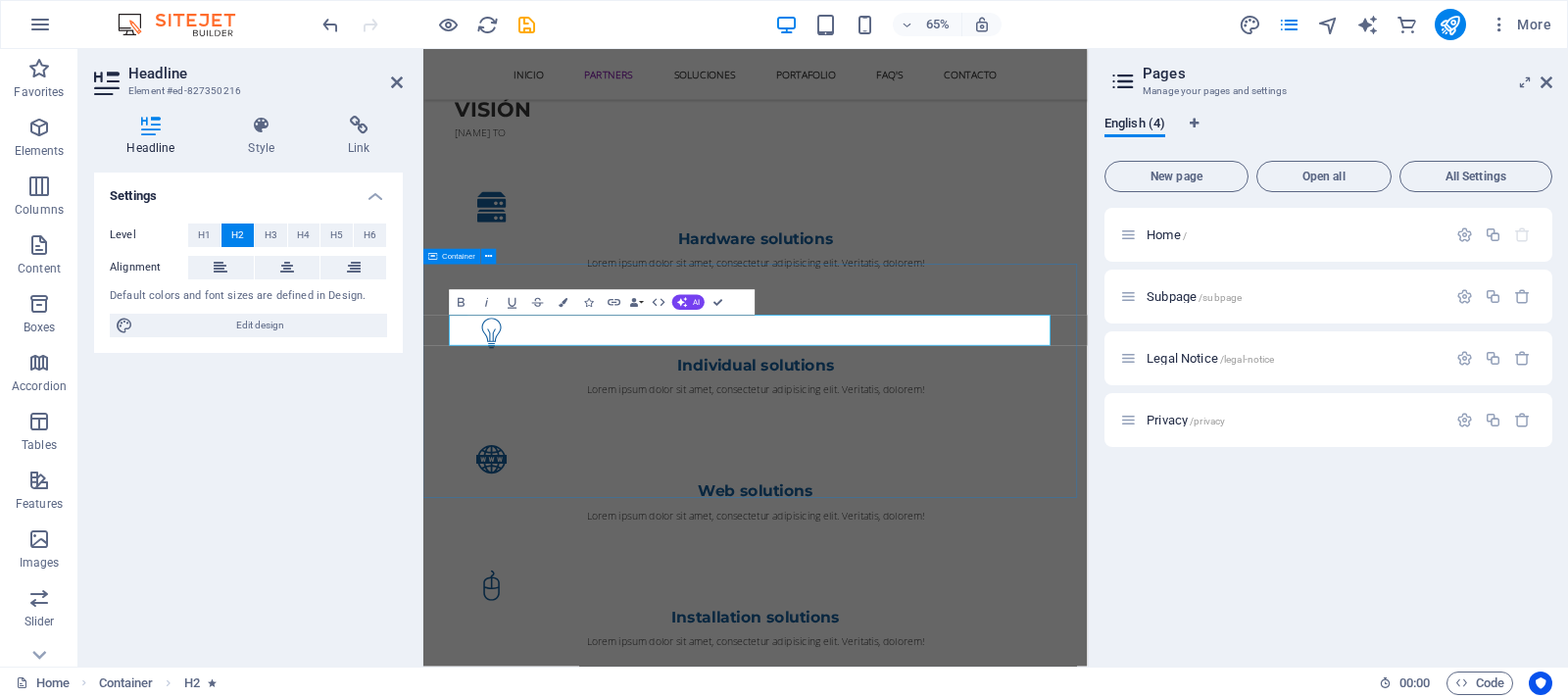 click on "PARTNERS" at bounding box center (934, 1619) 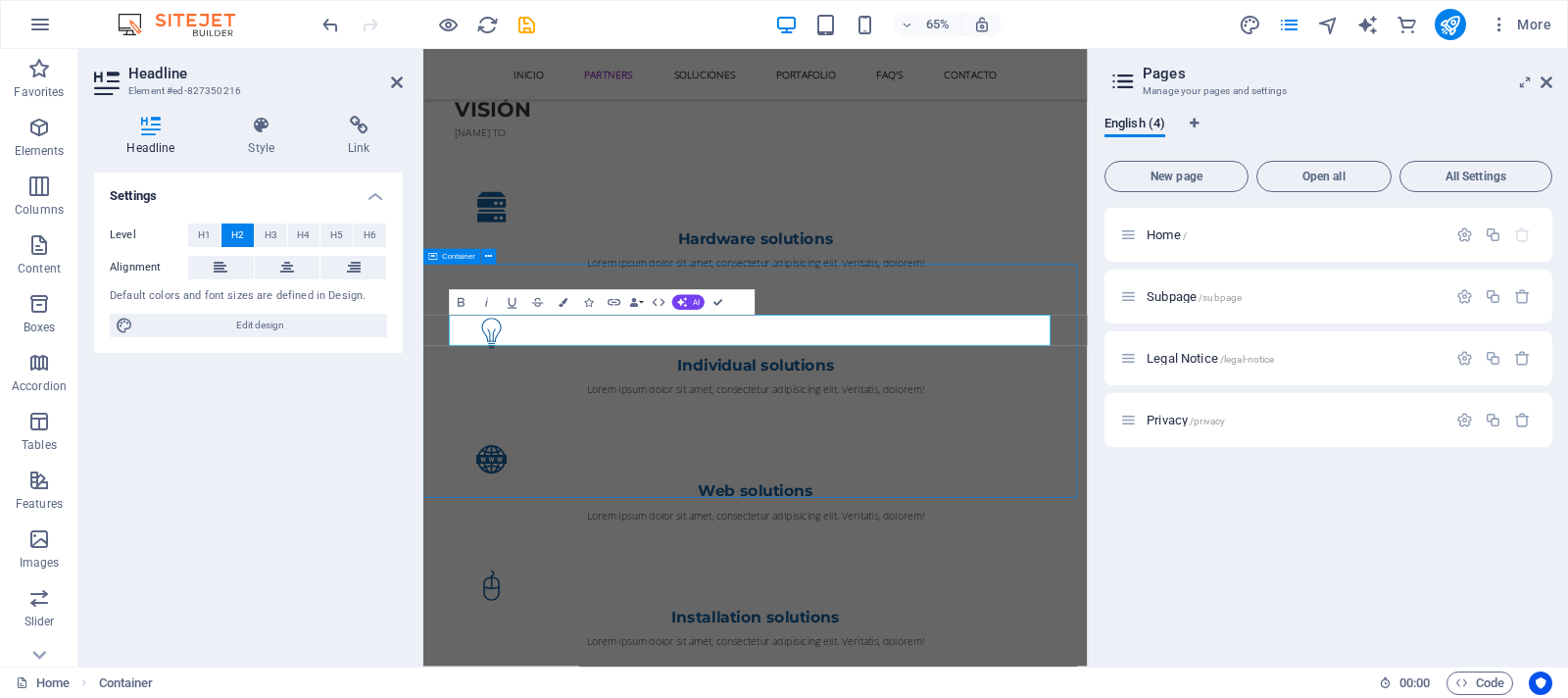 scroll, scrollTop: 1458, scrollLeft: 0, axis: vertical 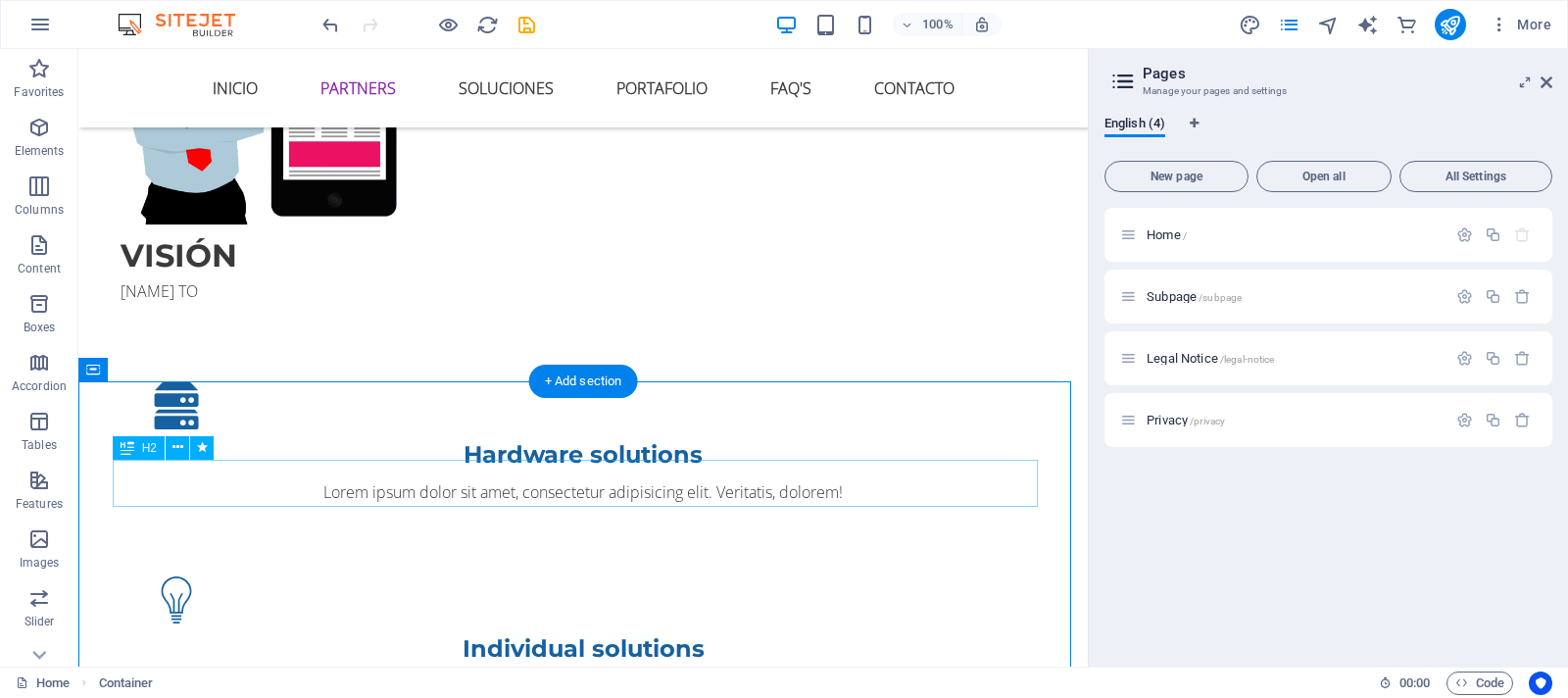 click on "PARTNERS" at bounding box center (583, 1456) 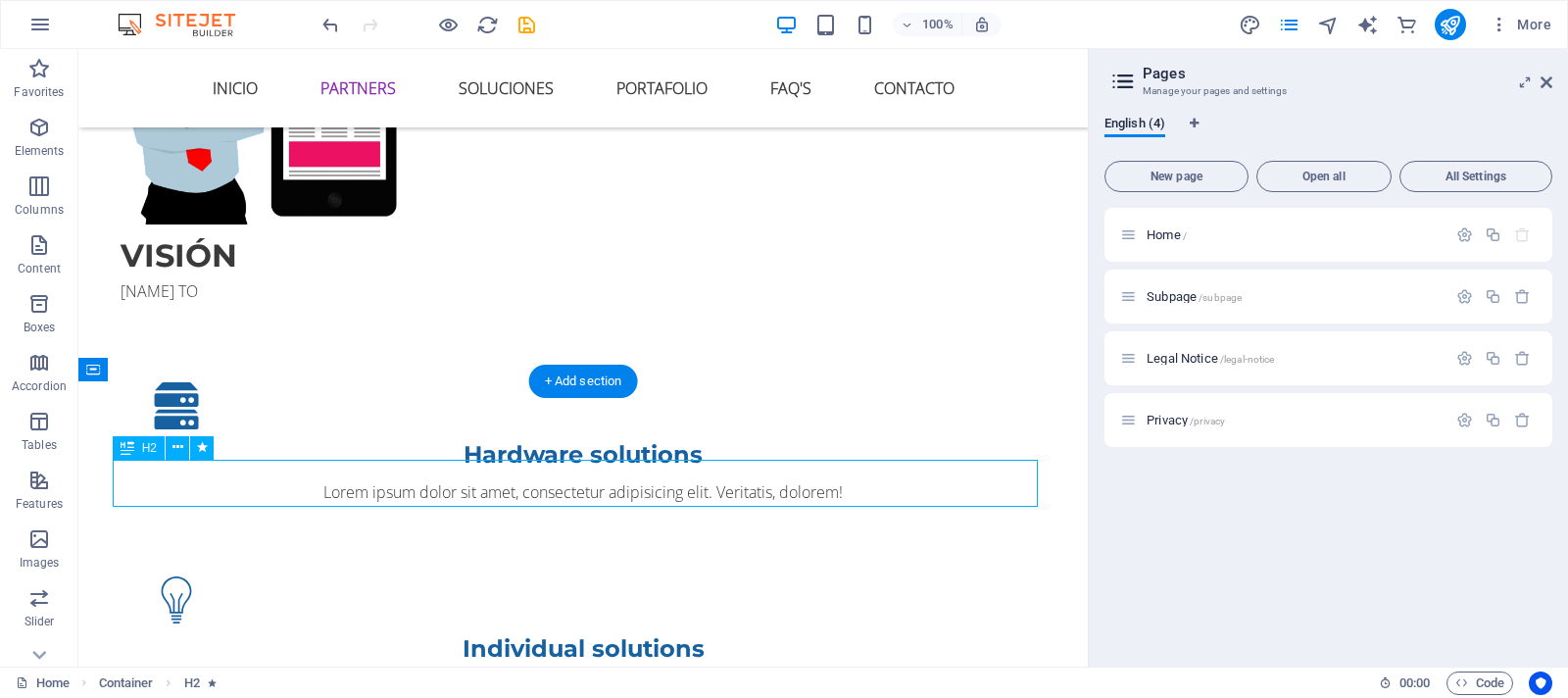 click on "PARTNERS" at bounding box center [583, 1456] 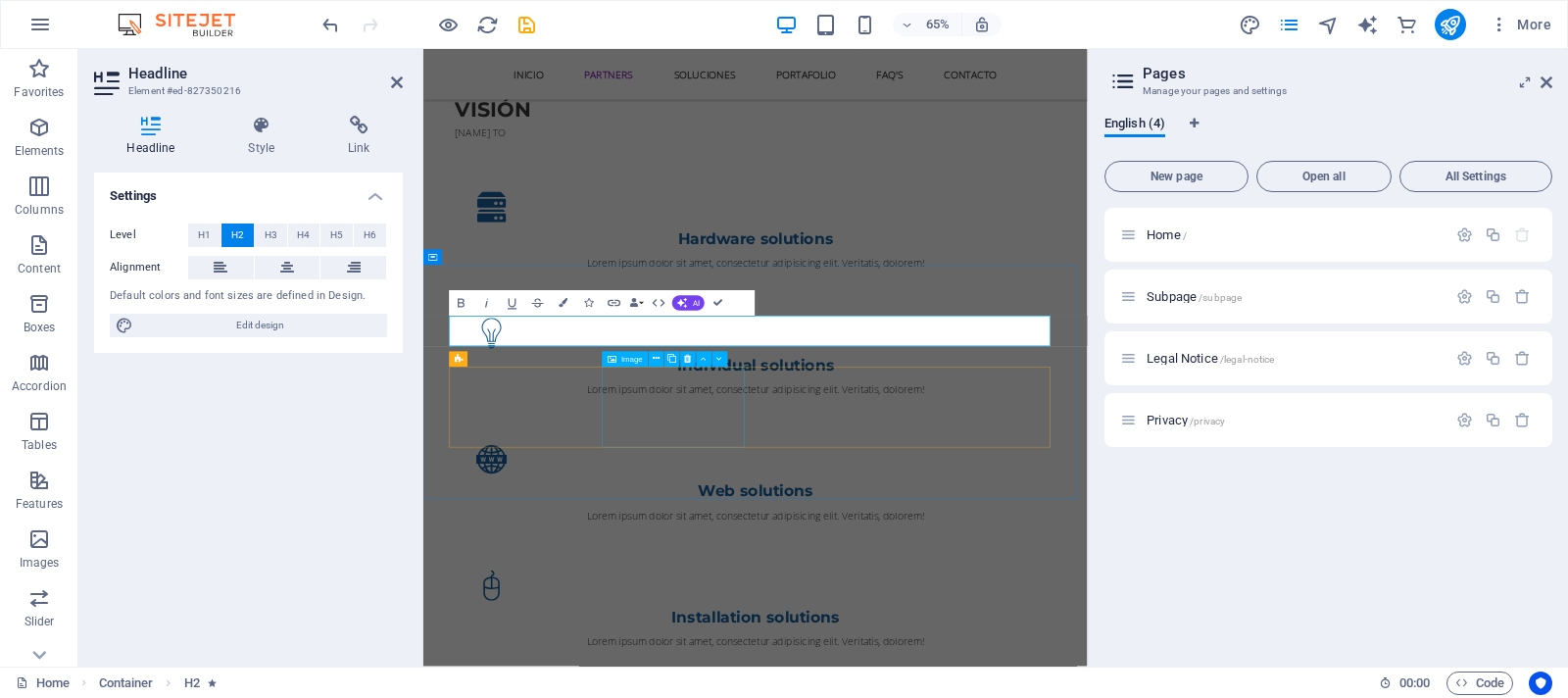 type 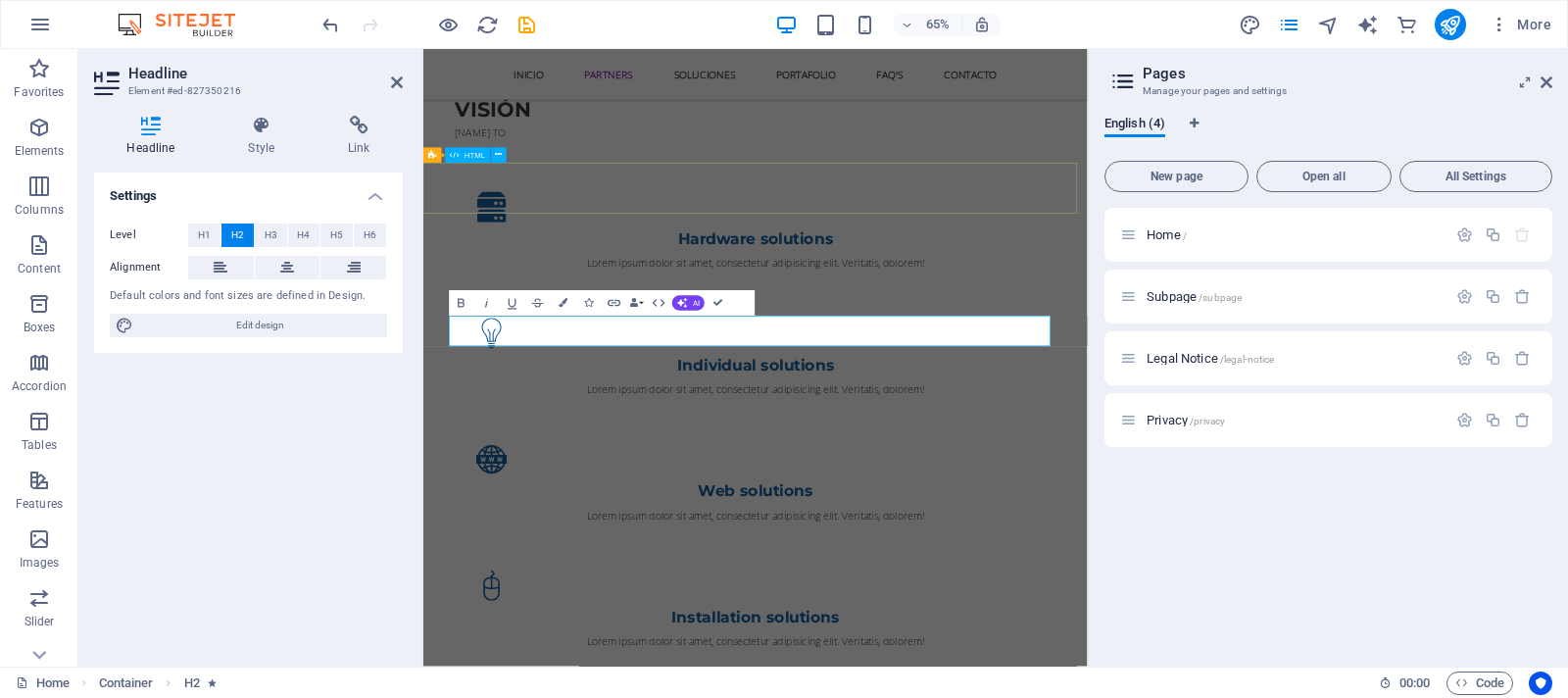 click at bounding box center (934, 1122) 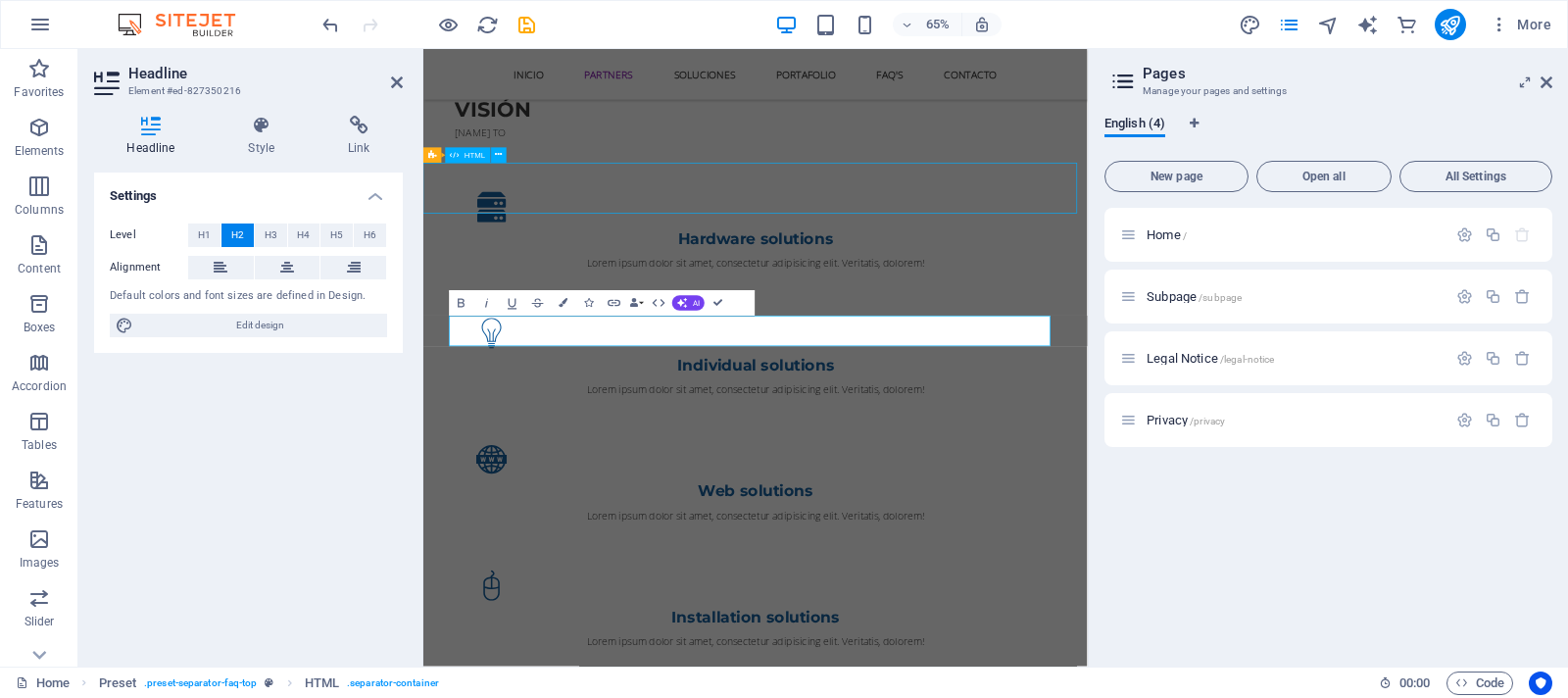 scroll, scrollTop: 1458, scrollLeft: 0, axis: vertical 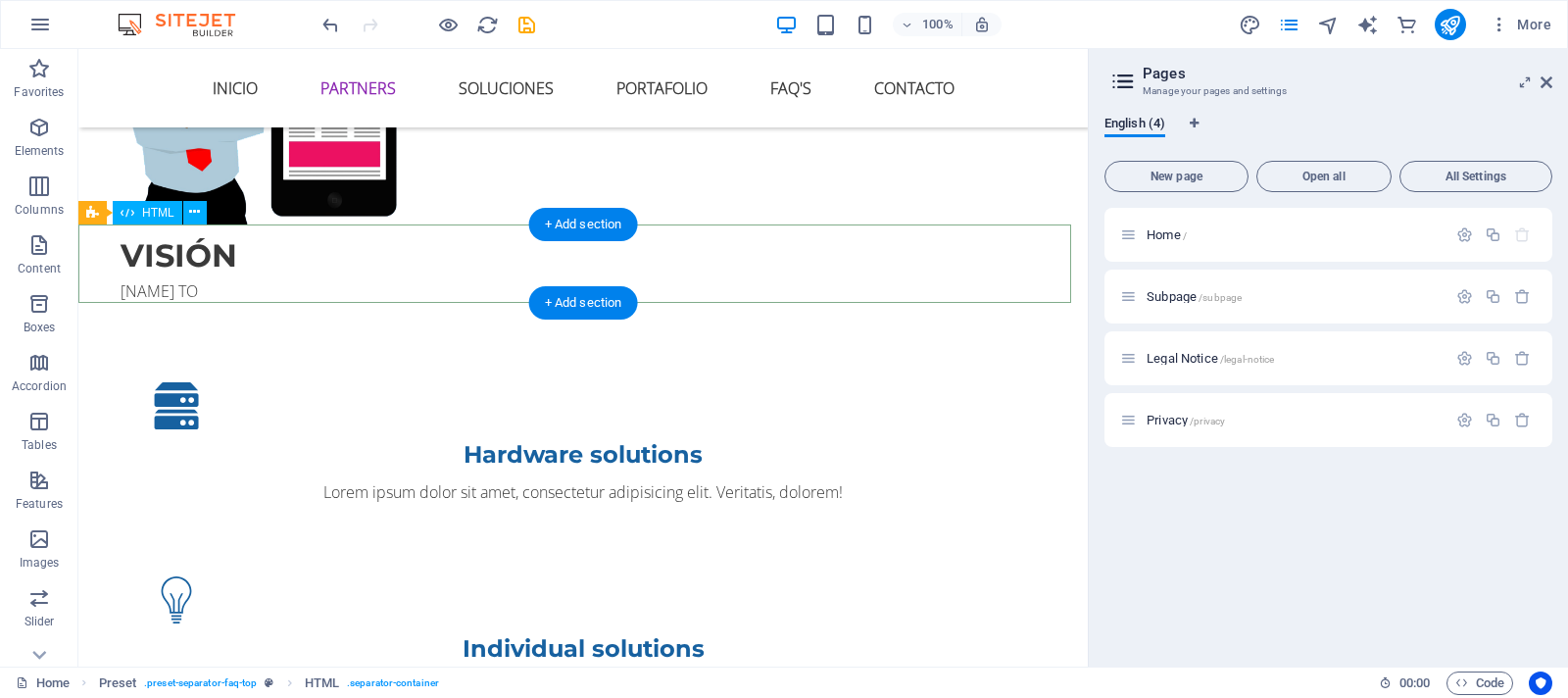 click at bounding box center (583, 1236) 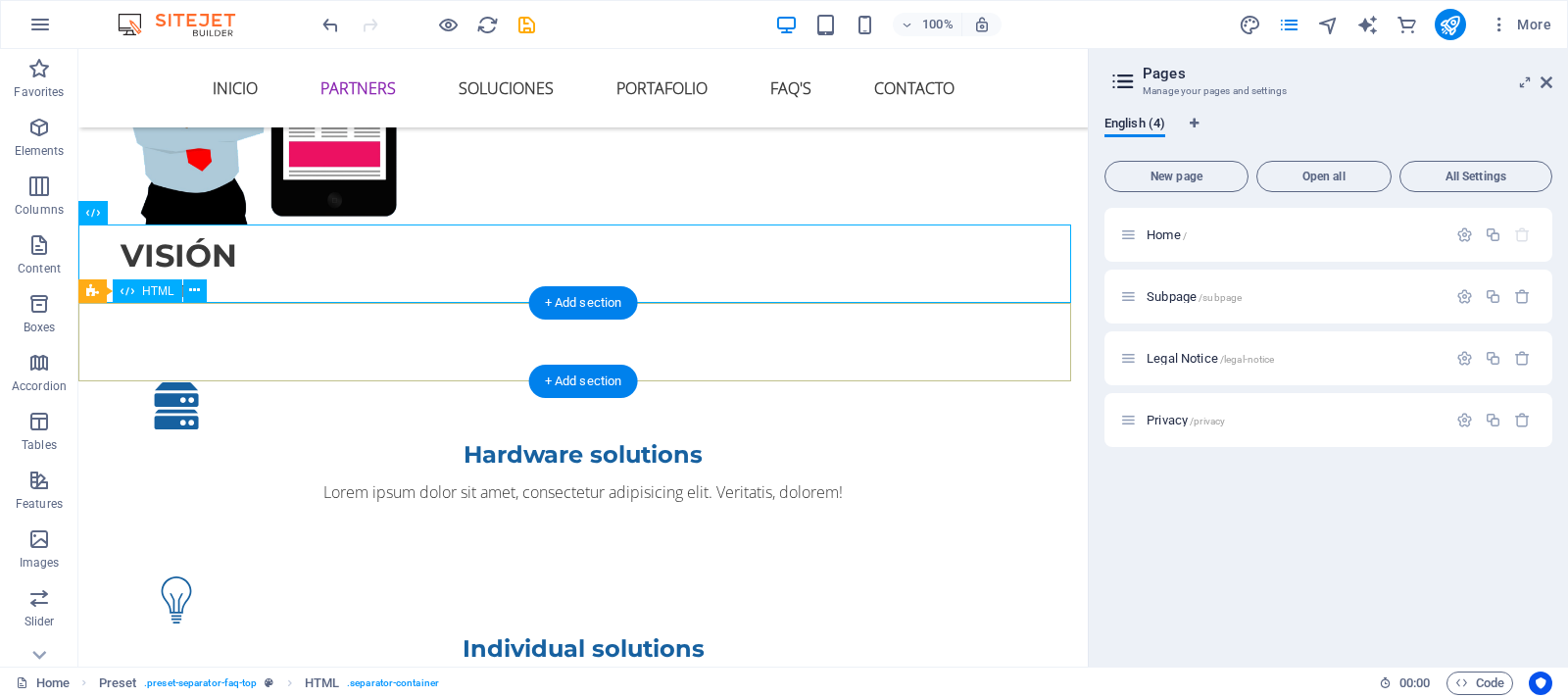 click at bounding box center [583, 1315] 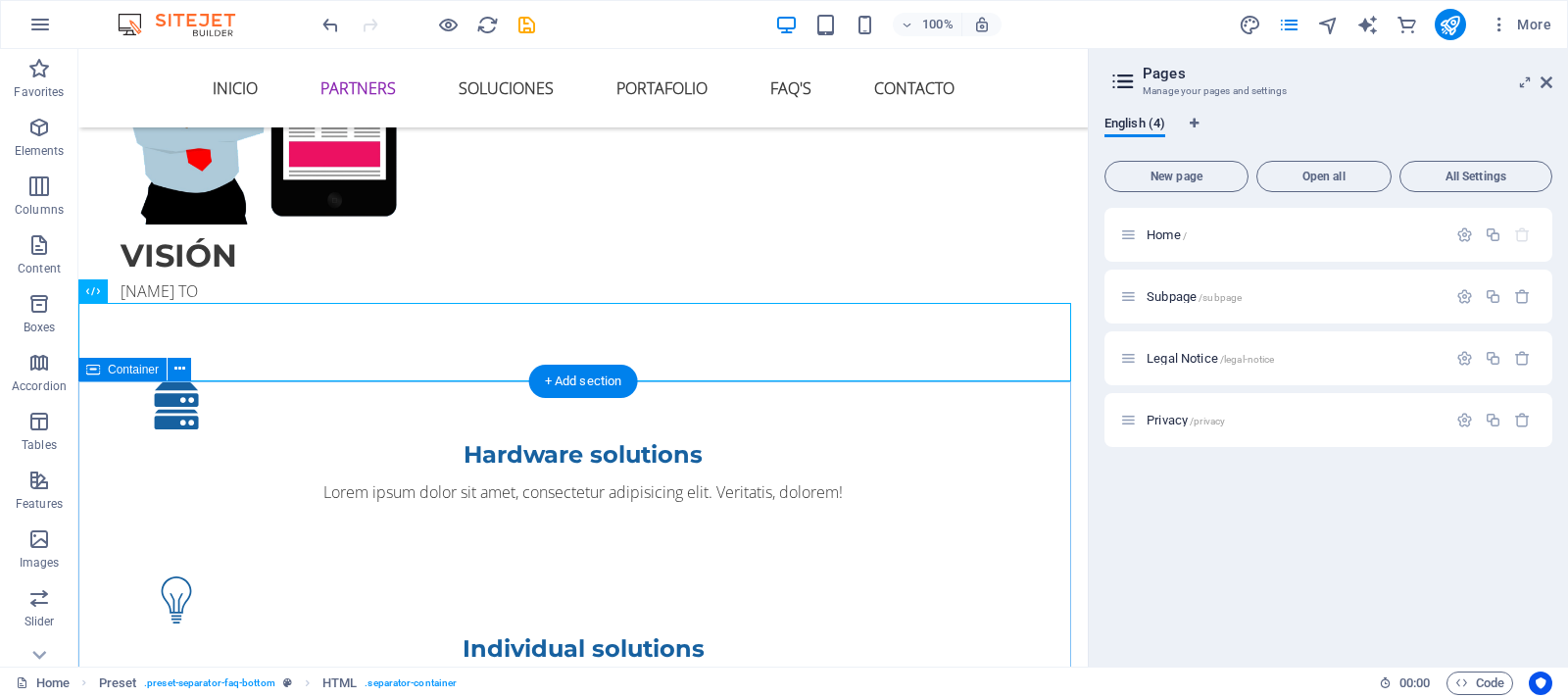 click on "SOCIOS" at bounding box center [583, 1732] 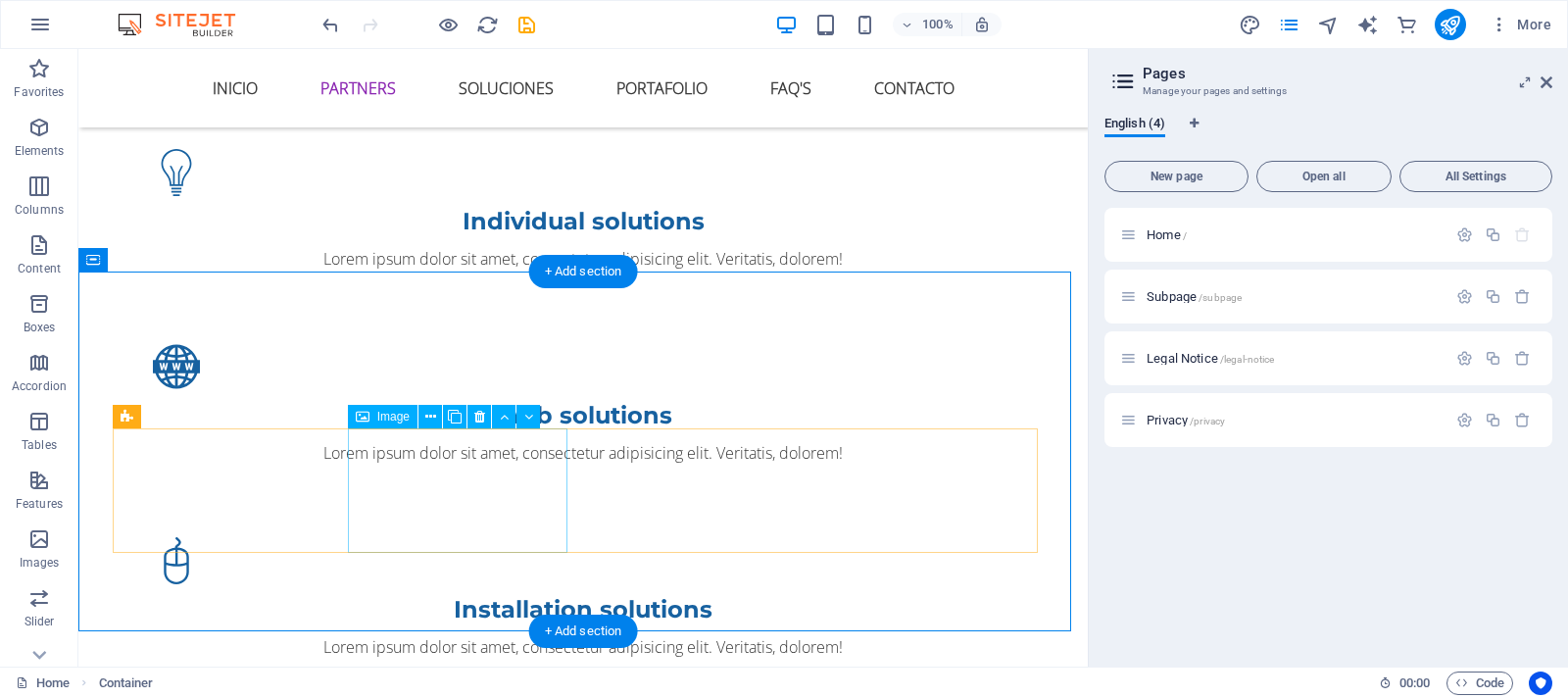 scroll, scrollTop: 1893, scrollLeft: 0, axis: vertical 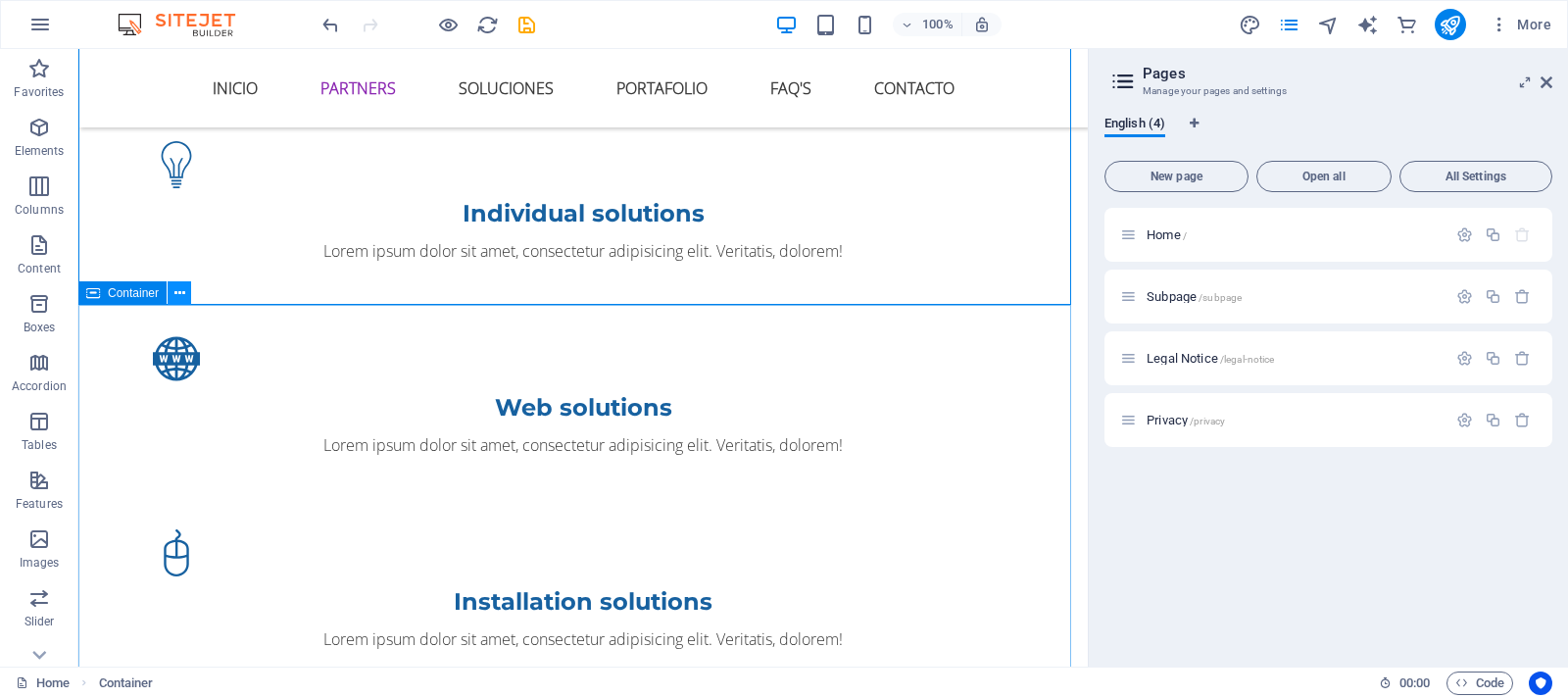 click at bounding box center [179, 293] 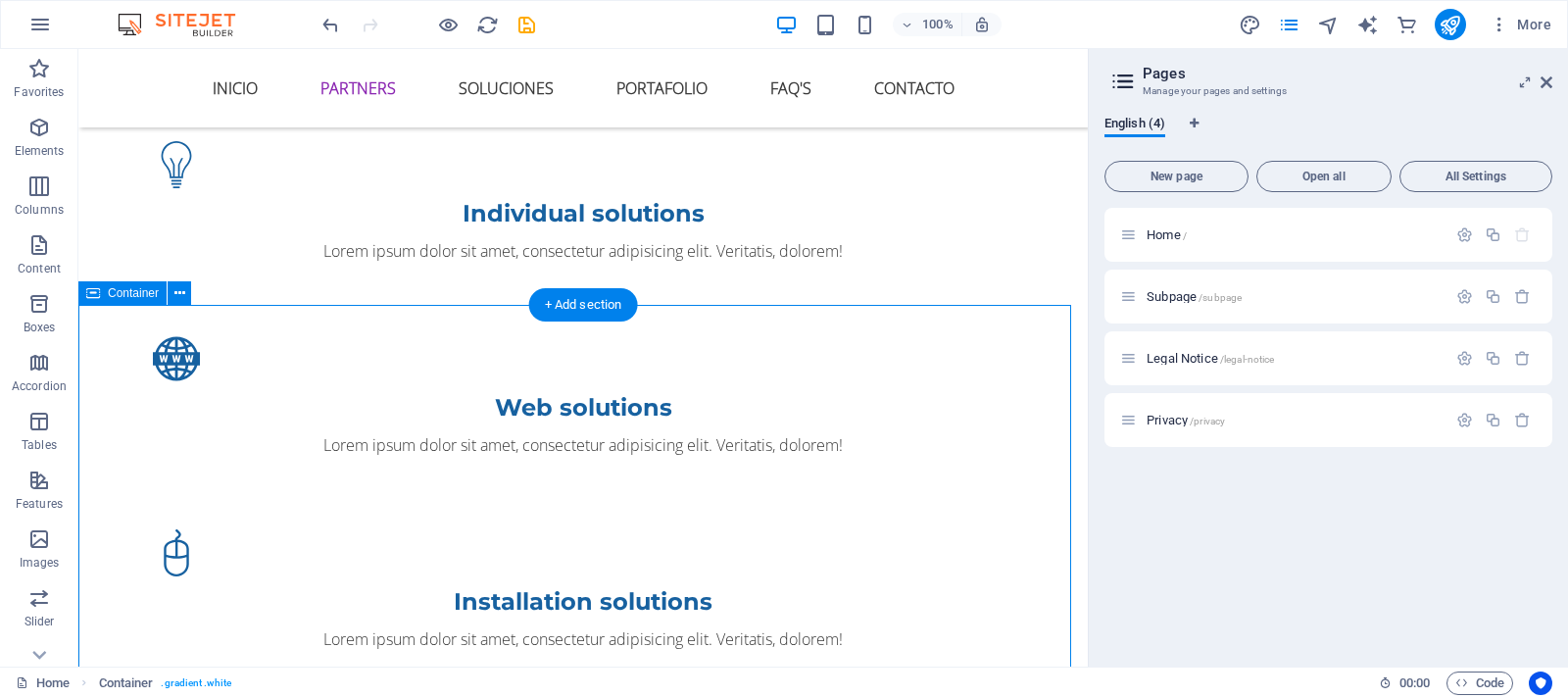 click on "Get in touch Lorem ipsum dolor sit amet, consetetur sadipscing elitr, sed diam nonumy eirmod tempor invidunt ut labore et dolore magna aliquyam erat, sed diam voluptua.   I have read and understand the privacy policy. Unreadable? Load new Submit" at bounding box center (583, 2004) 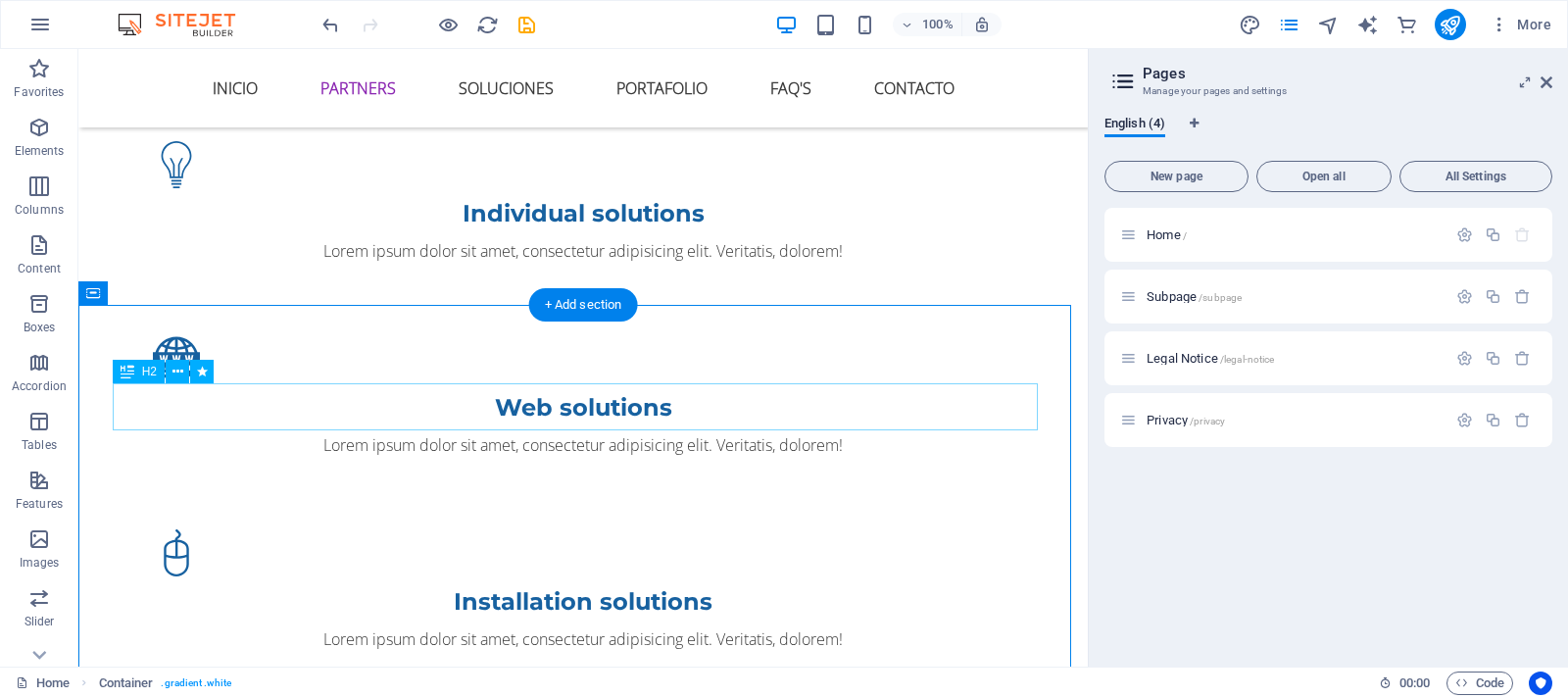 click on "Get in touch" at bounding box center (583, 1777) 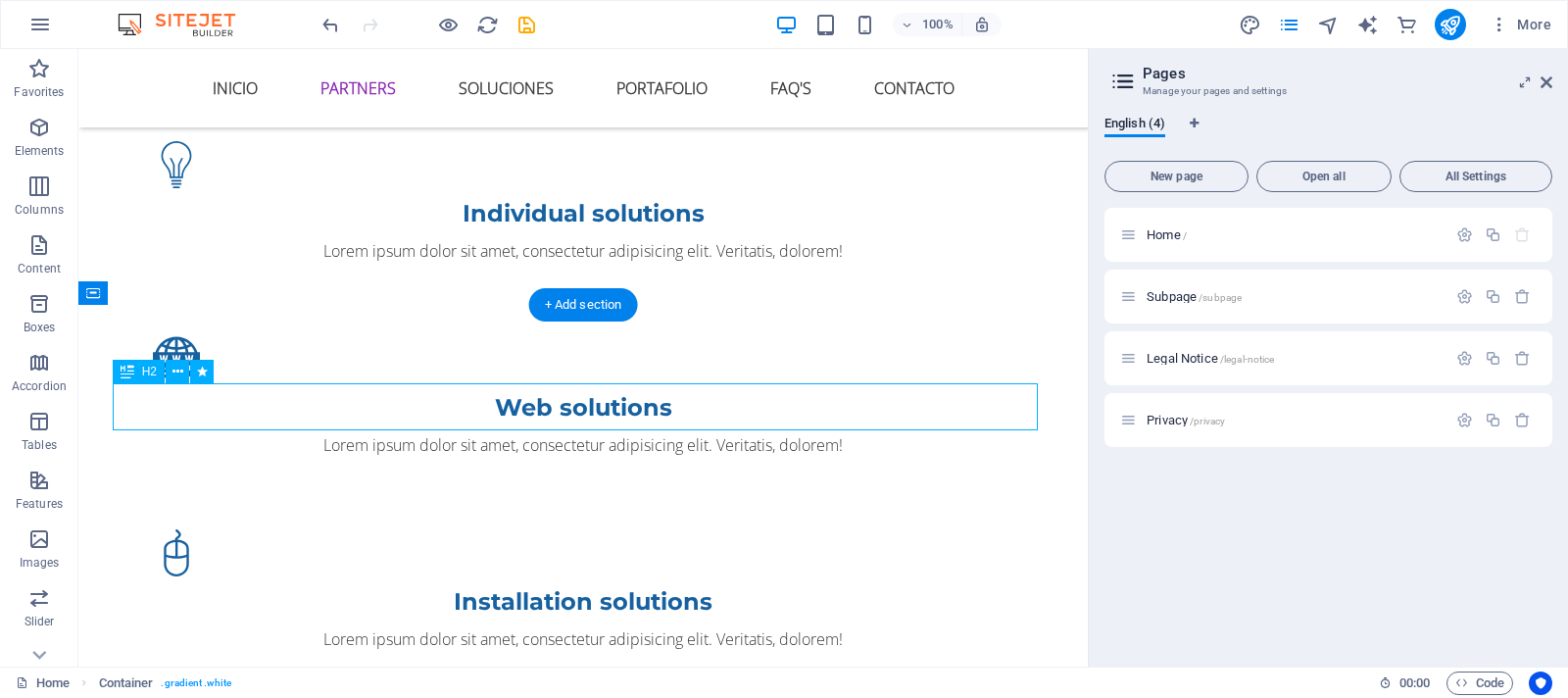 click on "Get in touch" at bounding box center (583, 1777) 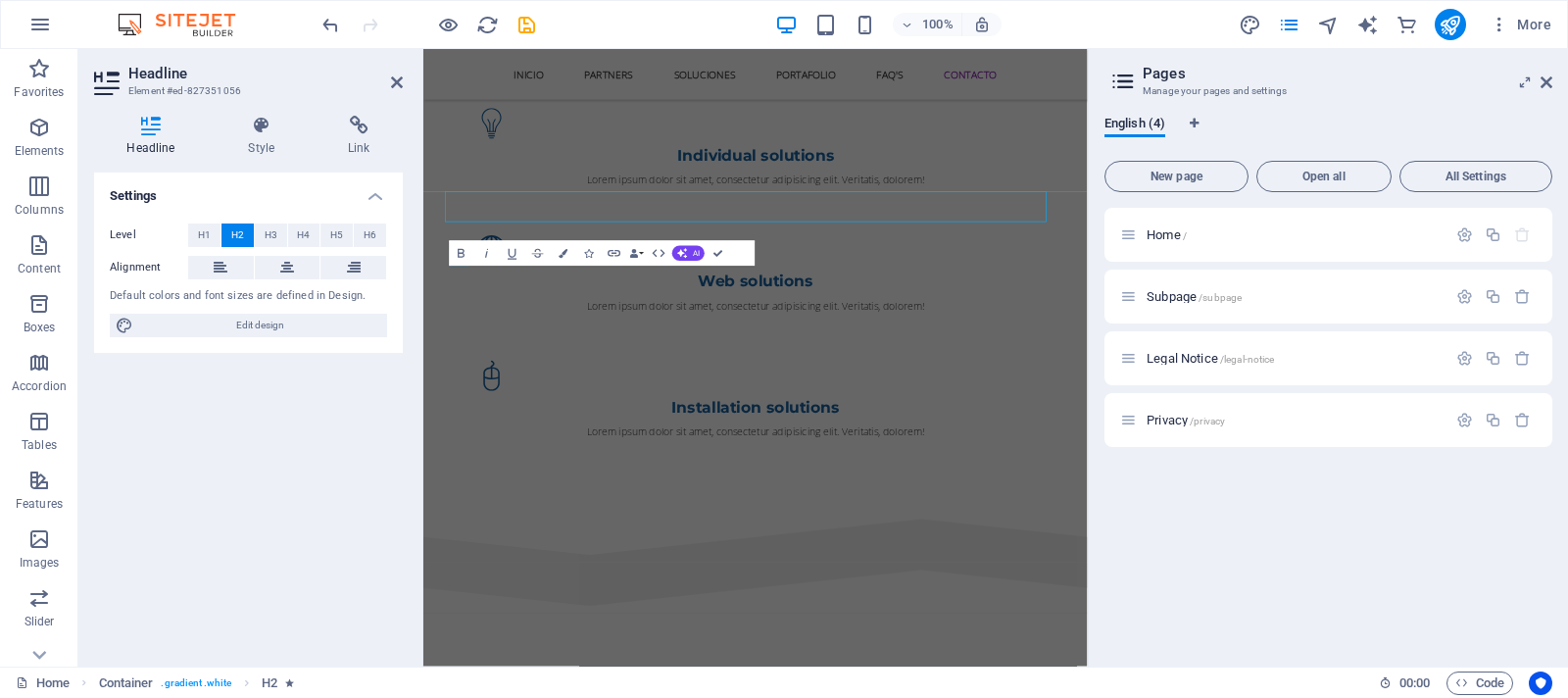 scroll, scrollTop: 2008, scrollLeft: 0, axis: vertical 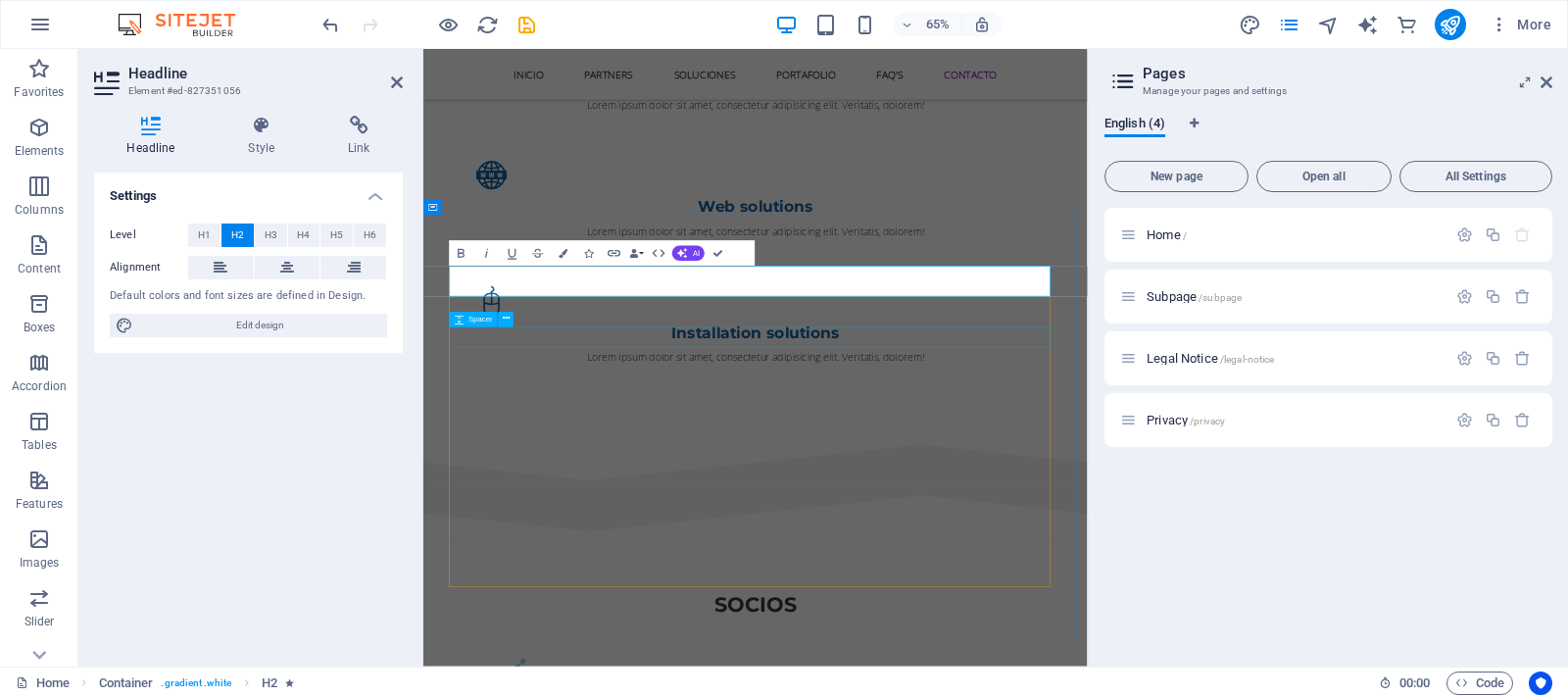 type 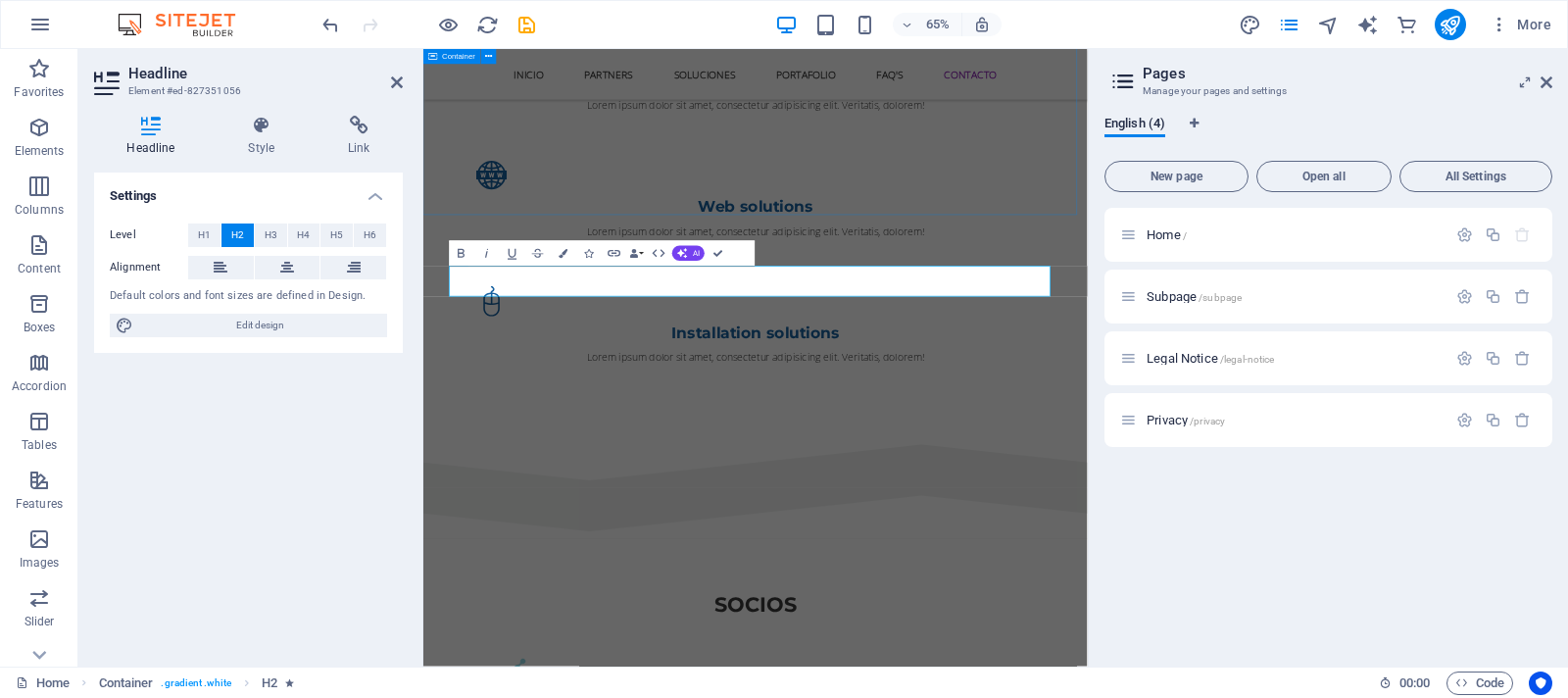 click on "SOCIOS" at bounding box center [934, 1182] 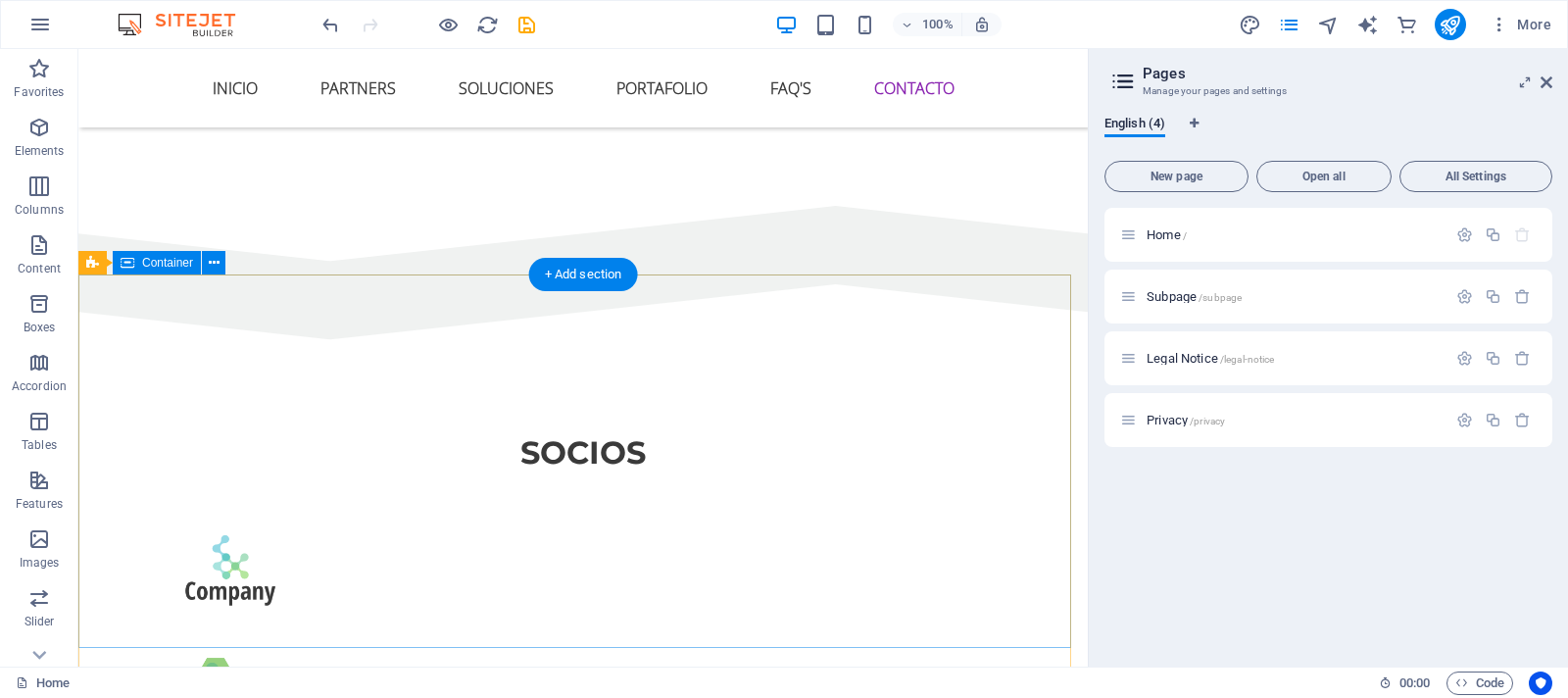 scroll, scrollTop: 2438, scrollLeft: 0, axis: vertical 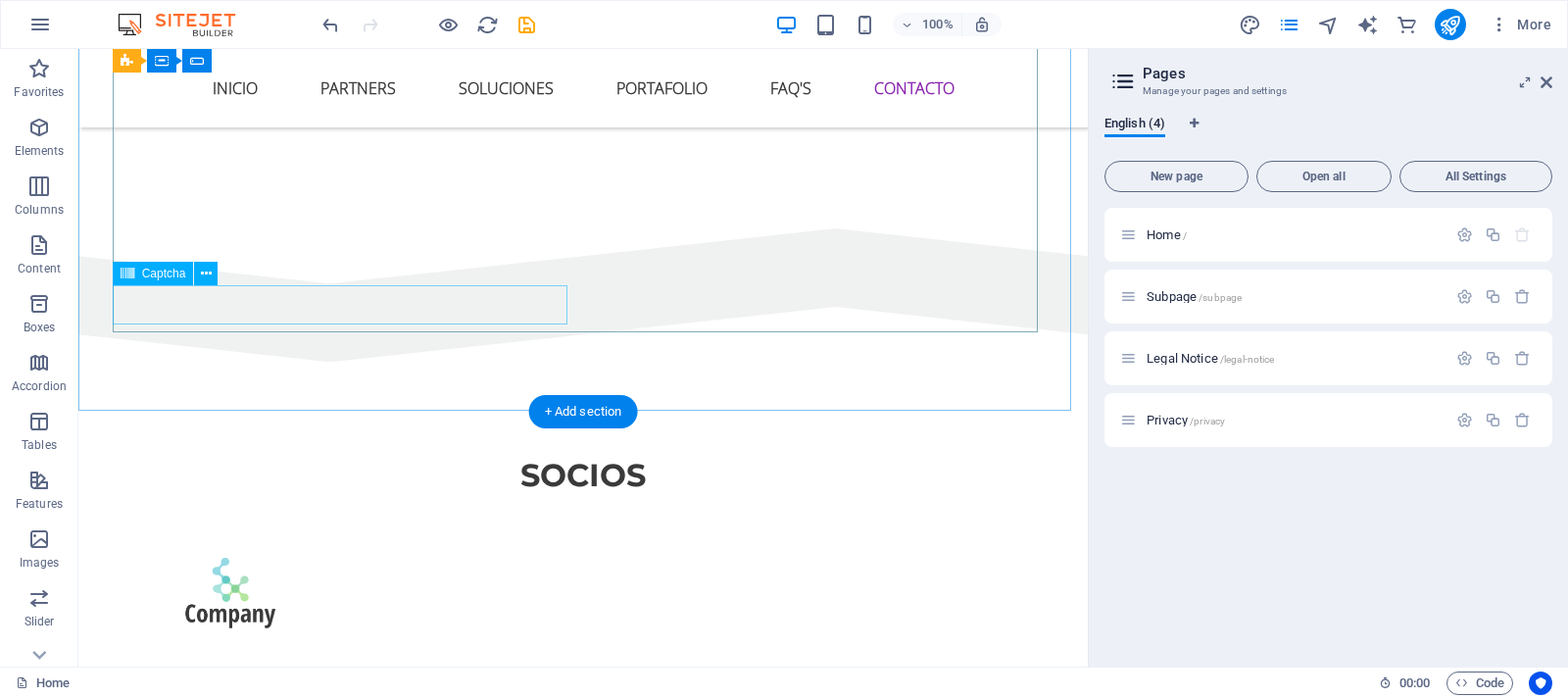 click on "Unreadable? Load new" 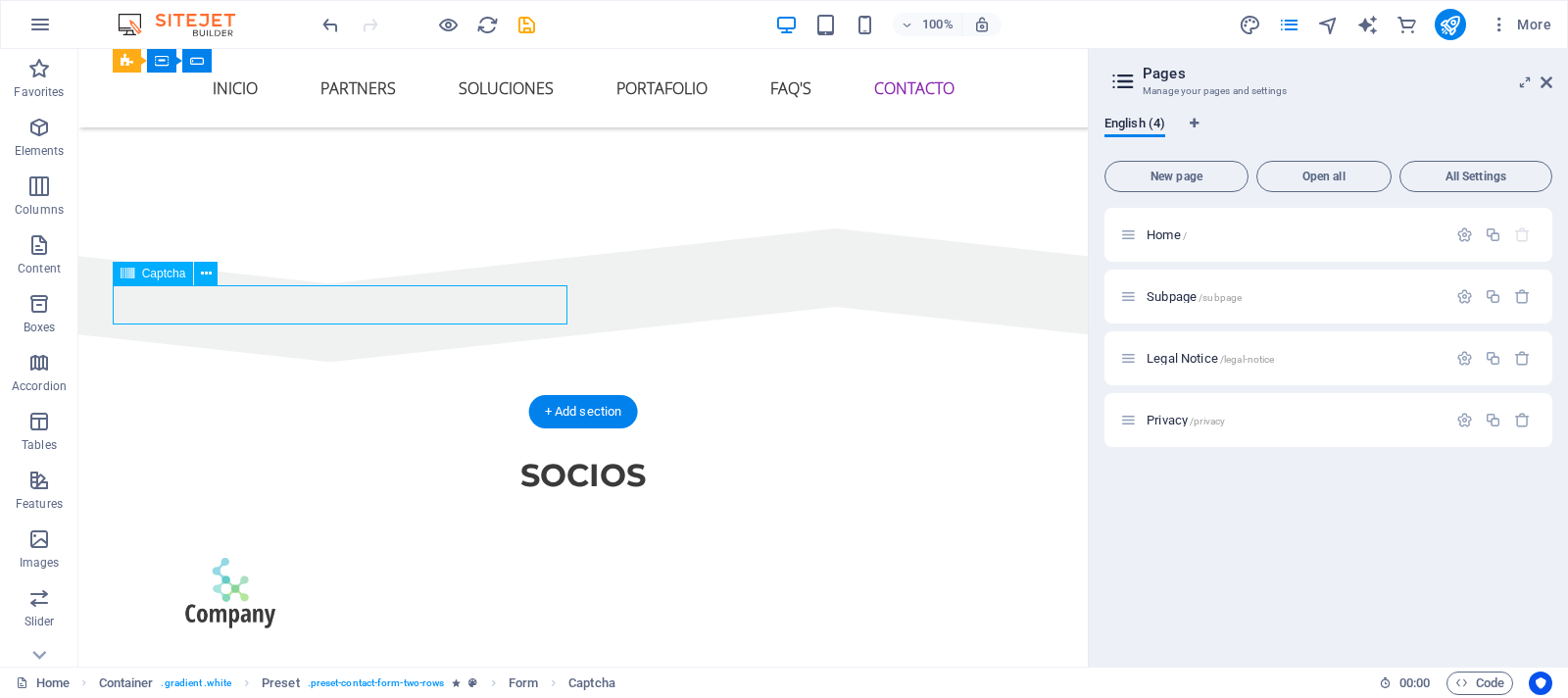 click on "Unreadable? Load new" 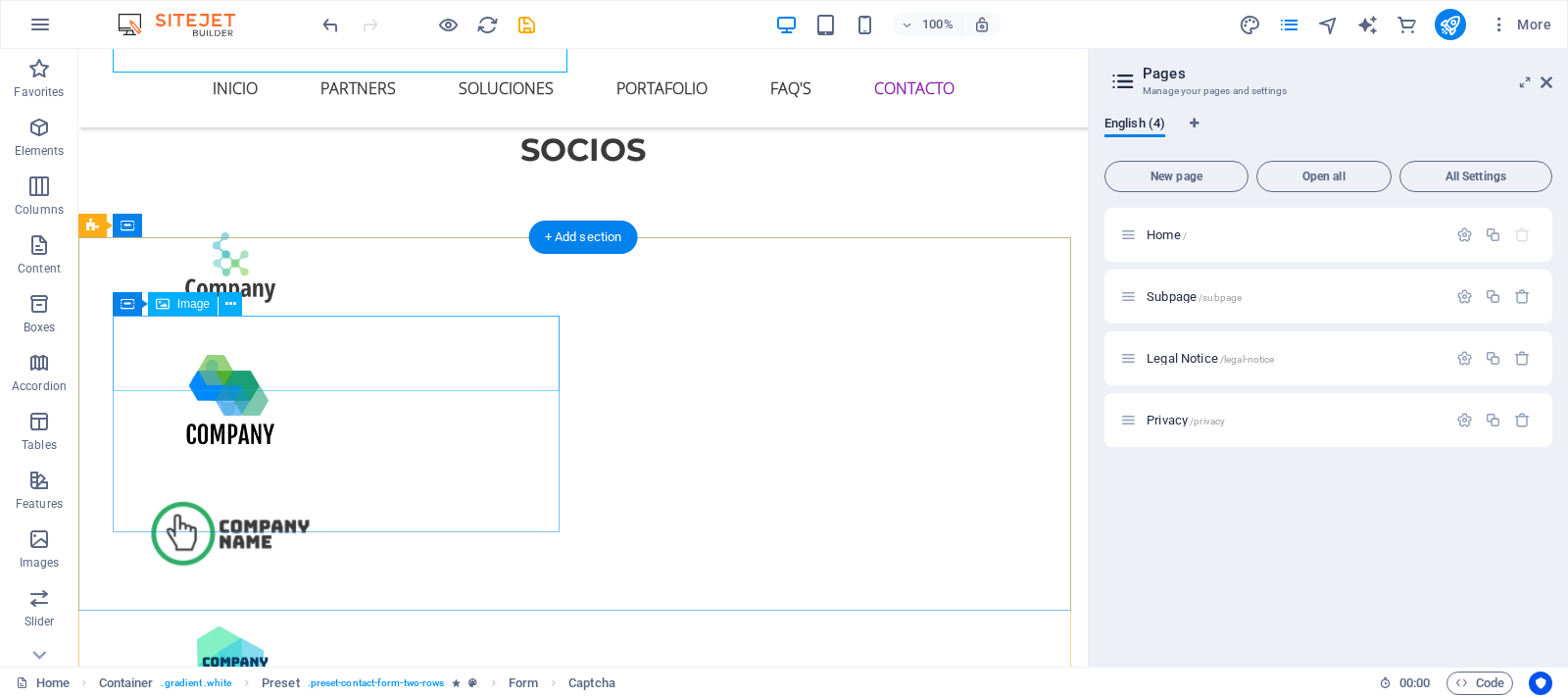 scroll, scrollTop: 2768, scrollLeft: 0, axis: vertical 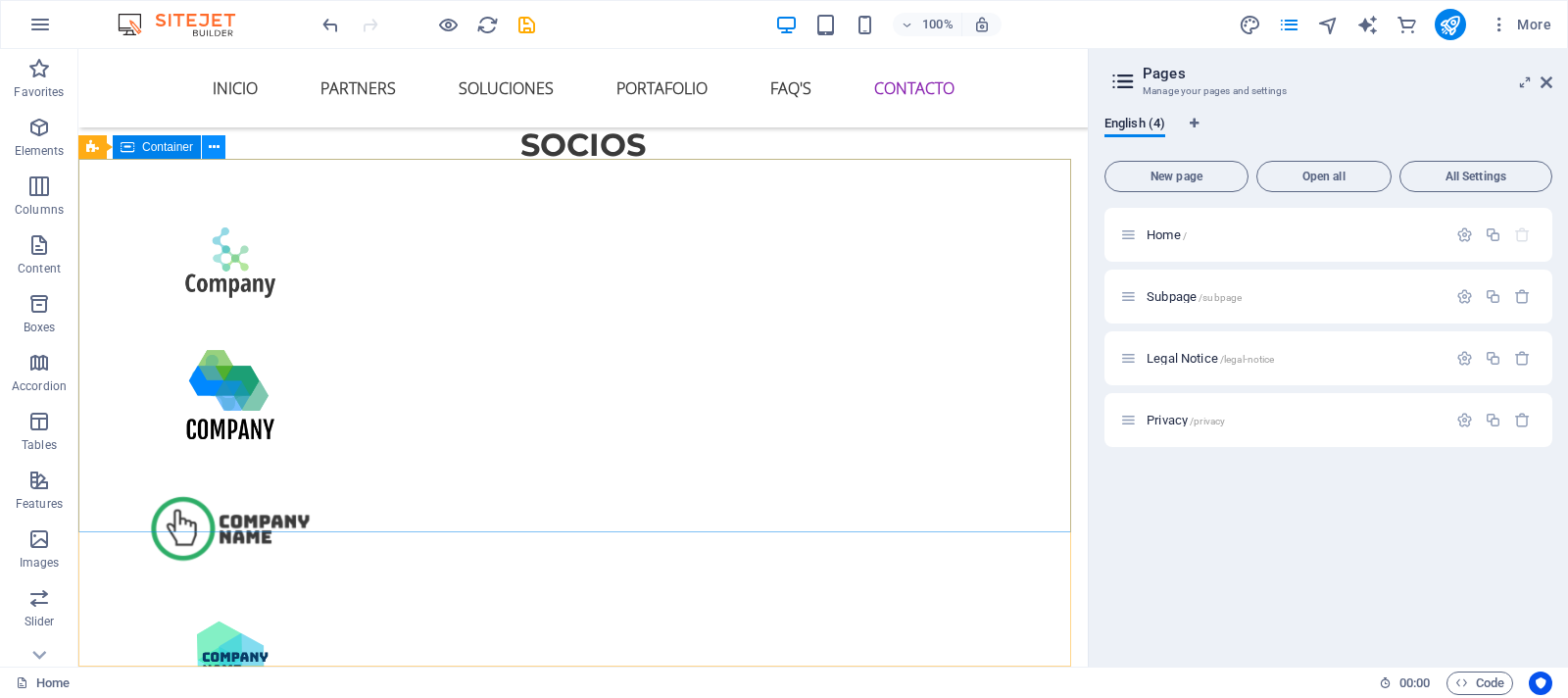 click at bounding box center [214, 147] 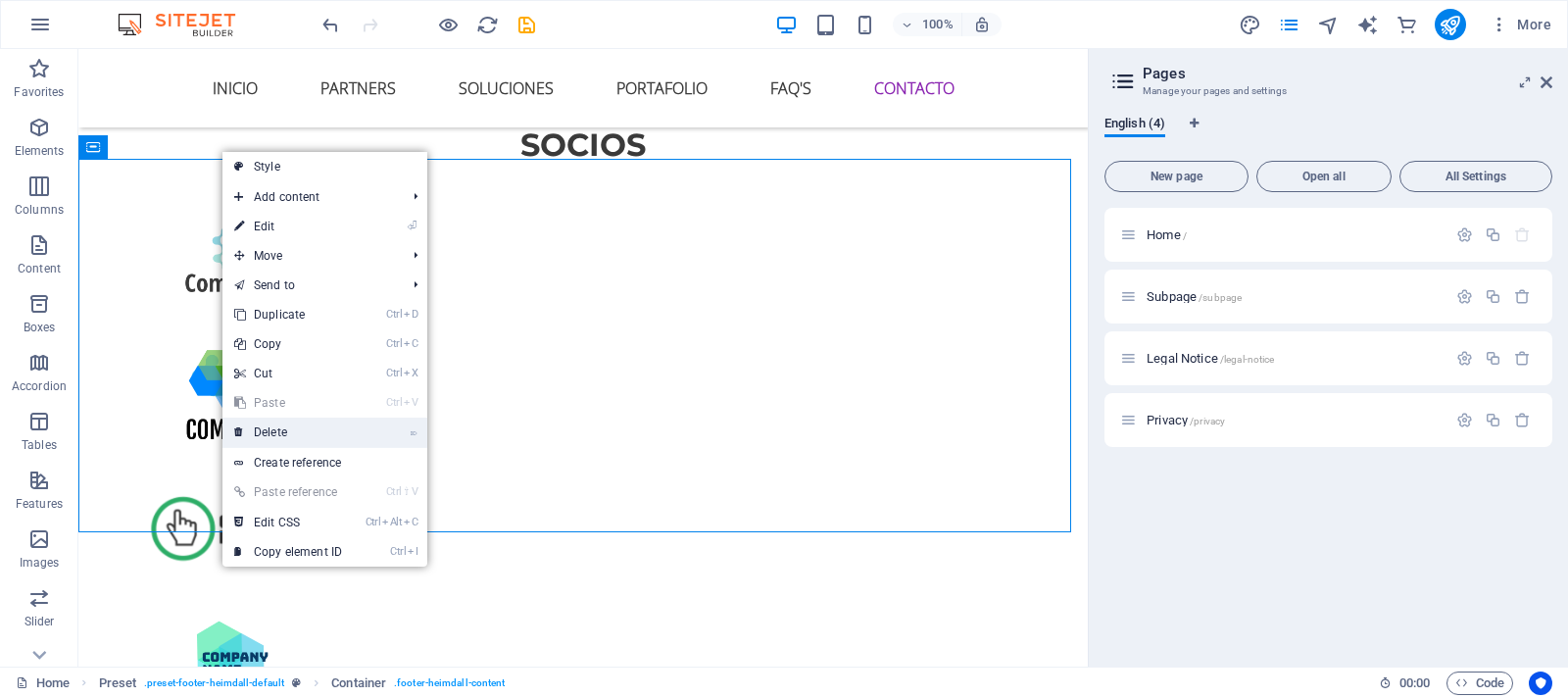 click on "⌦  Delete" at bounding box center (288, 432) 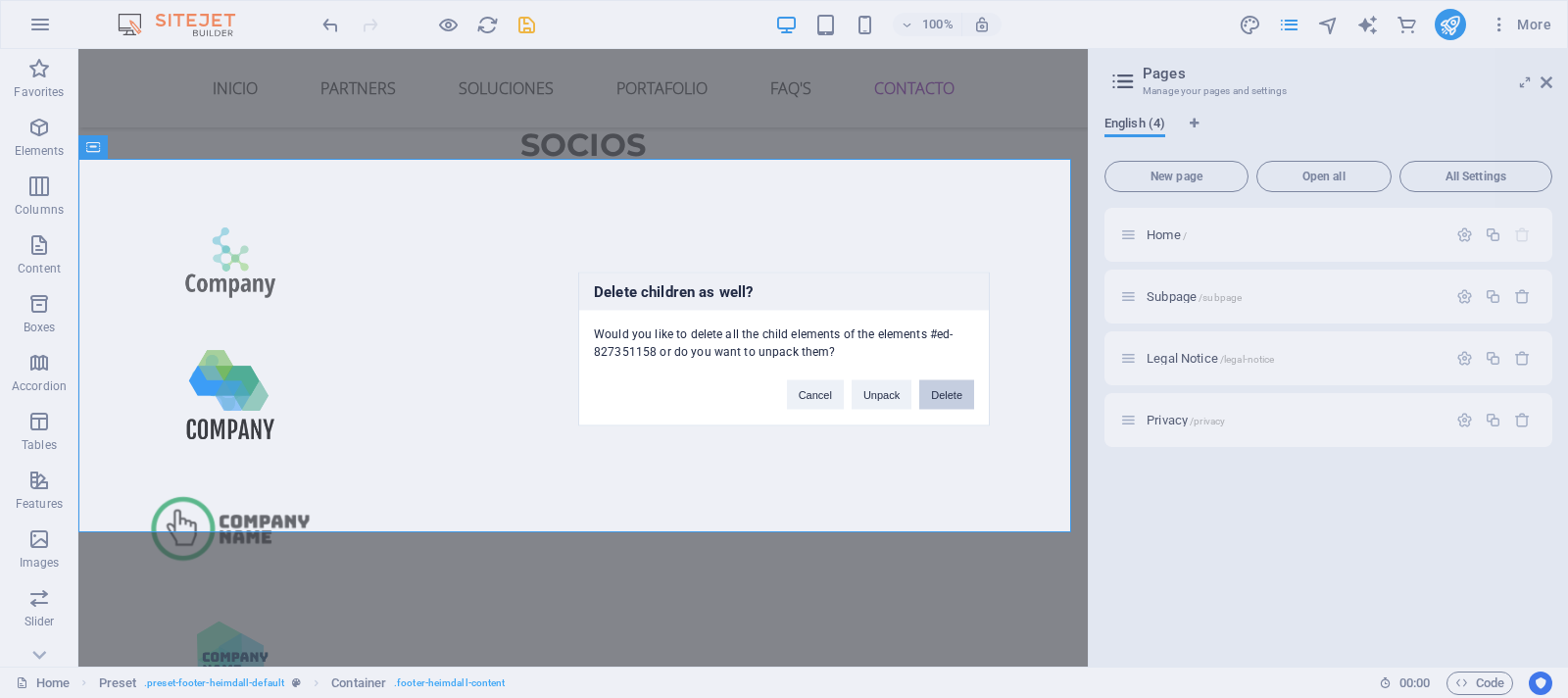click on "Delete" at bounding box center [947, 395] 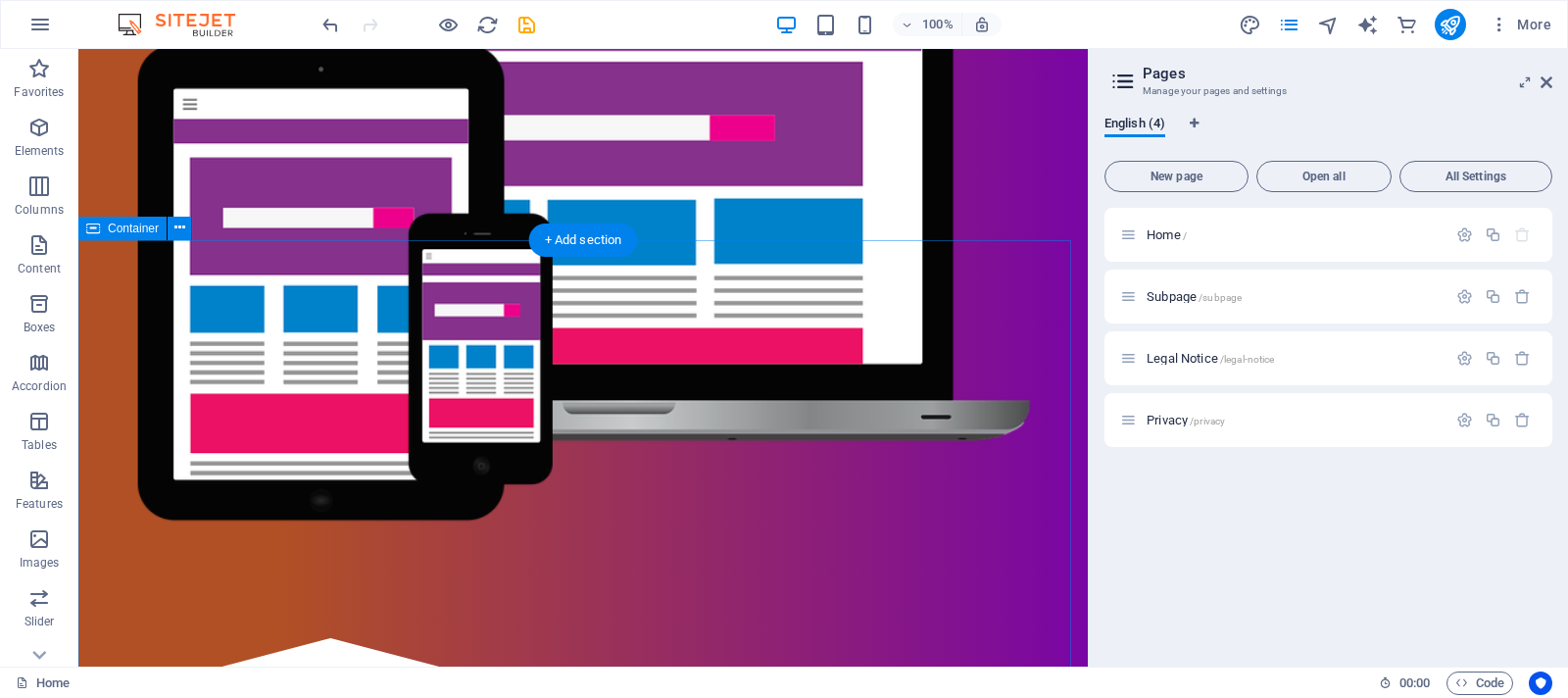 scroll, scrollTop: 544, scrollLeft: 0, axis: vertical 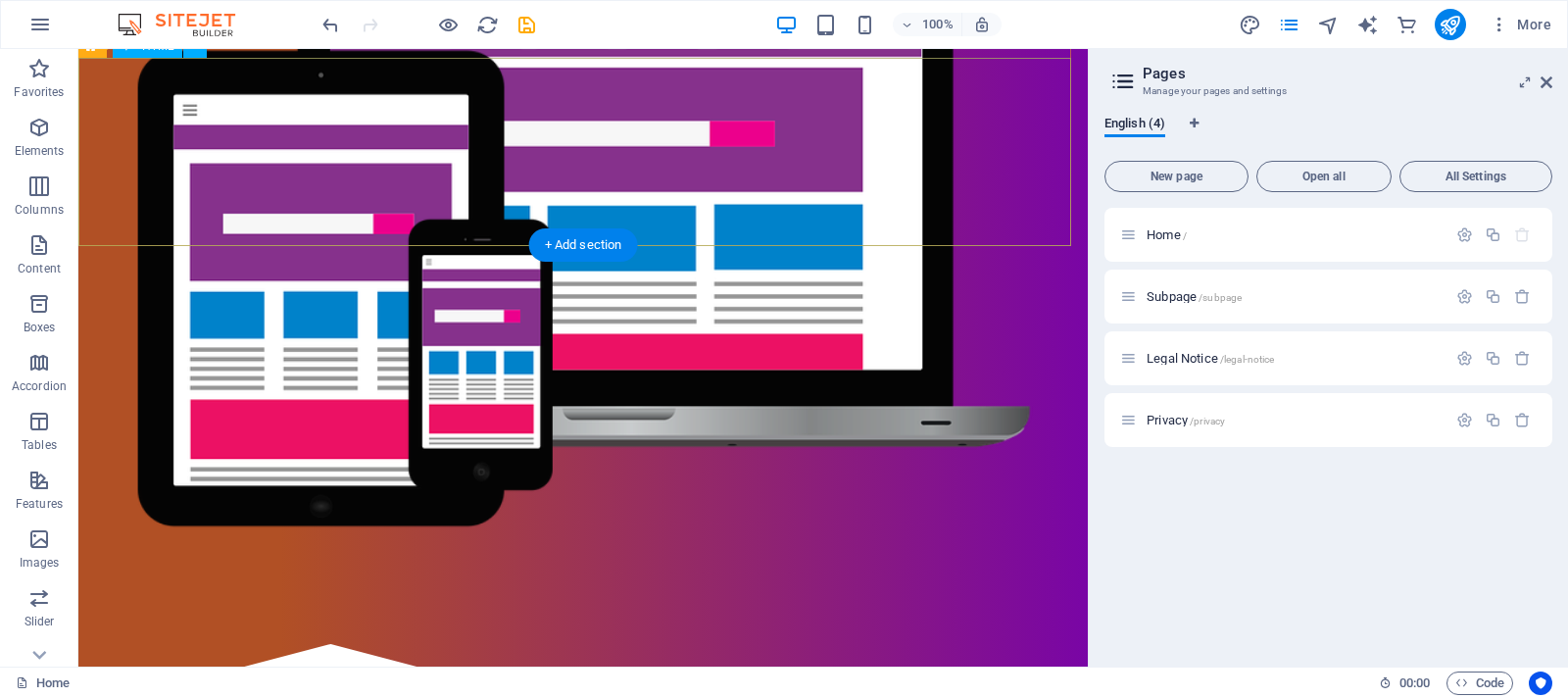 click at bounding box center (583, 710) 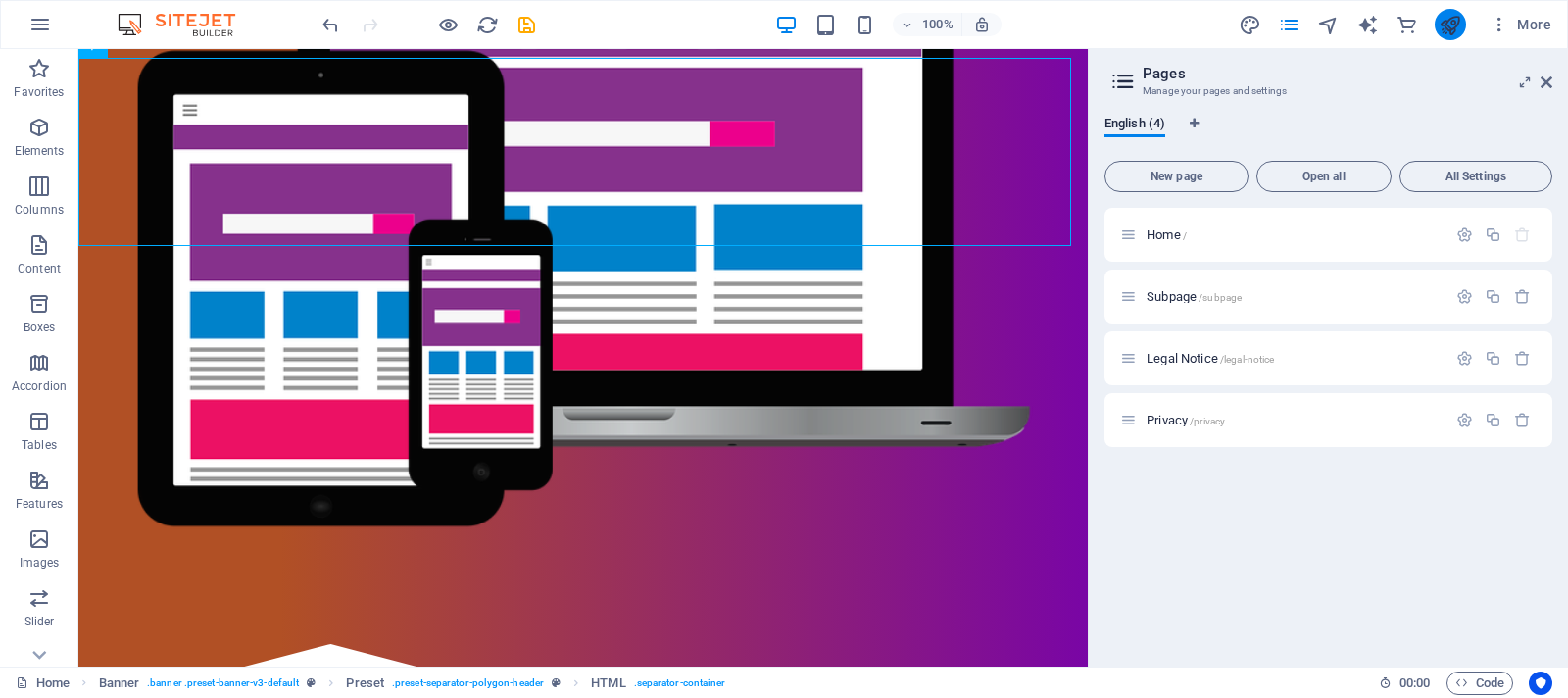 click at bounding box center (1449, 25) 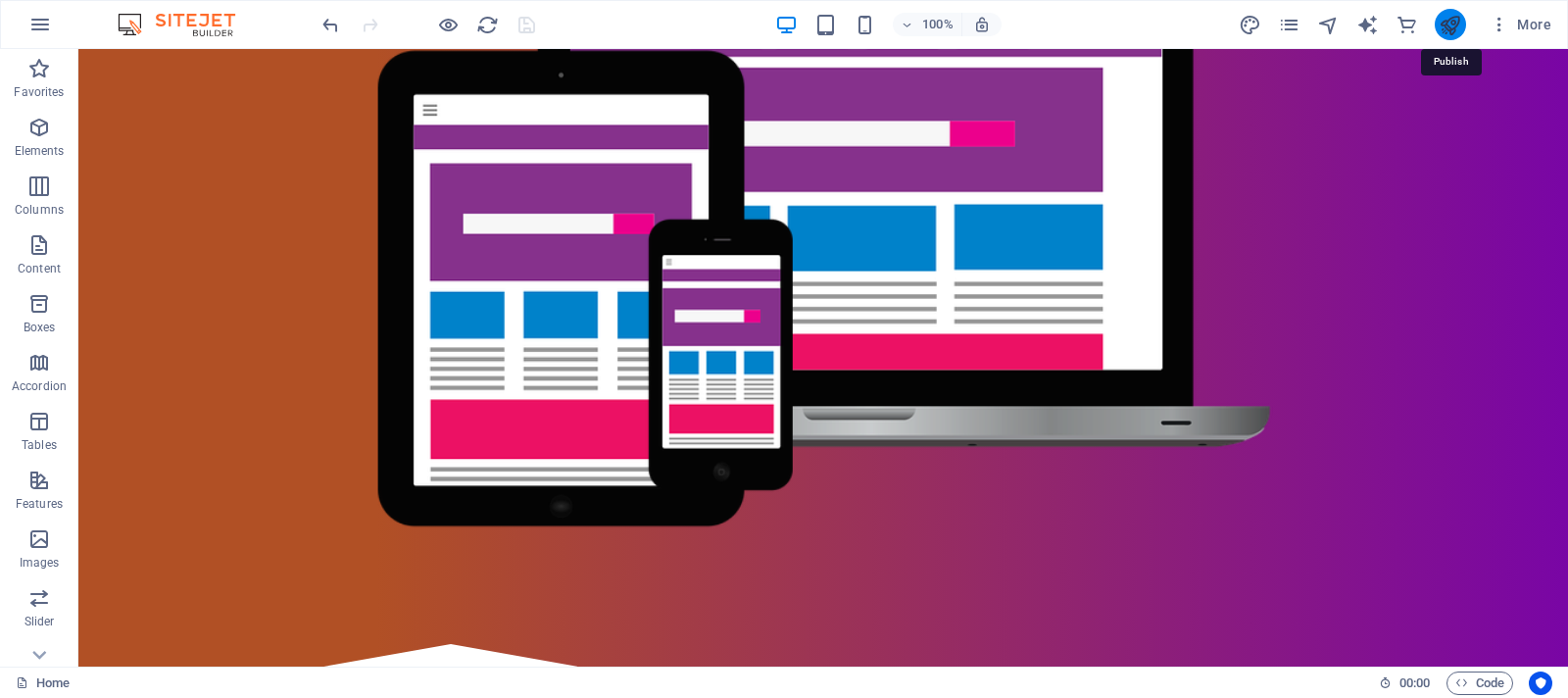 click at bounding box center [1449, 25] 